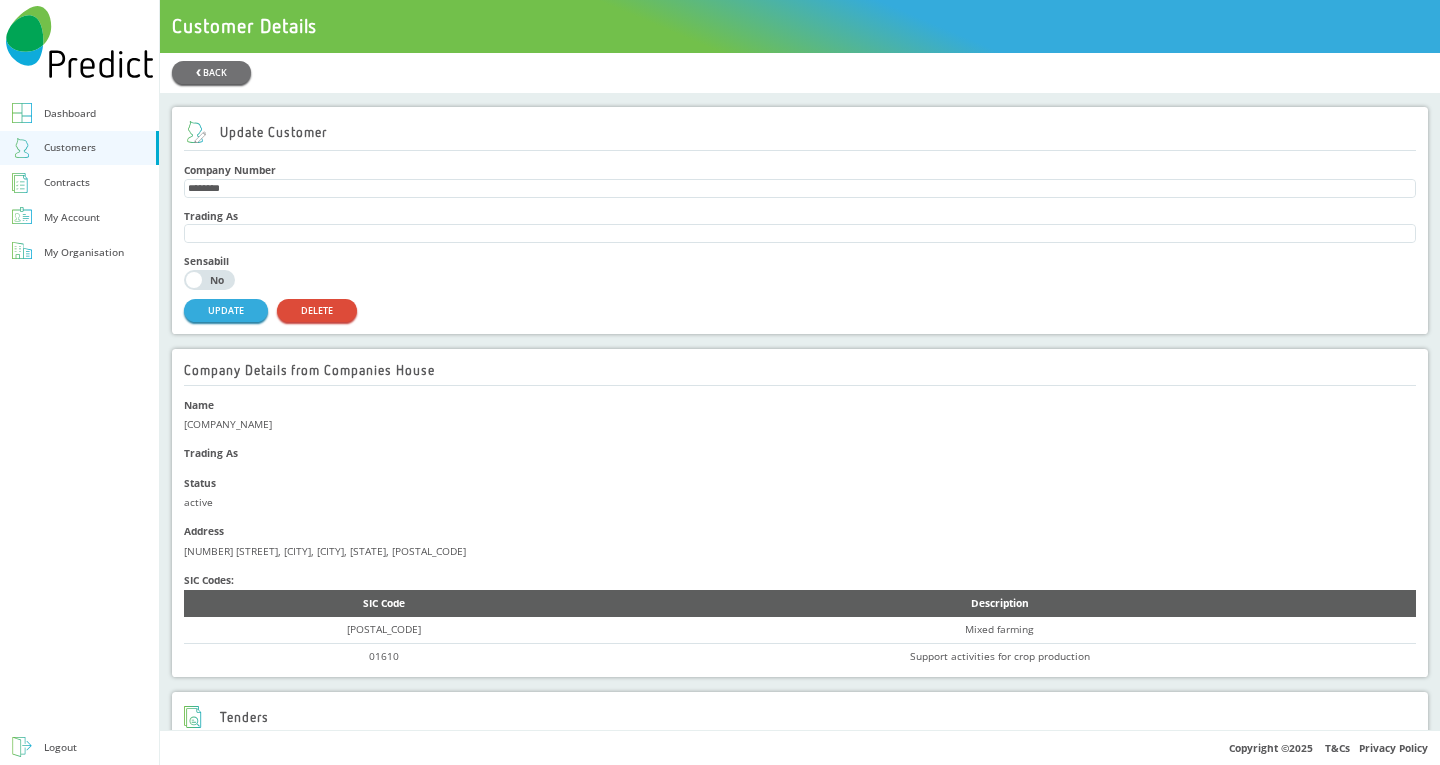 scroll, scrollTop: 0, scrollLeft: 0, axis: both 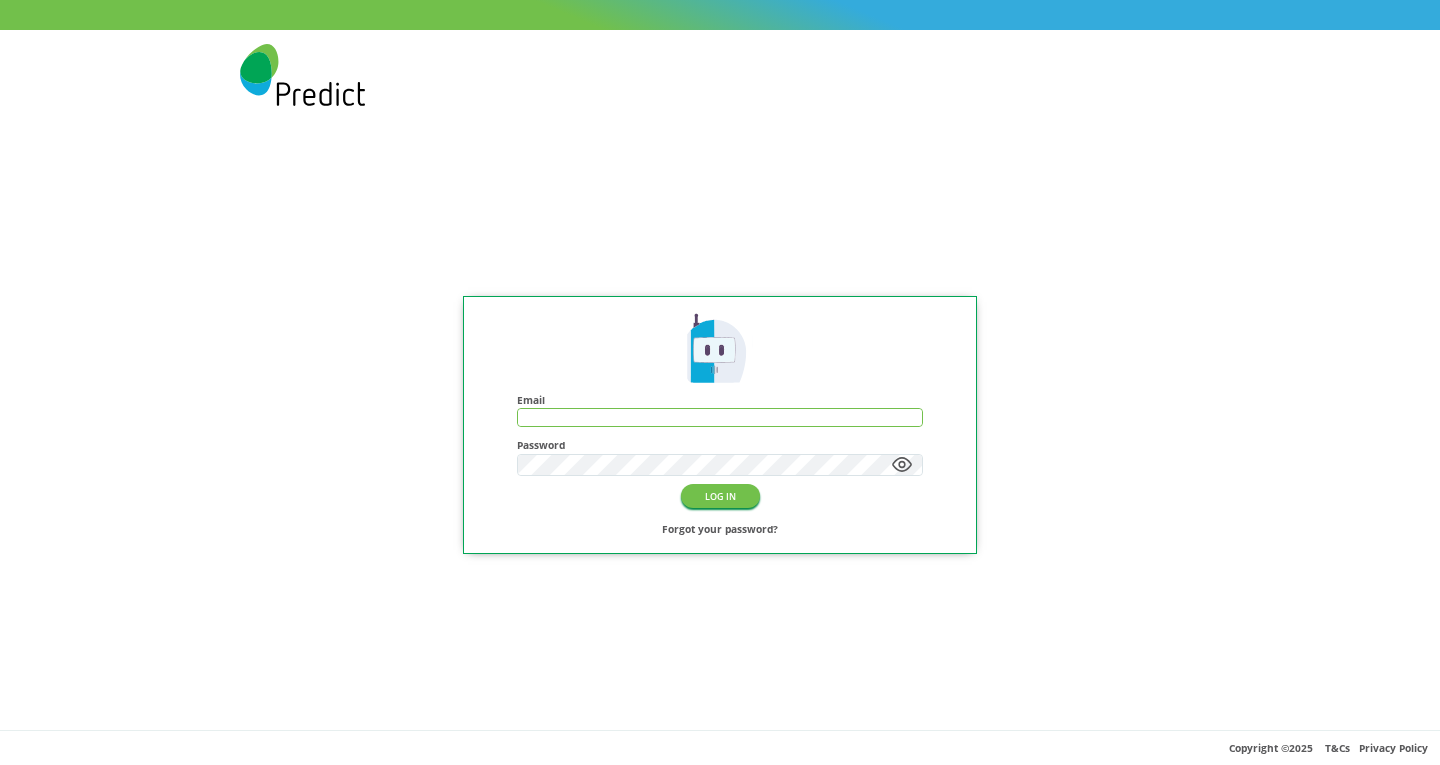 click at bounding box center [720, 417] 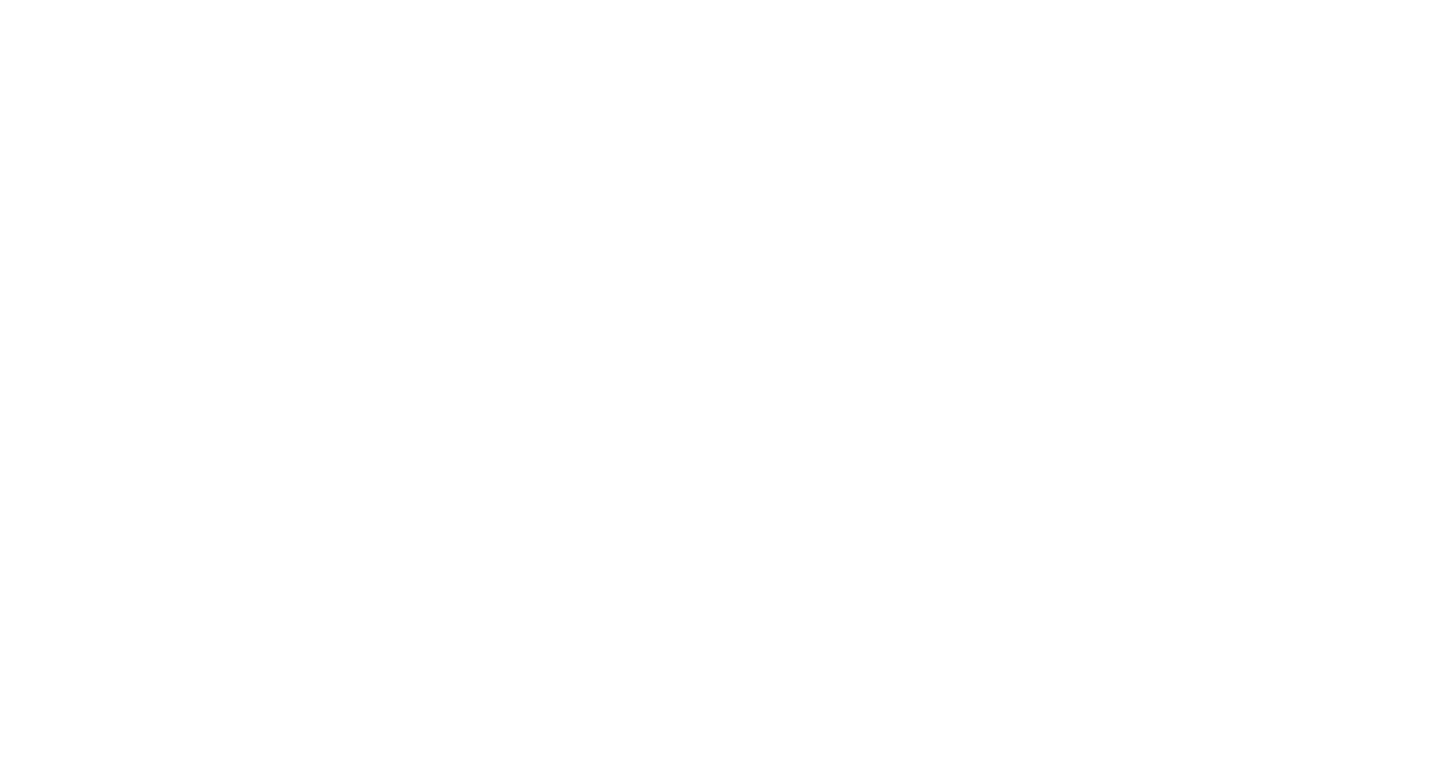 scroll, scrollTop: 0, scrollLeft: 0, axis: both 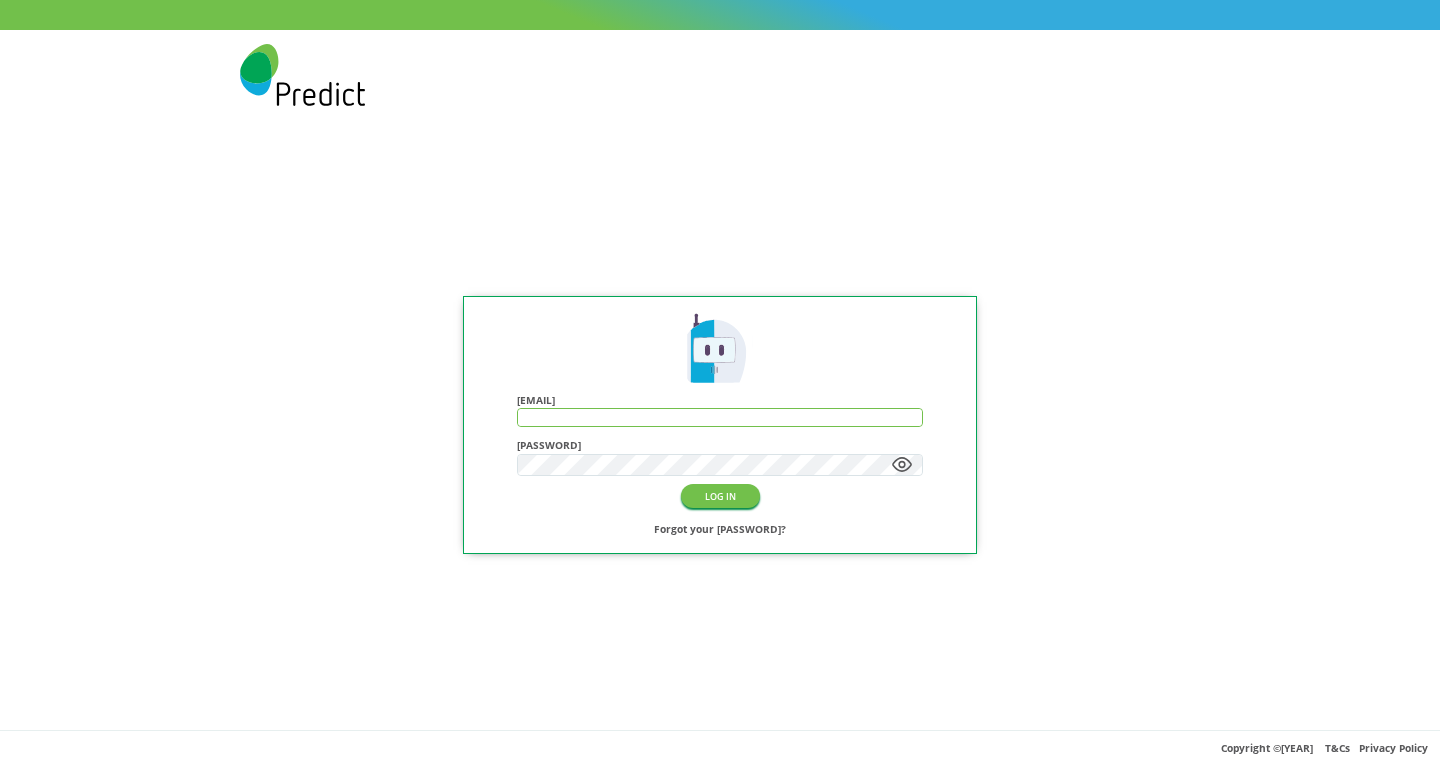 click at bounding box center (720, 417) 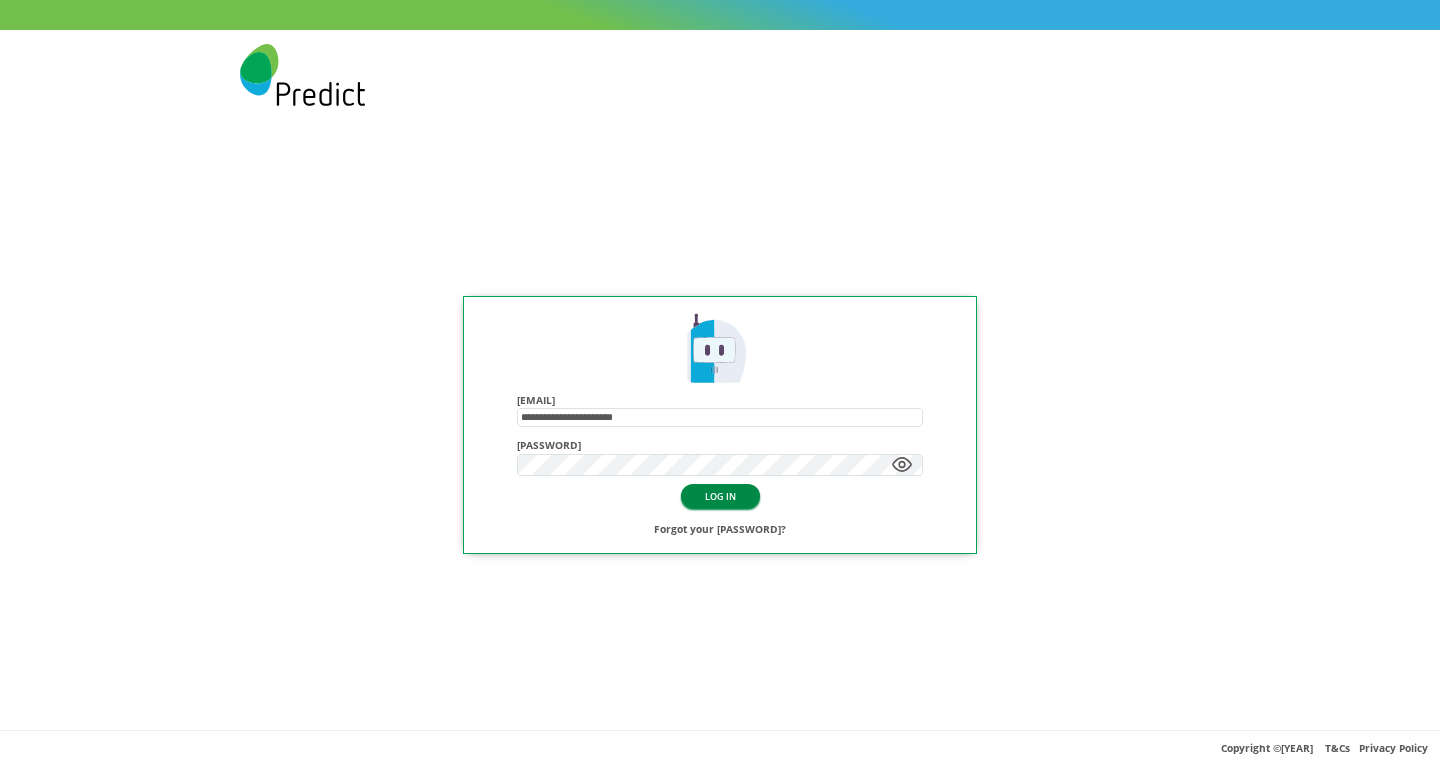 click on "LOG IN" at bounding box center [720, 495] 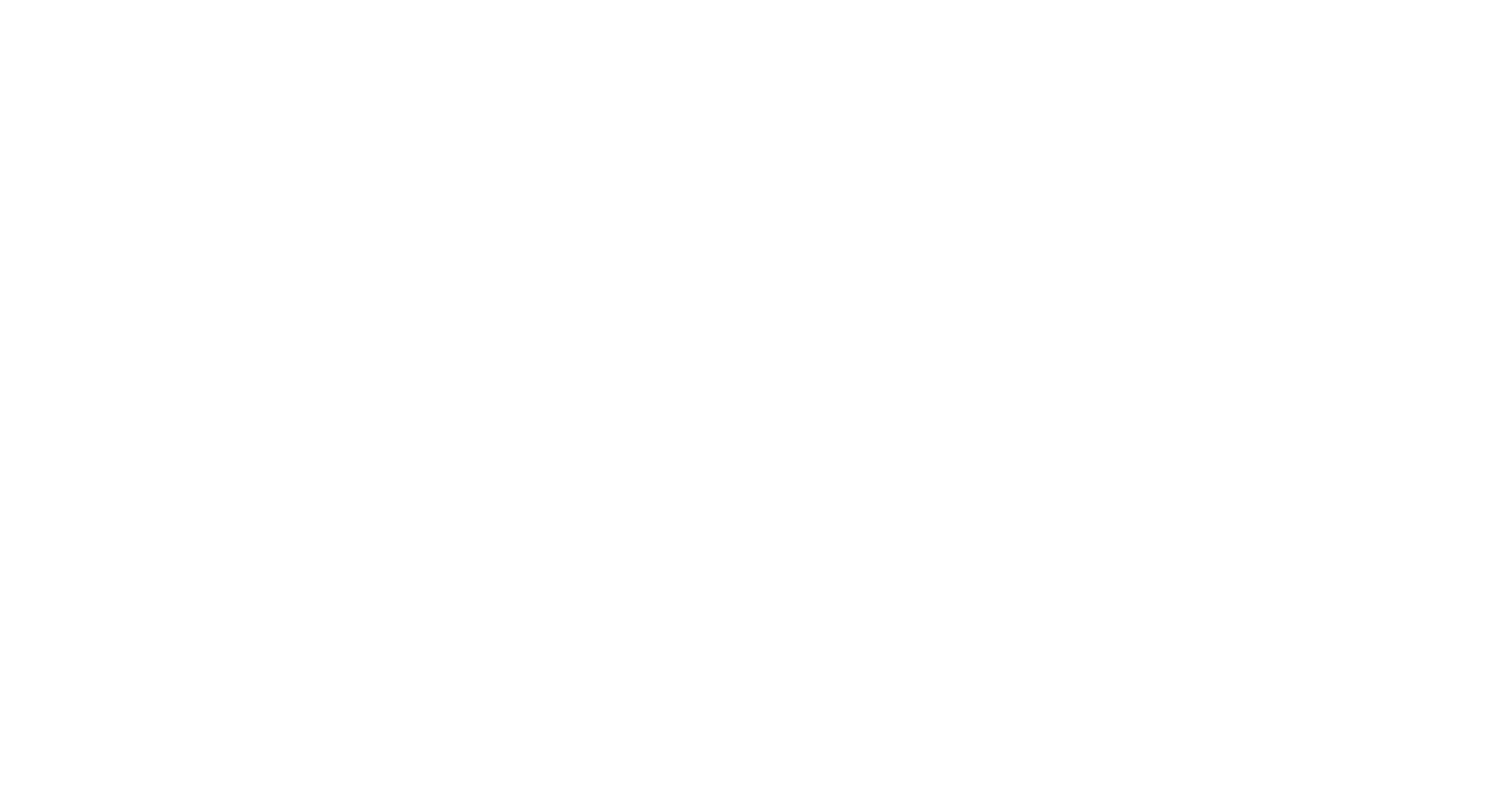 scroll, scrollTop: 0, scrollLeft: 0, axis: both 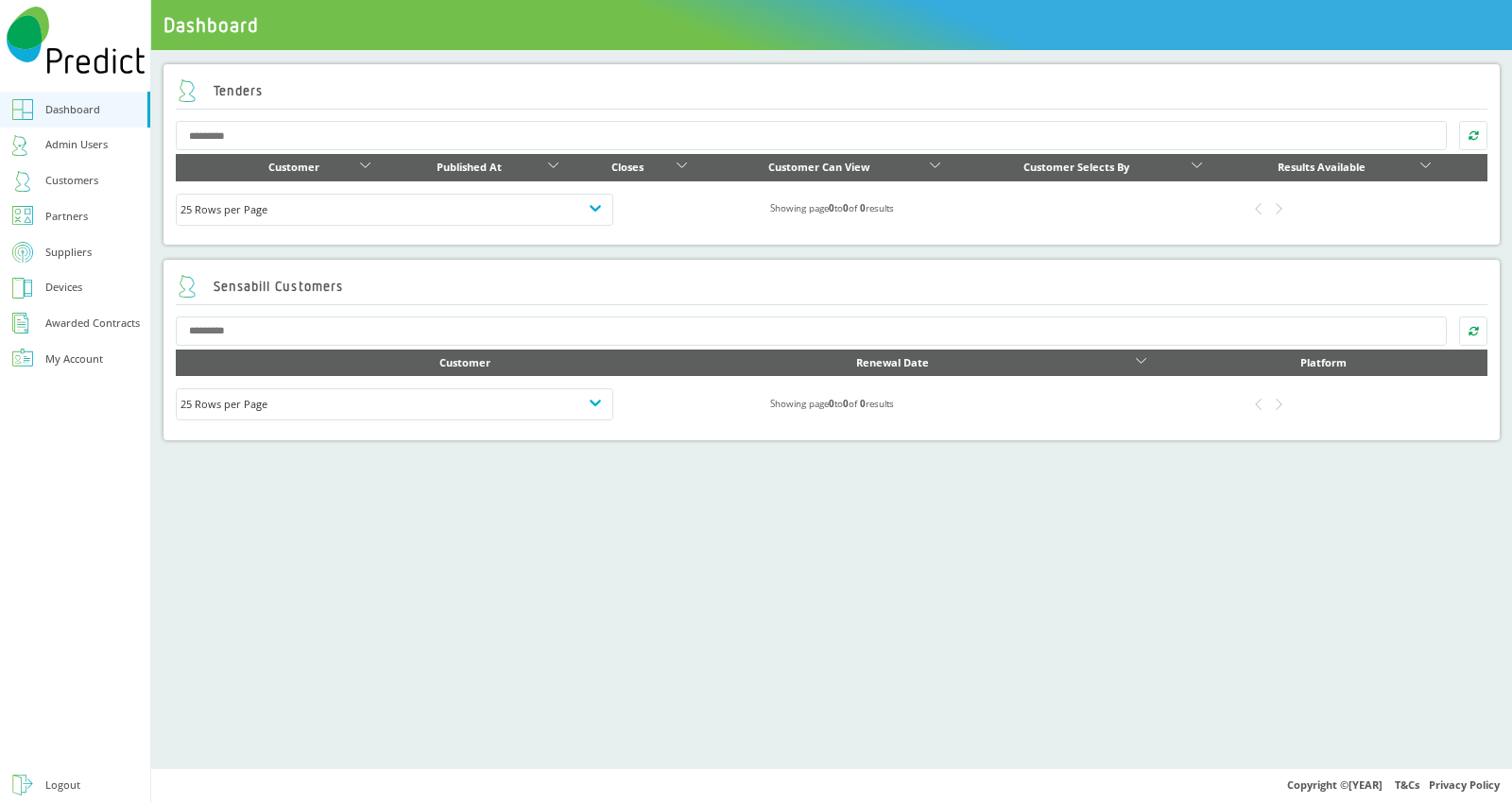 click on "Partners" at bounding box center (66, 216) 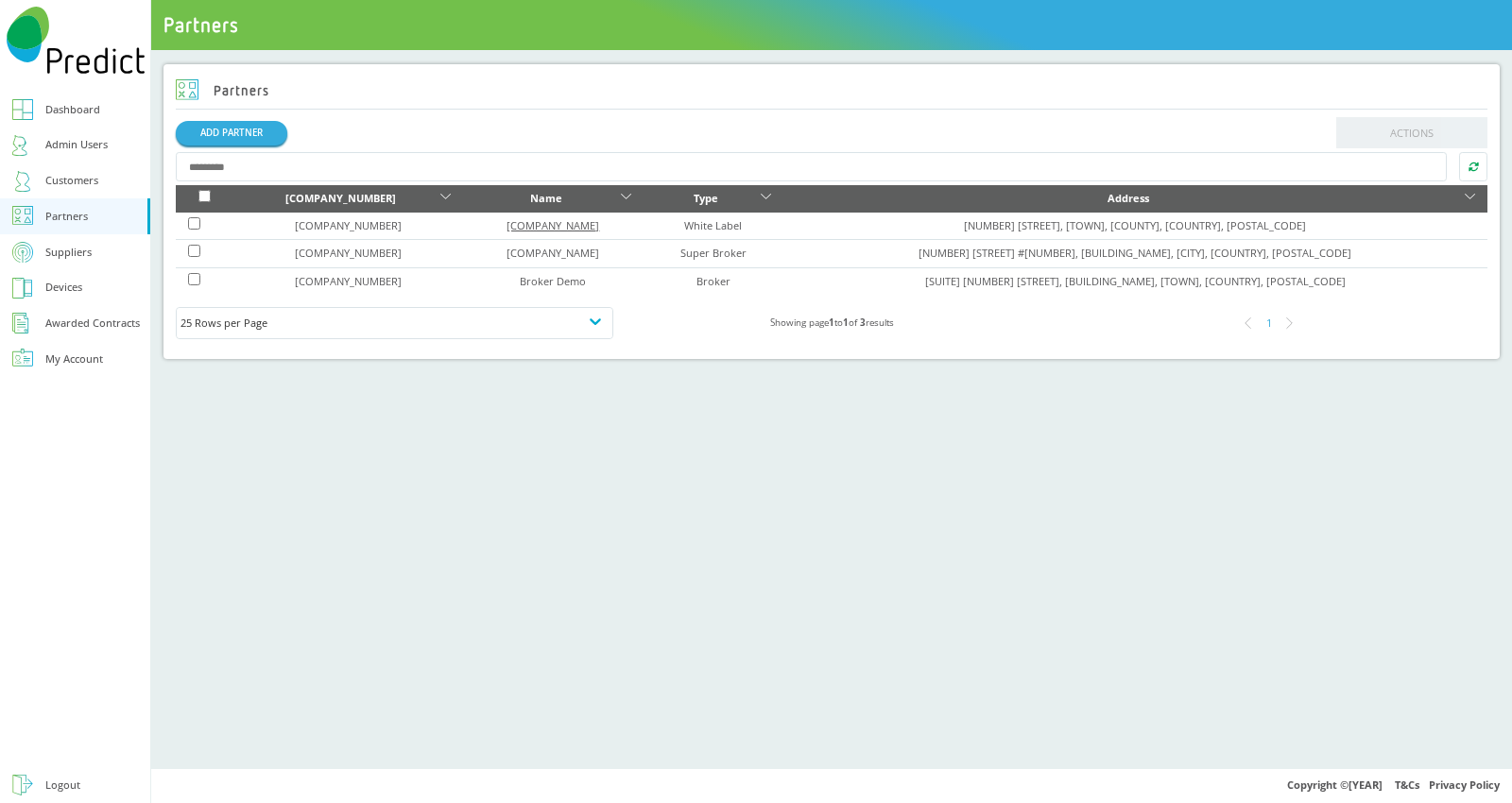 click on "JANE MADLEY LIMITED" at bounding box center (348, 225) 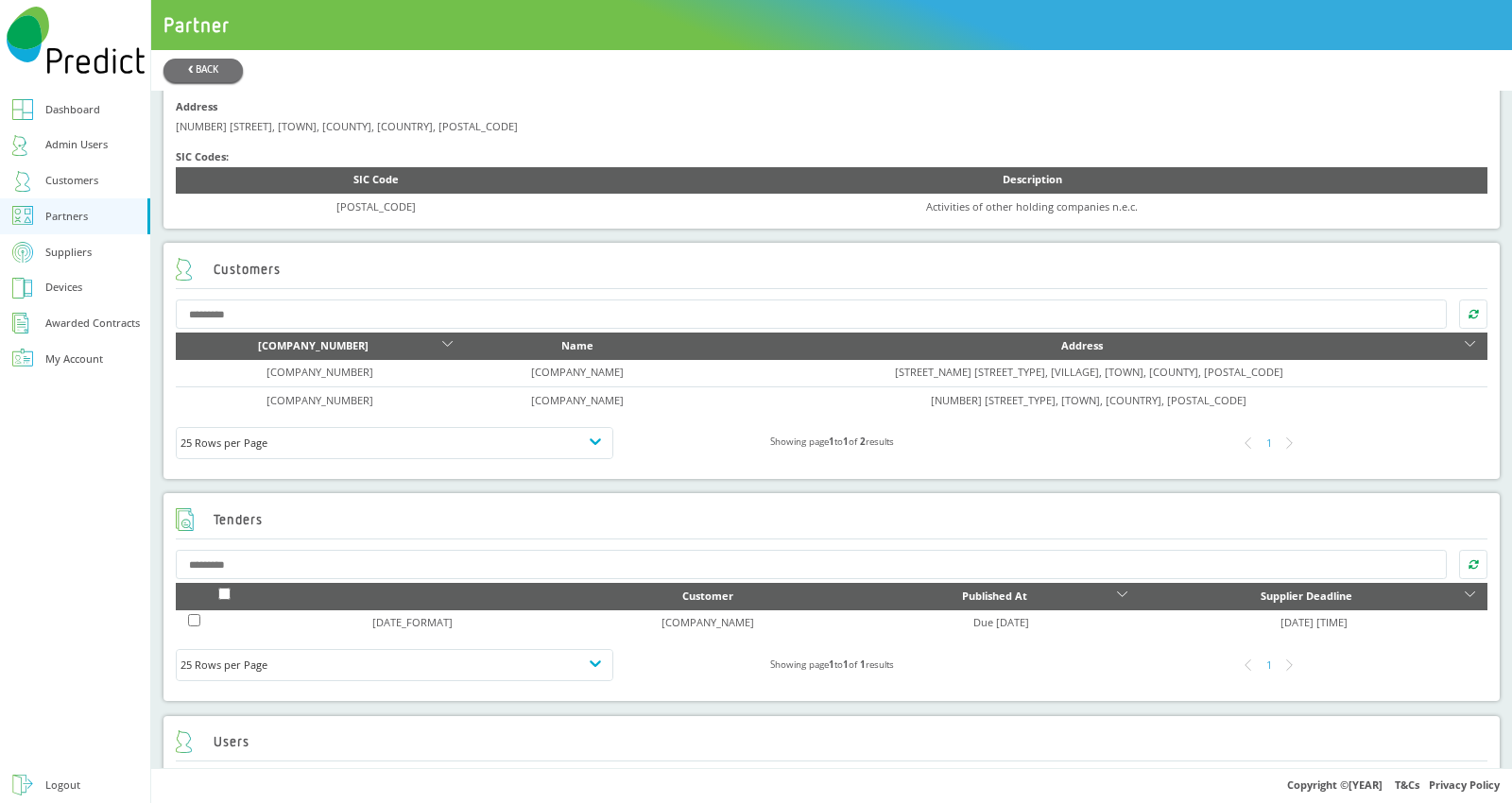 scroll, scrollTop: 804, scrollLeft: 0, axis: vertical 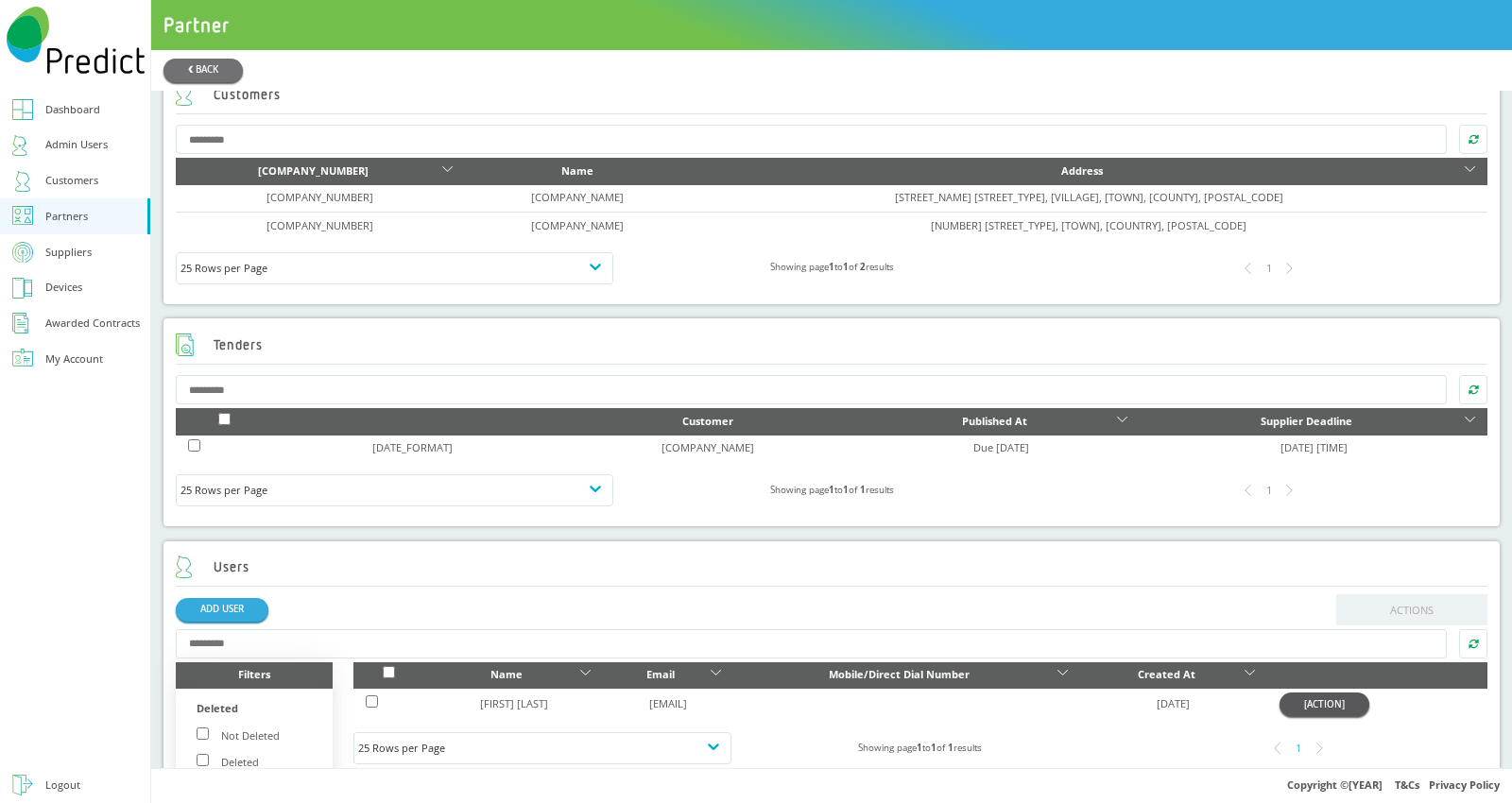 click on "[ACTION]" at bounding box center [1324, 704] 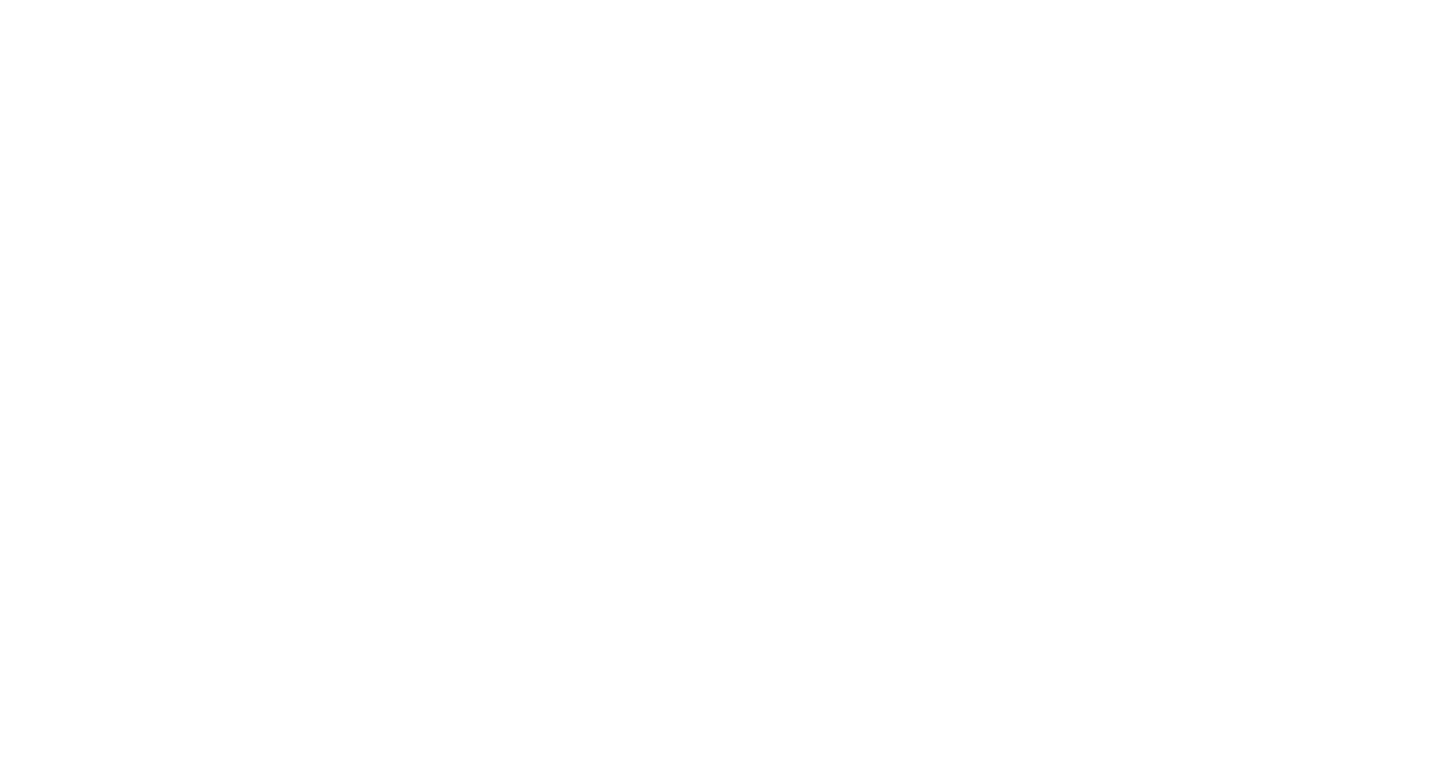 scroll, scrollTop: 0, scrollLeft: 0, axis: both 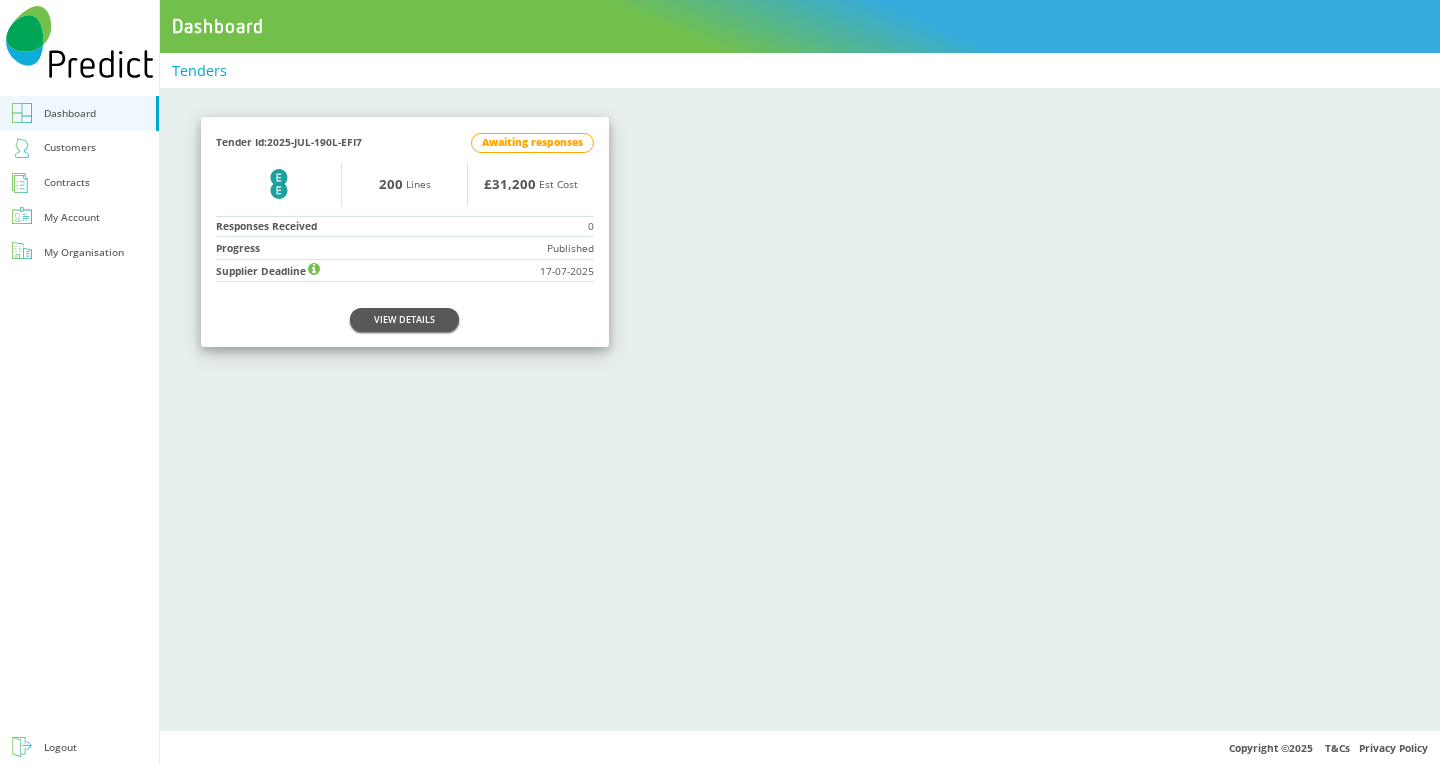 click on "VIEW DETAILS" at bounding box center (404, 319) 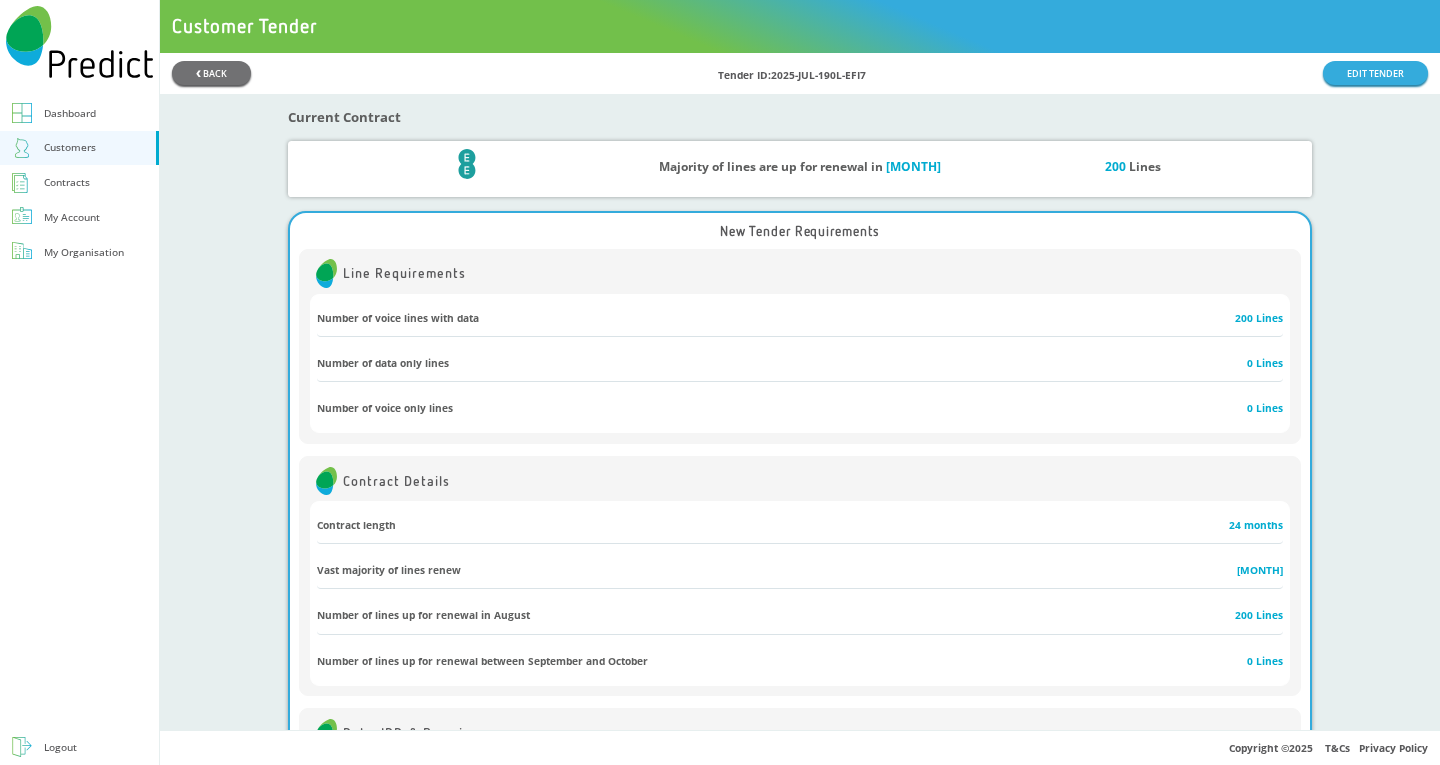 scroll, scrollTop: 0, scrollLeft: 0, axis: both 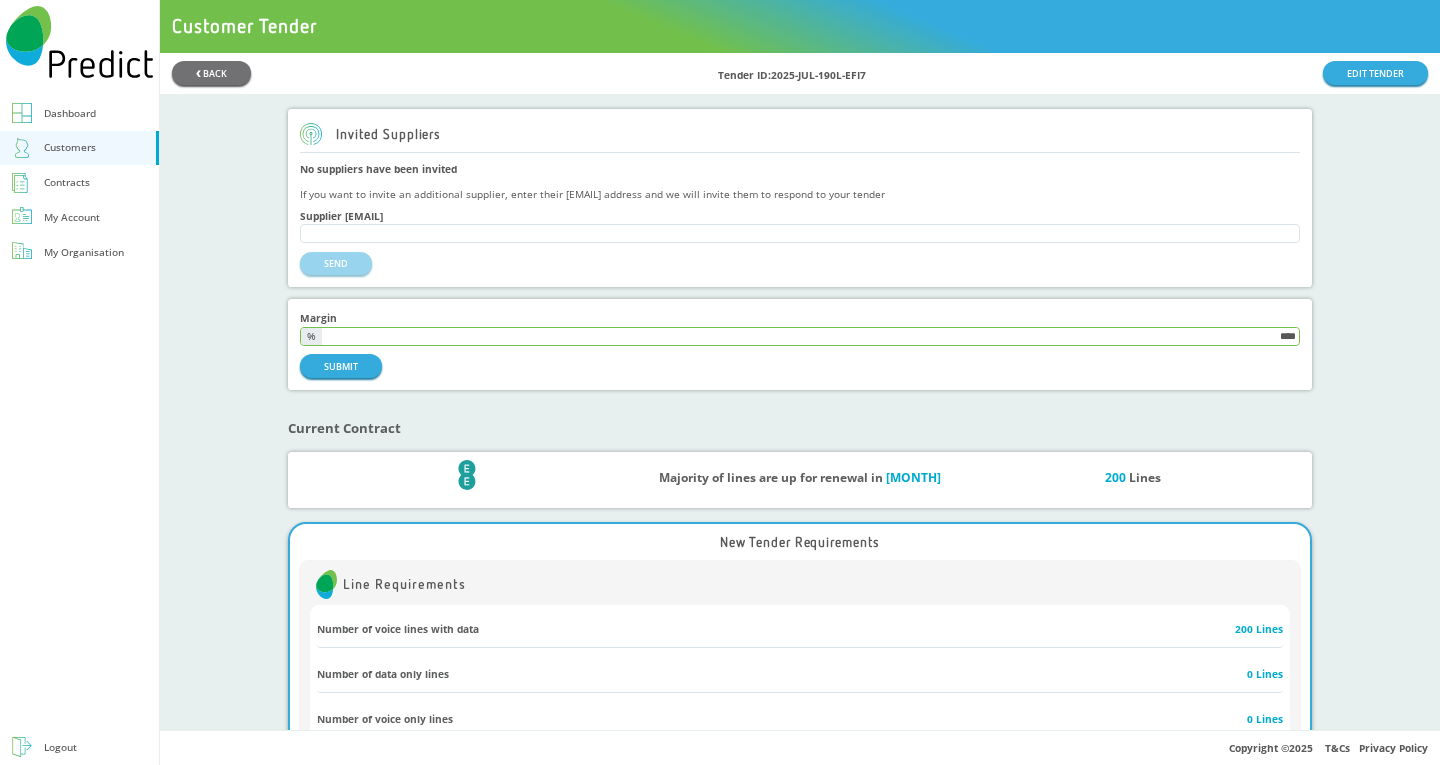 click on "****" at bounding box center [810, 336] 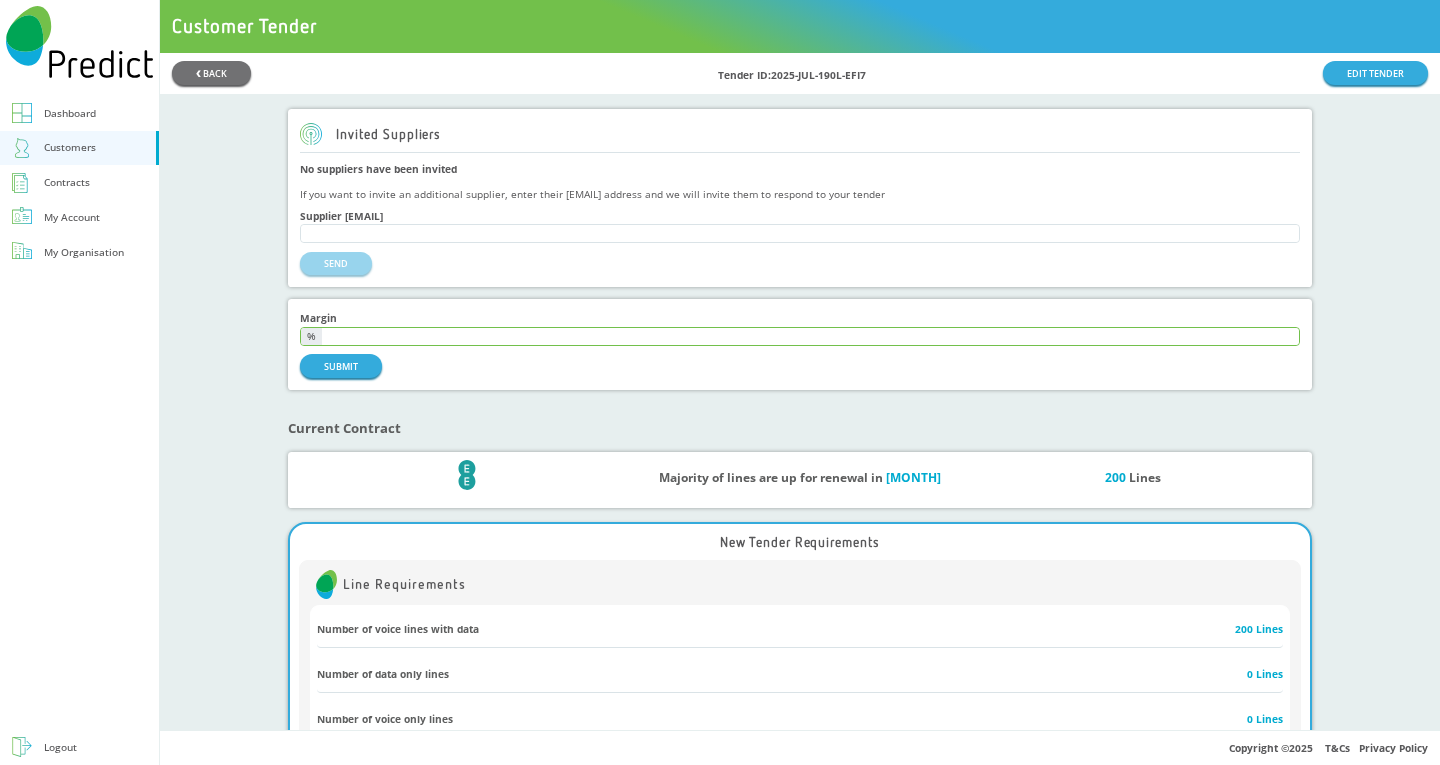 click at bounding box center [810, 336] 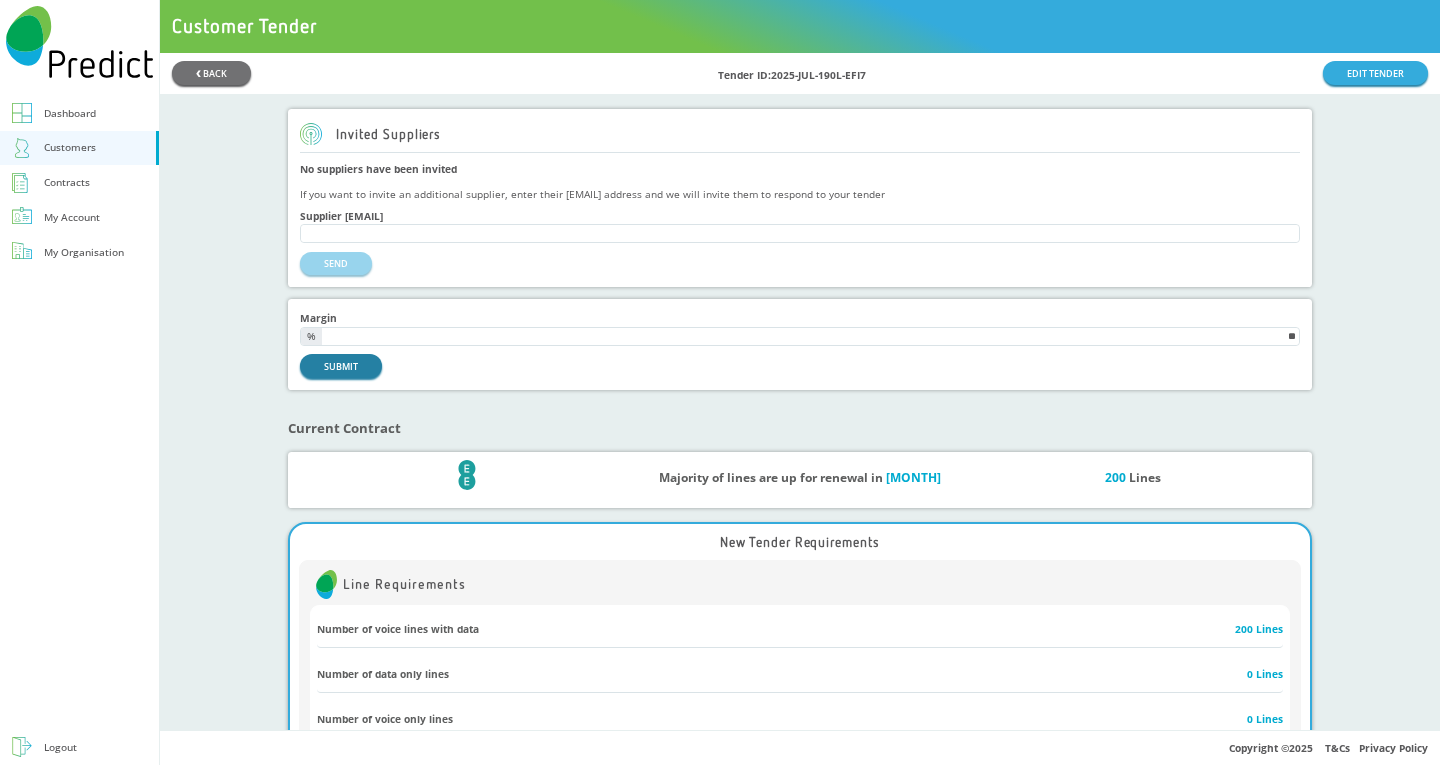 type on "**" 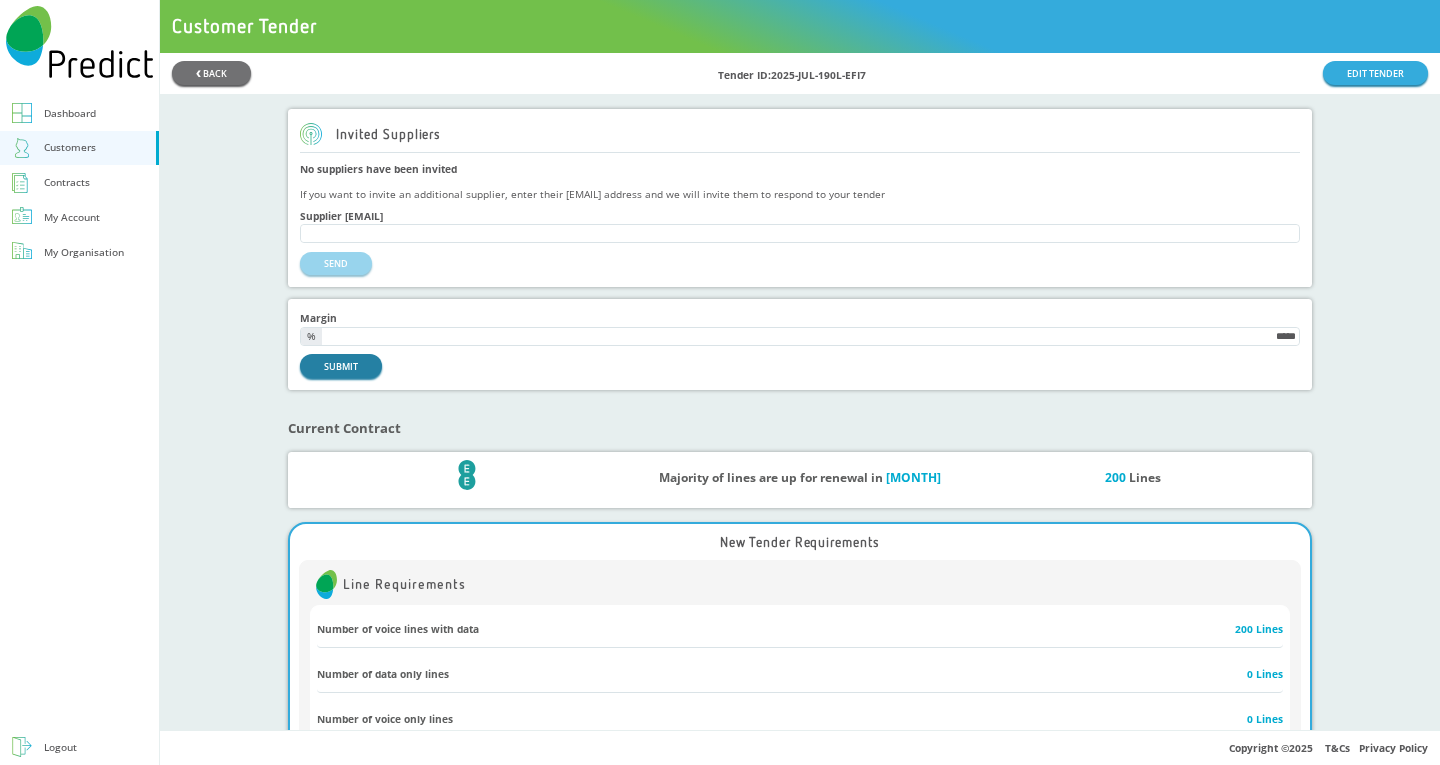 click on "SUBMIT" at bounding box center (341, 365) 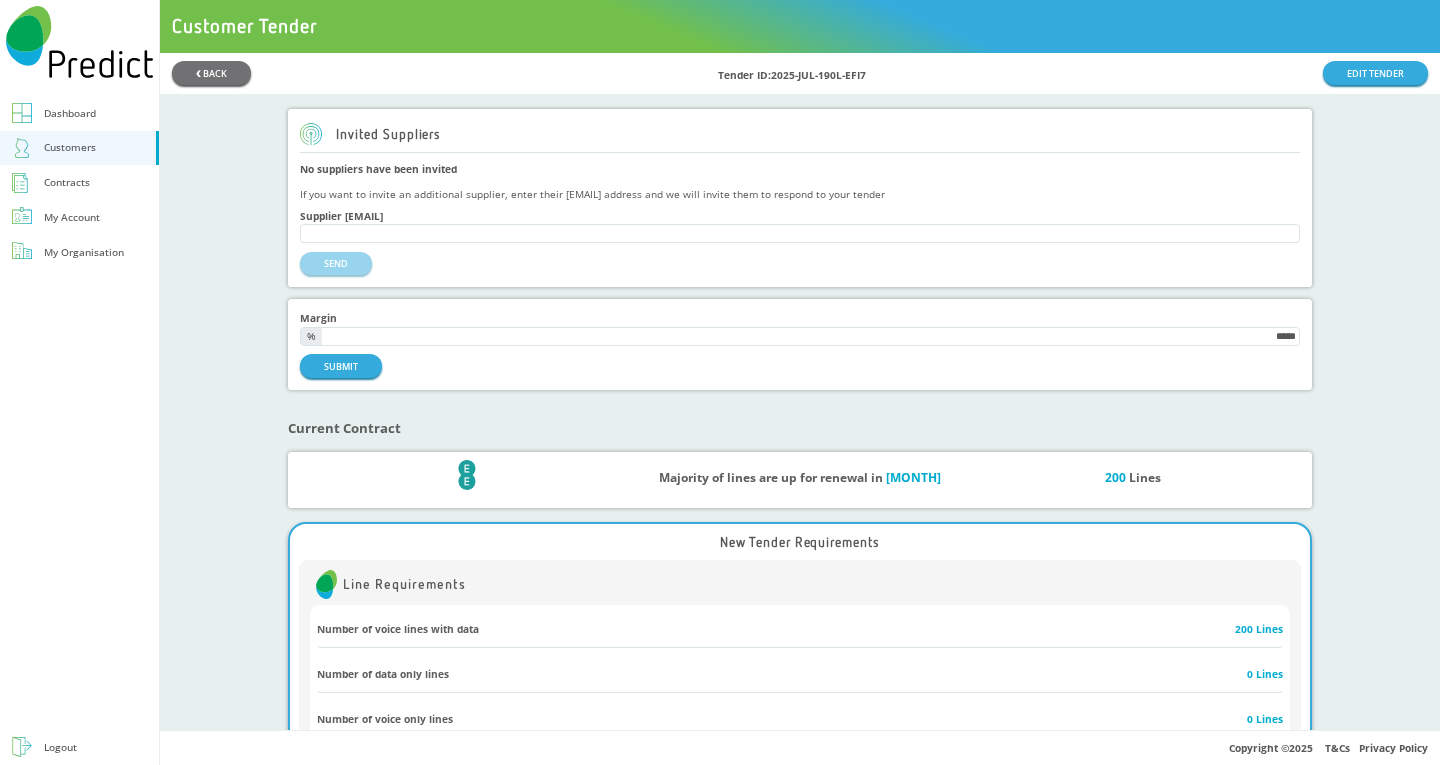 click on "Dashboard" at bounding box center [70, 113] 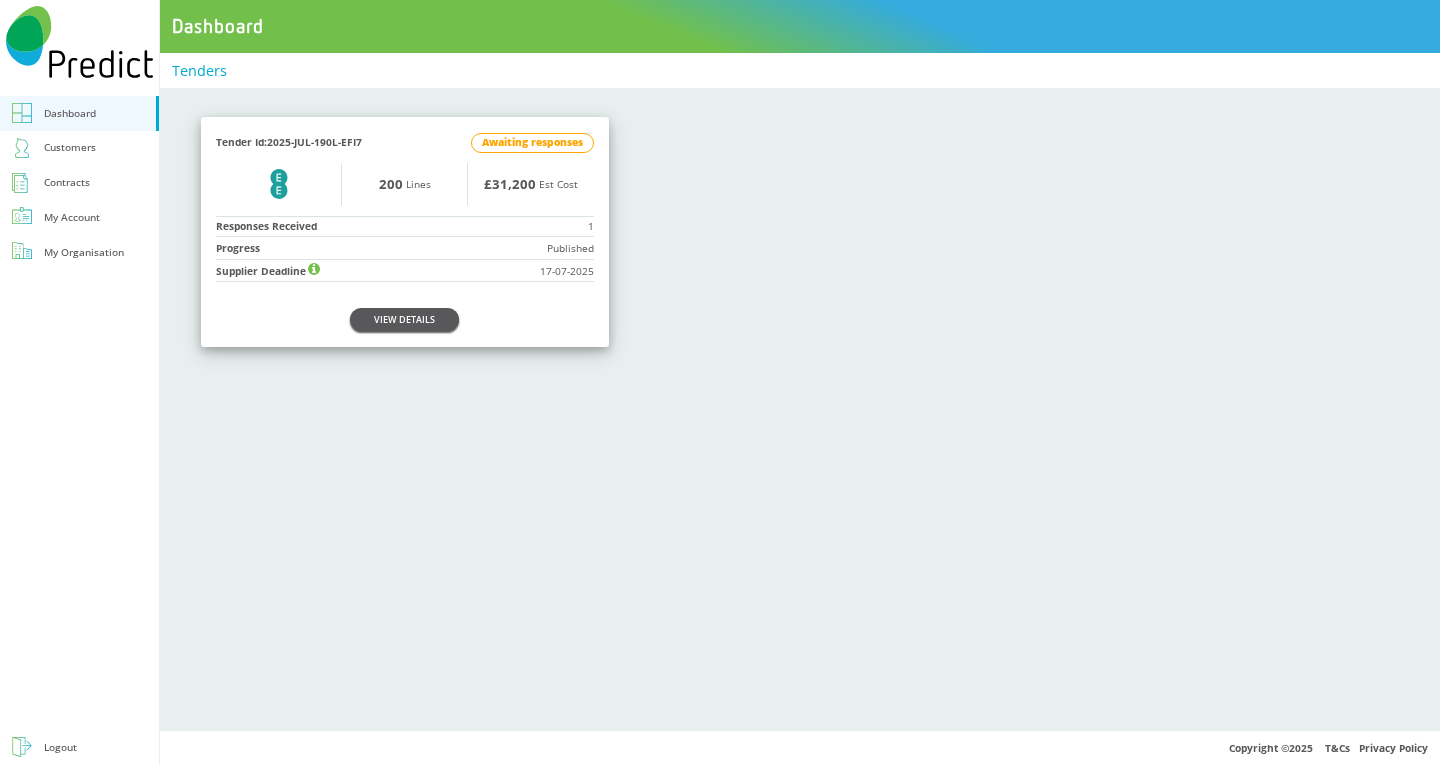 click on "VIEW DETAILS" at bounding box center [404, 319] 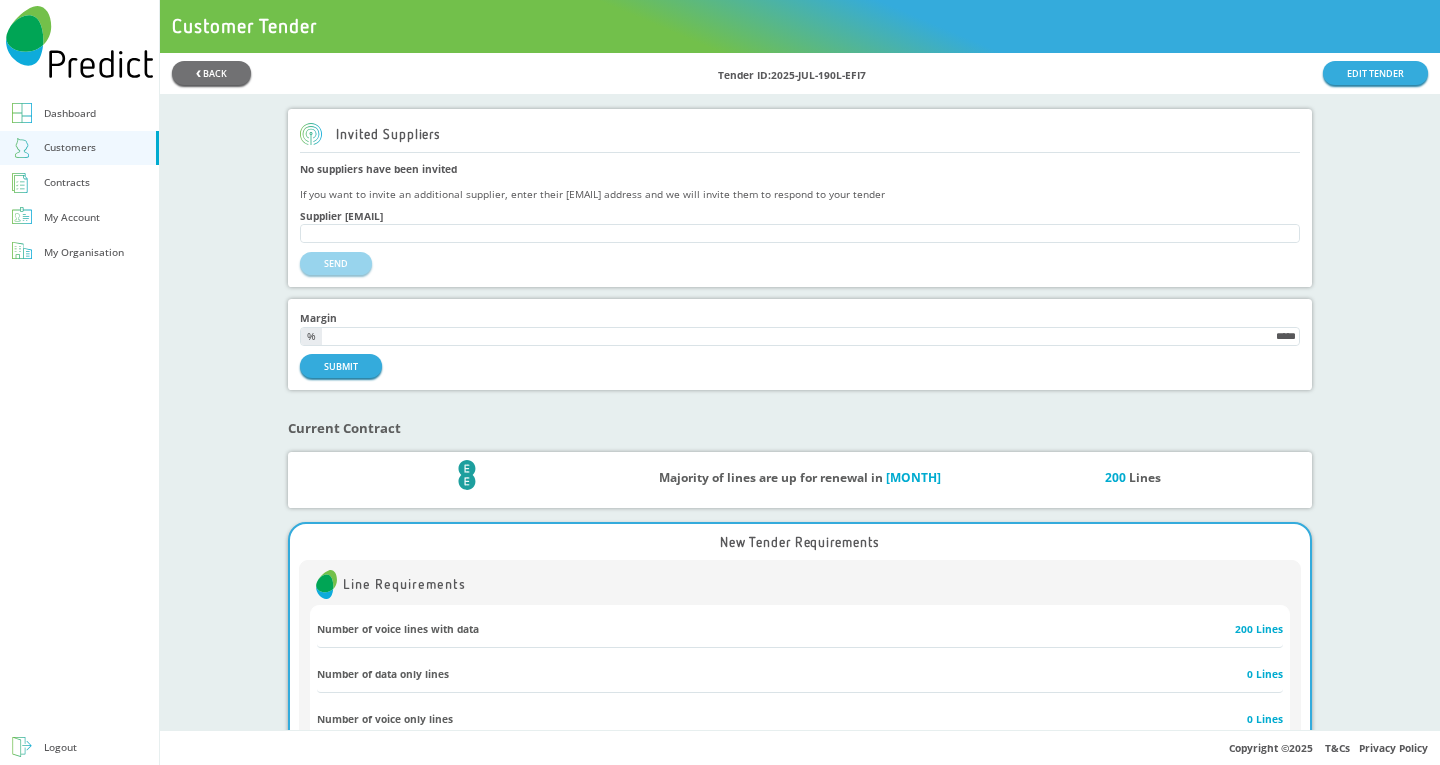 click on "Dashboard" at bounding box center (70, 113) 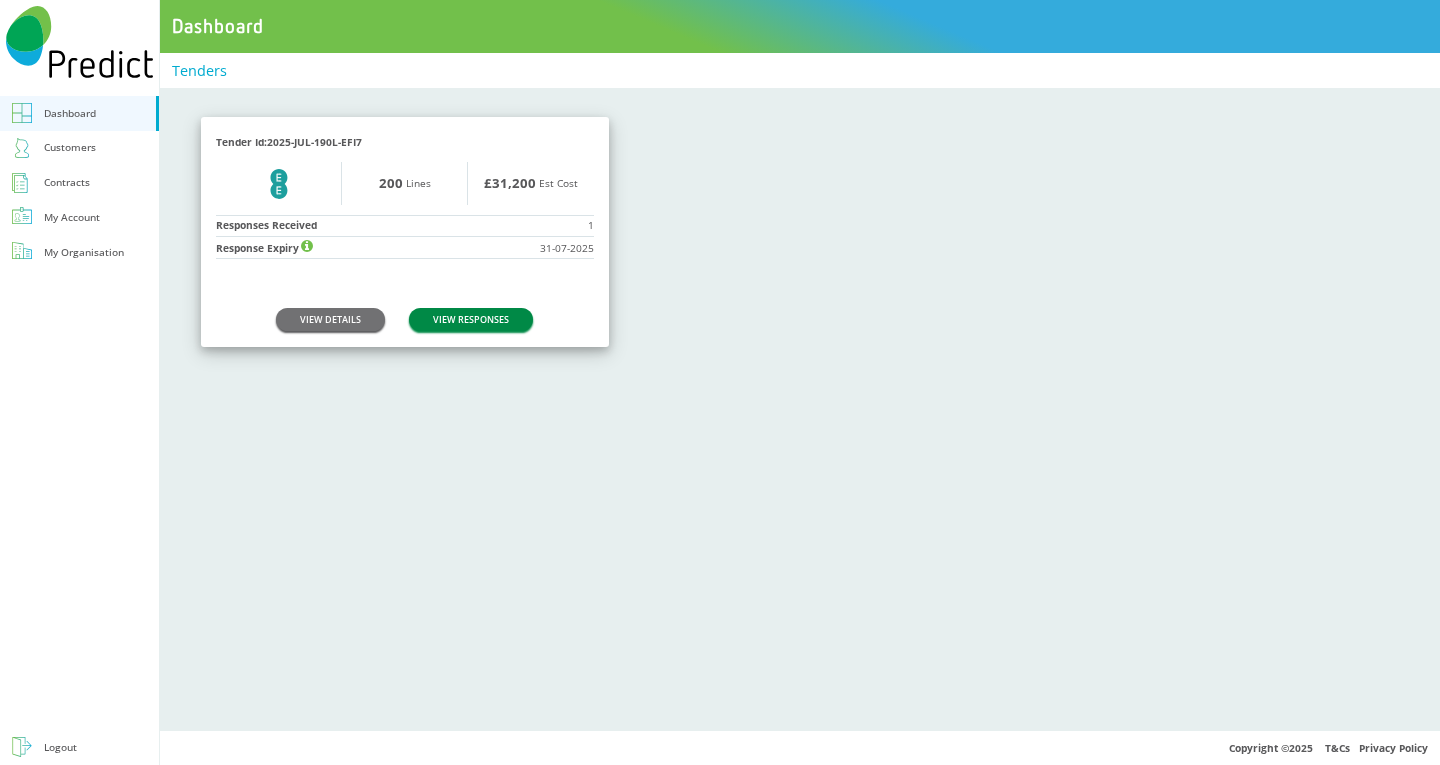 click on "VIEW RESPONSES" at bounding box center (471, 319) 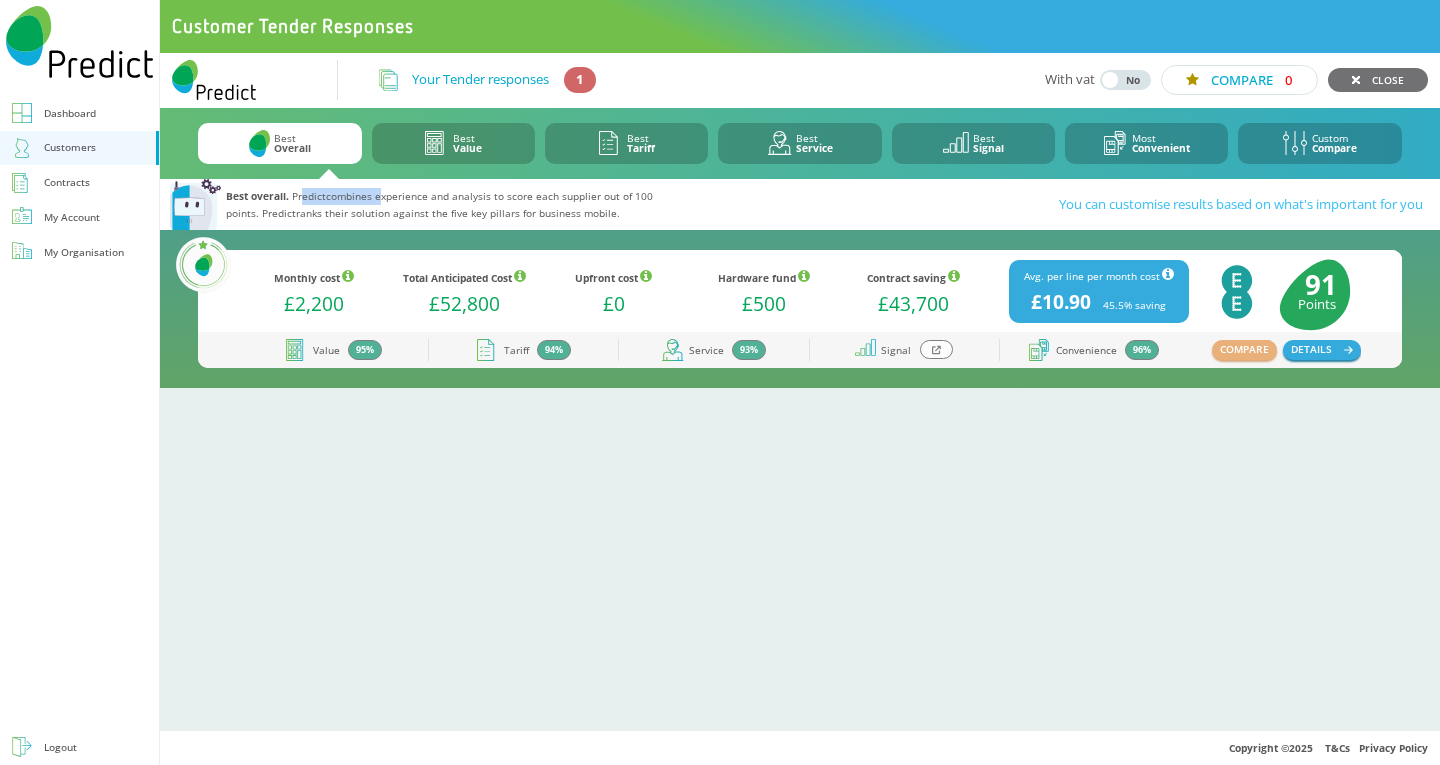 drag, startPoint x: 304, startPoint y: 193, endPoint x: 377, endPoint y: 191, distance: 73.02739 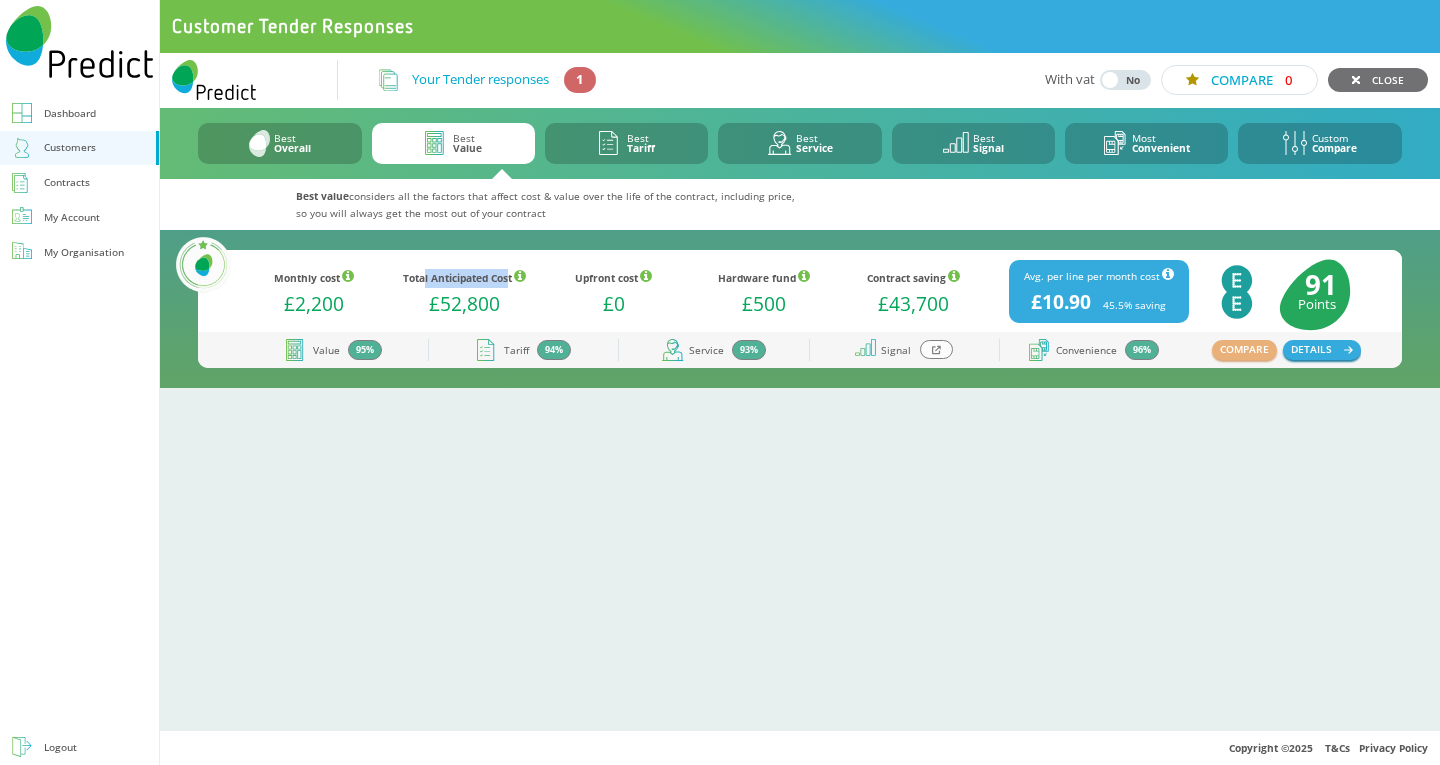 drag, startPoint x: 421, startPoint y: 279, endPoint x: 524, endPoint y: 289, distance: 103.4843 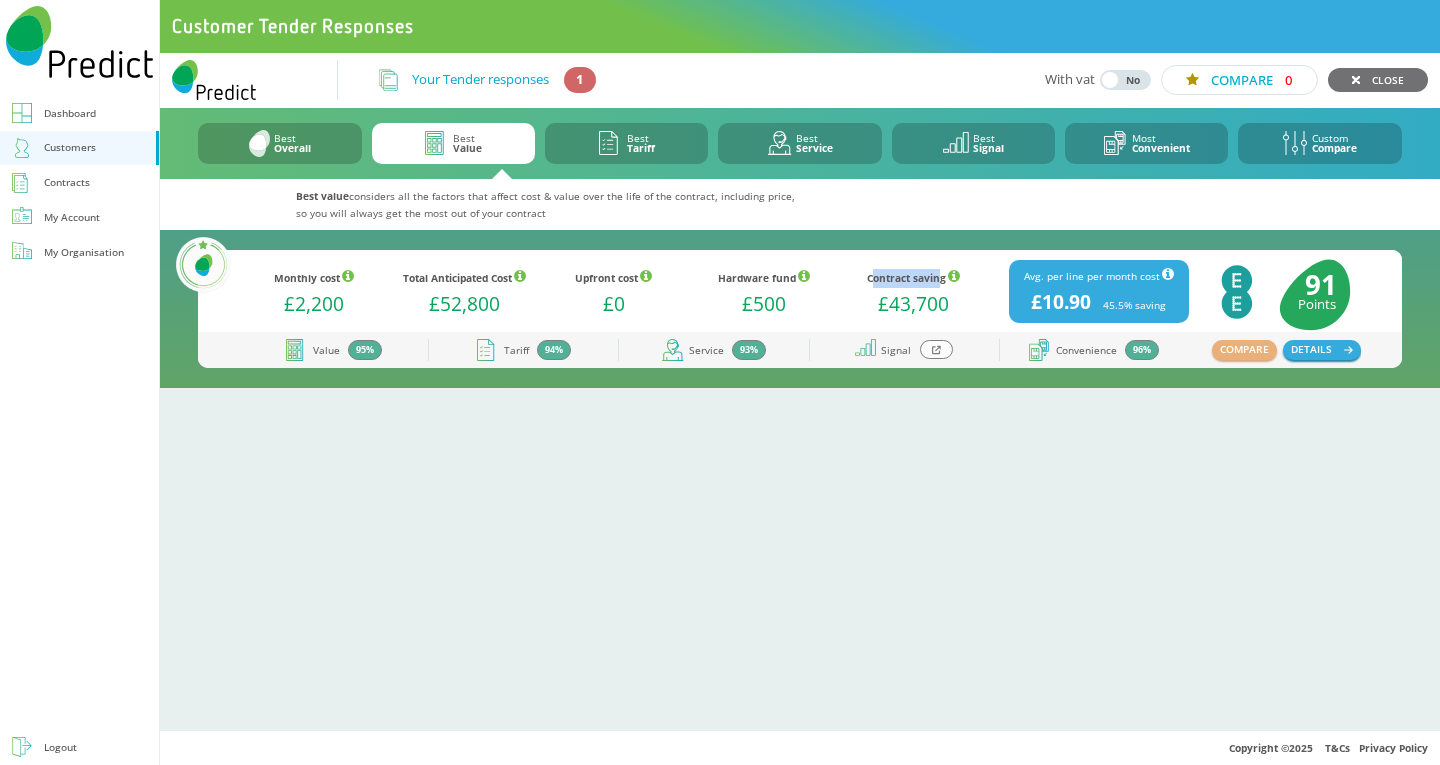 drag, startPoint x: 870, startPoint y: 282, endPoint x: 943, endPoint y: 282, distance: 73 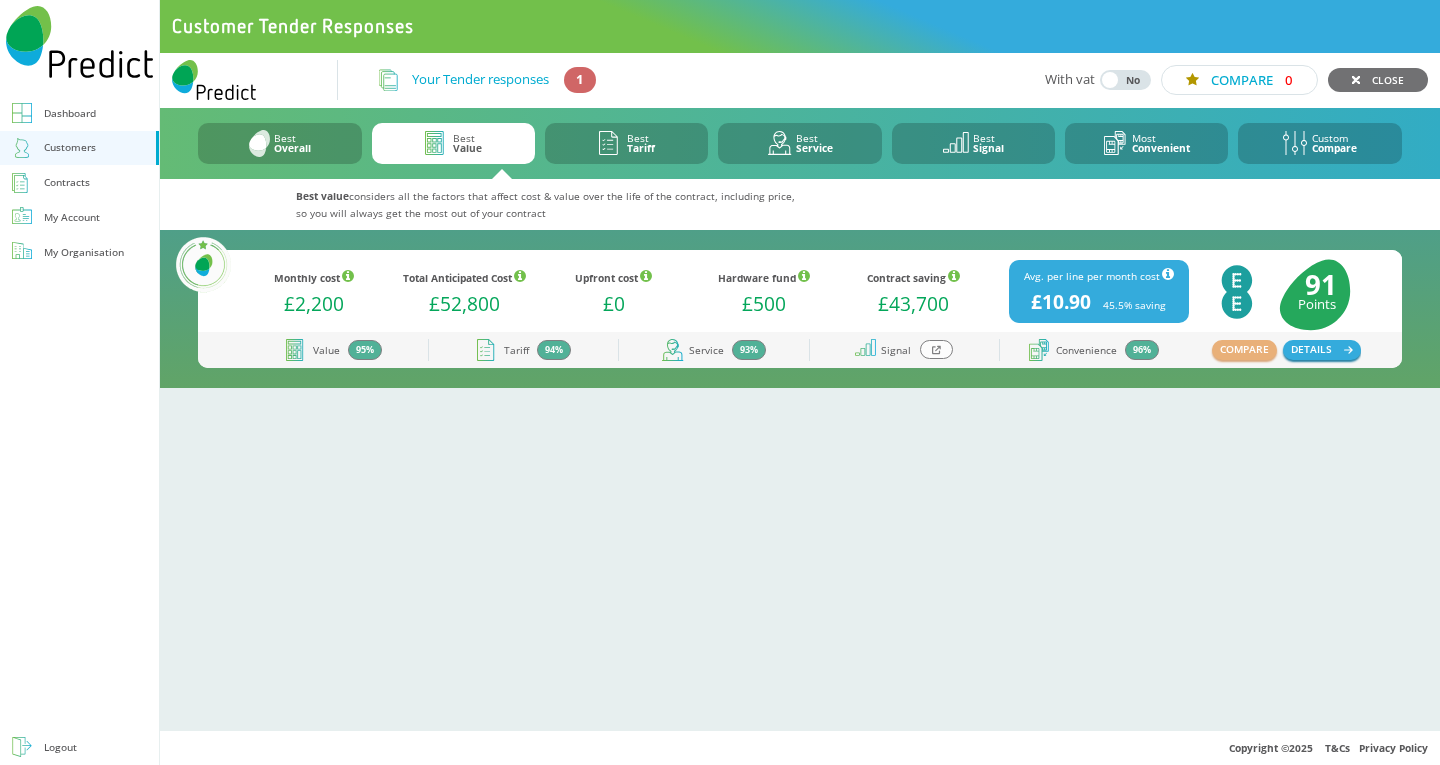 click on "Your Tender responses" at bounding box center (480, 79) 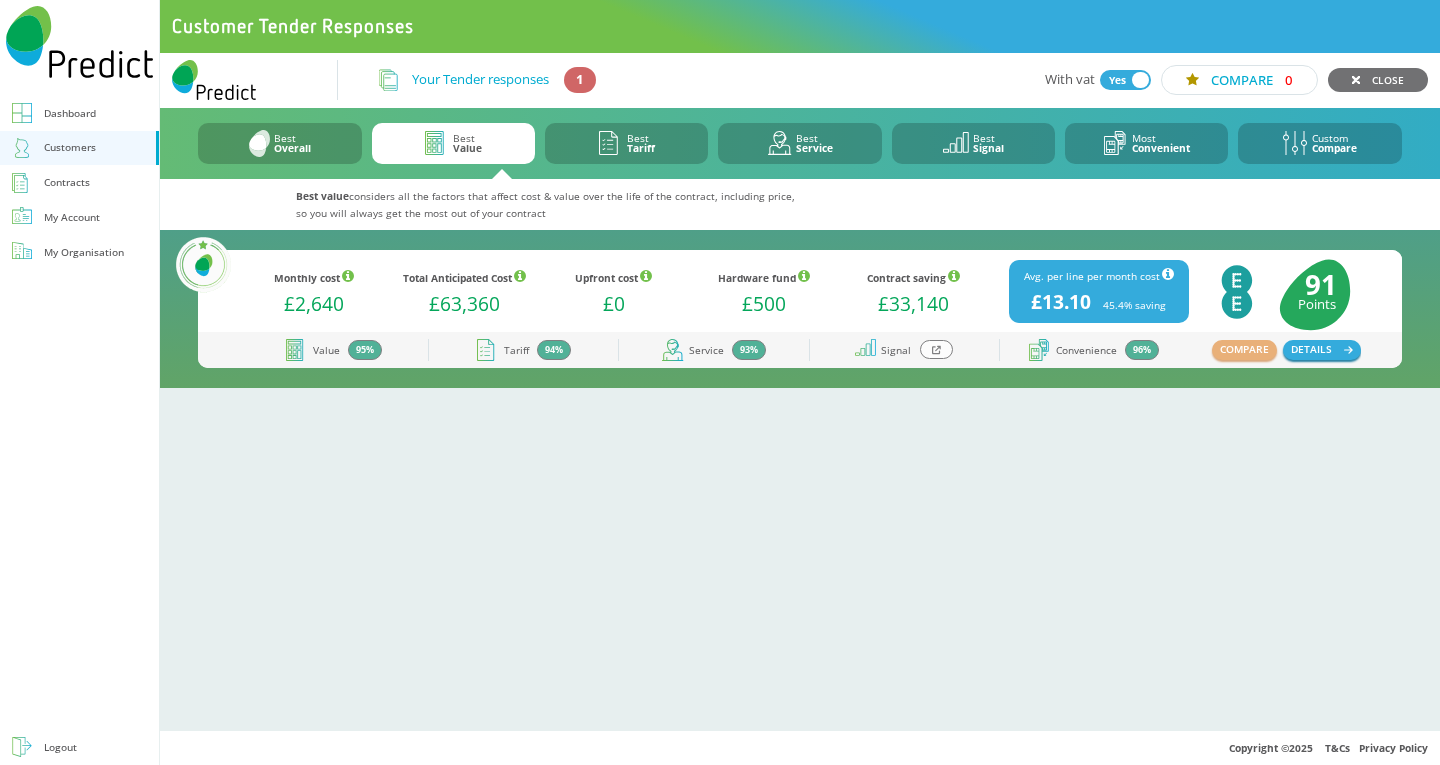 click on "Yes" at bounding box center (1118, 80) 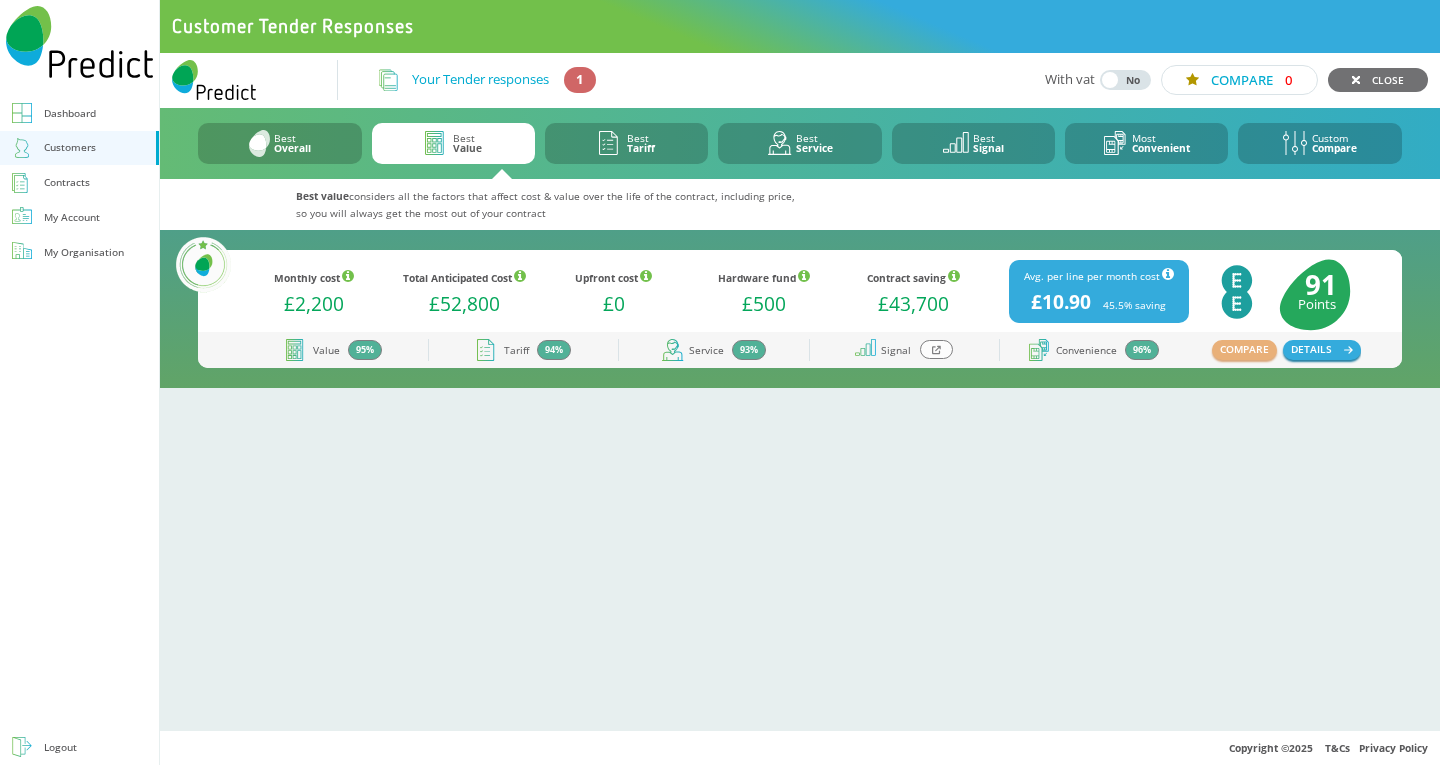 click at bounding box center [1110, 80] 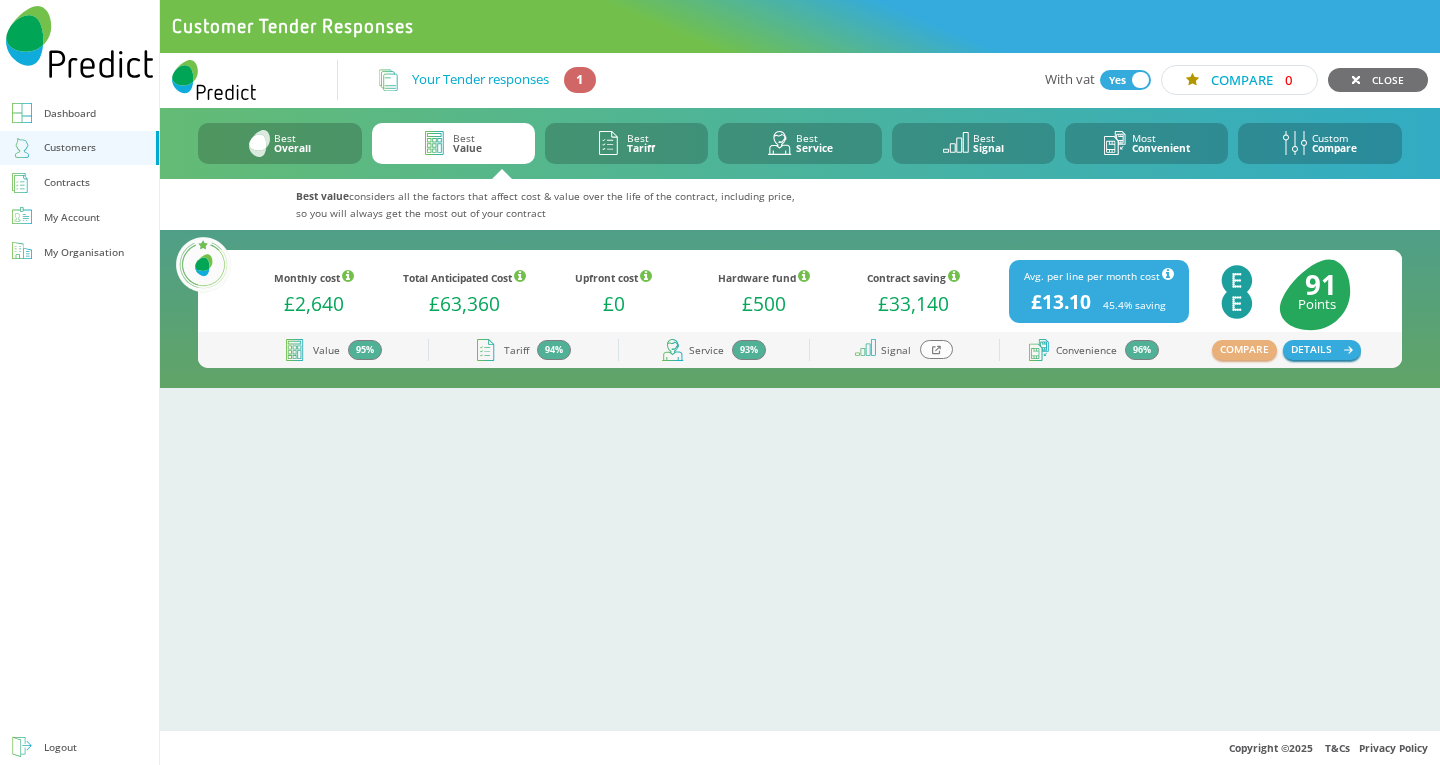 click on "Yes" at bounding box center (1118, 80) 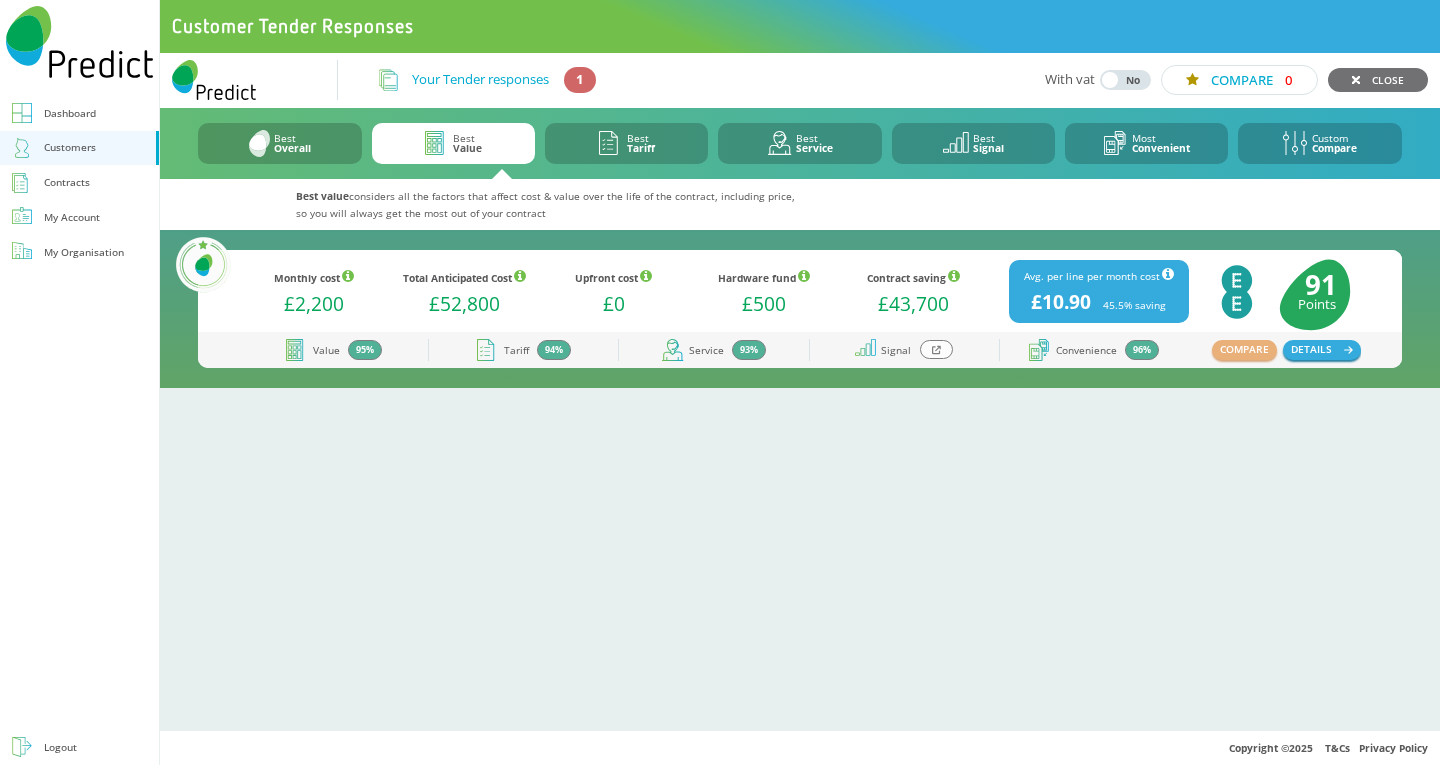 click at bounding box center (1110, 80) 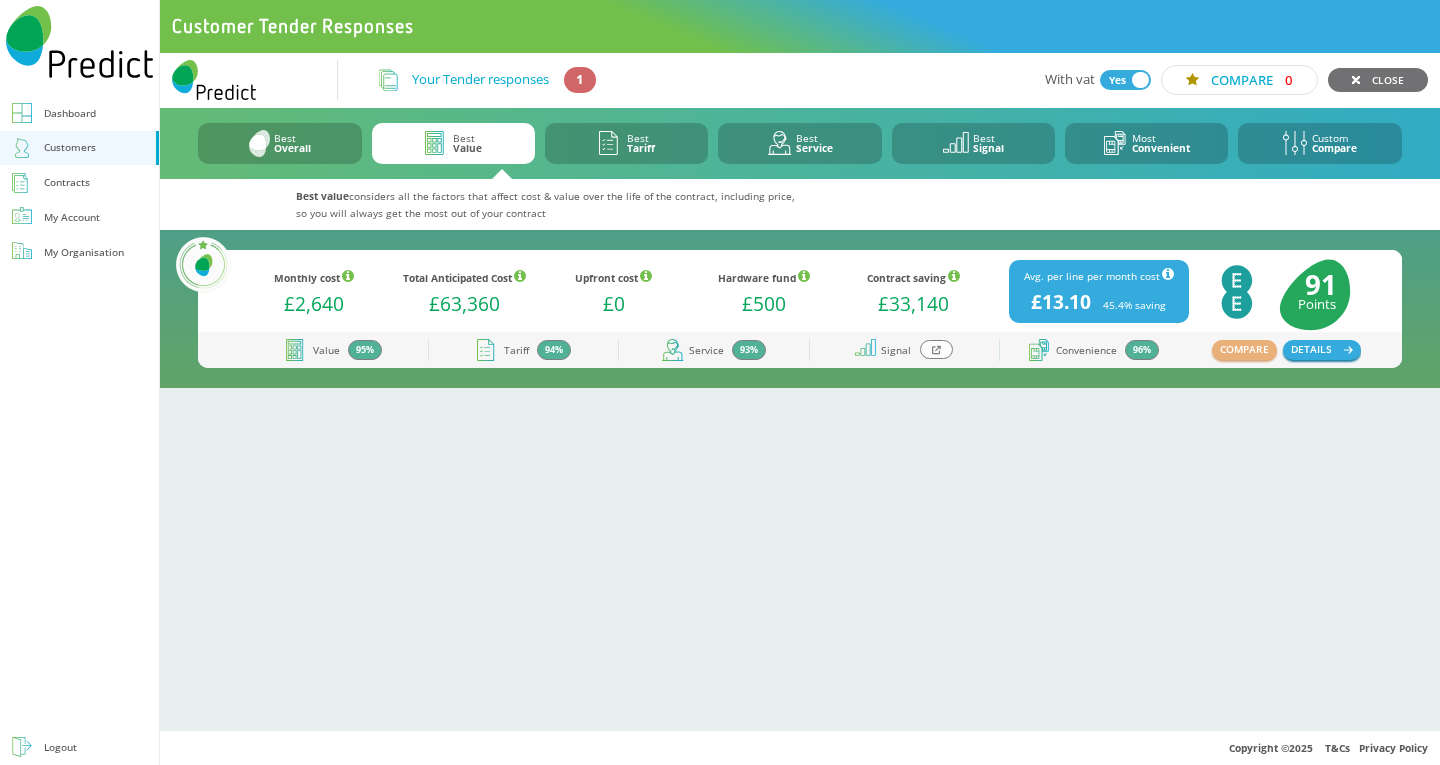 click on "Yes" at bounding box center [1118, 80] 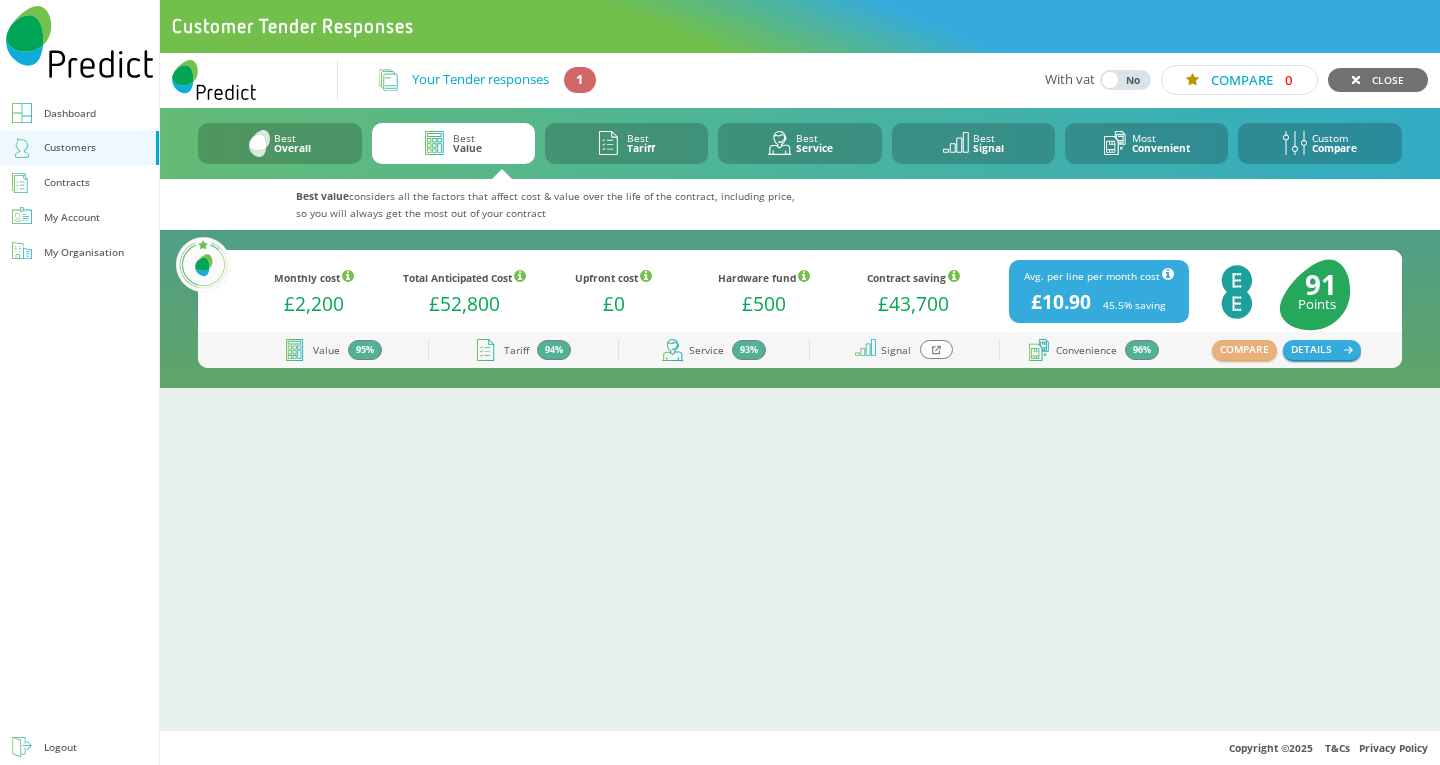 click at bounding box center (1110, 80) 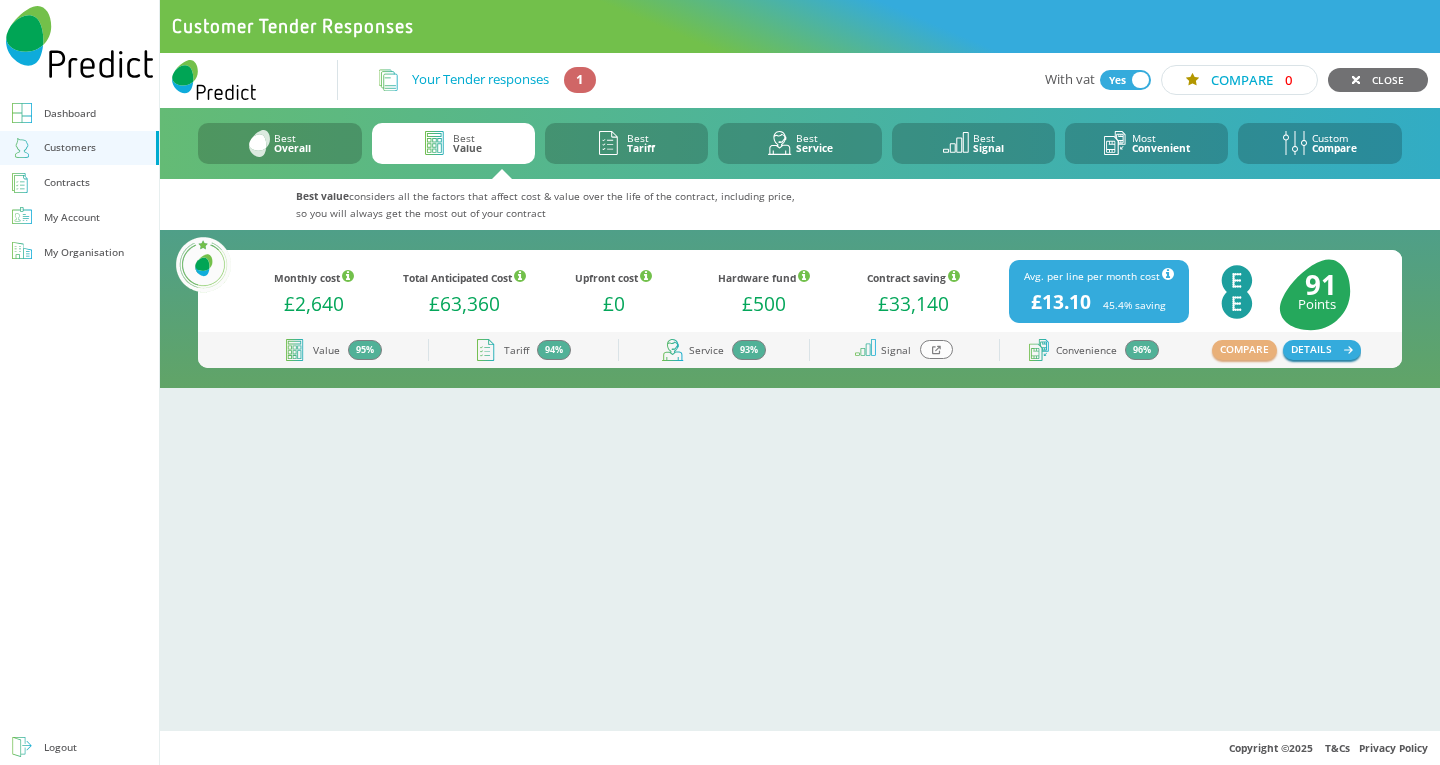 click on "Yes" at bounding box center (1118, 80) 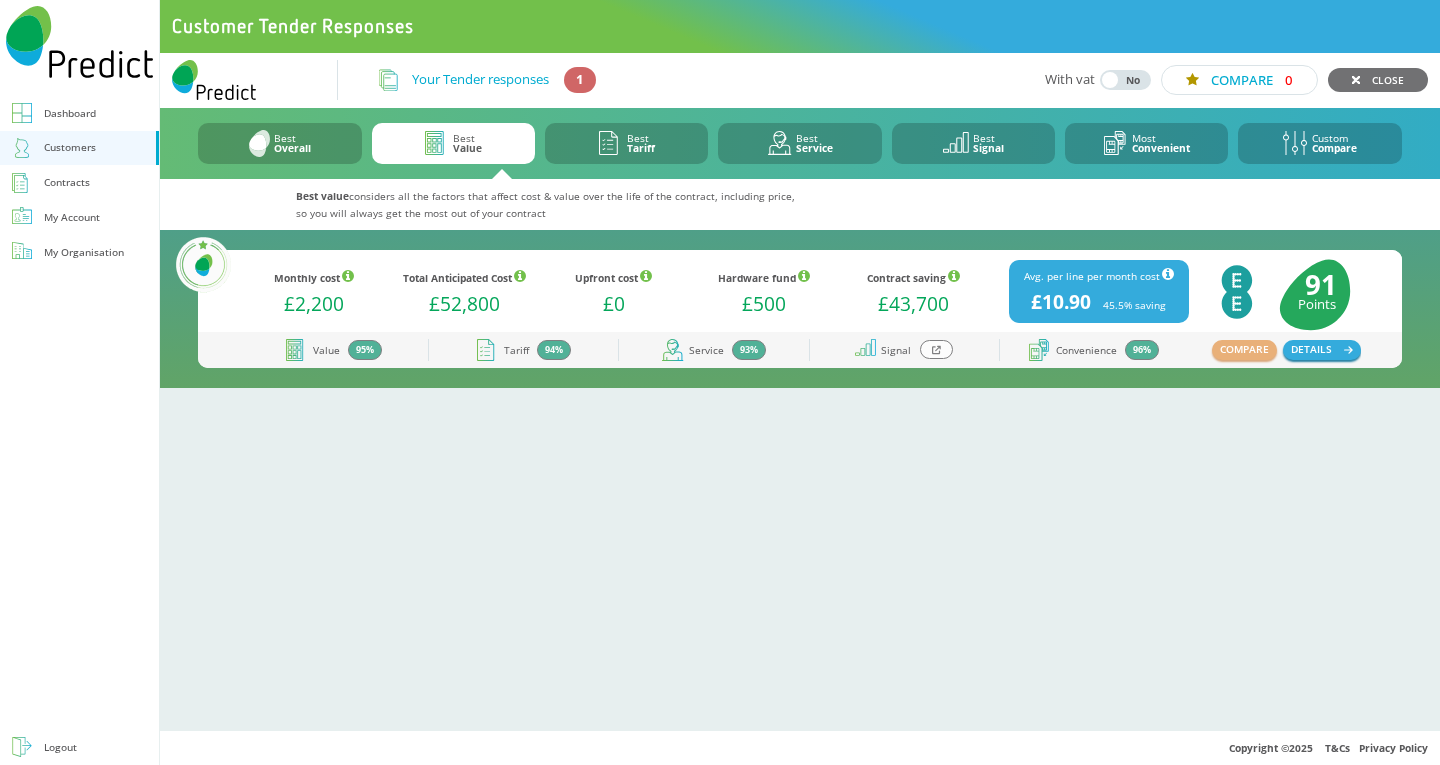 click at bounding box center [1110, 80] 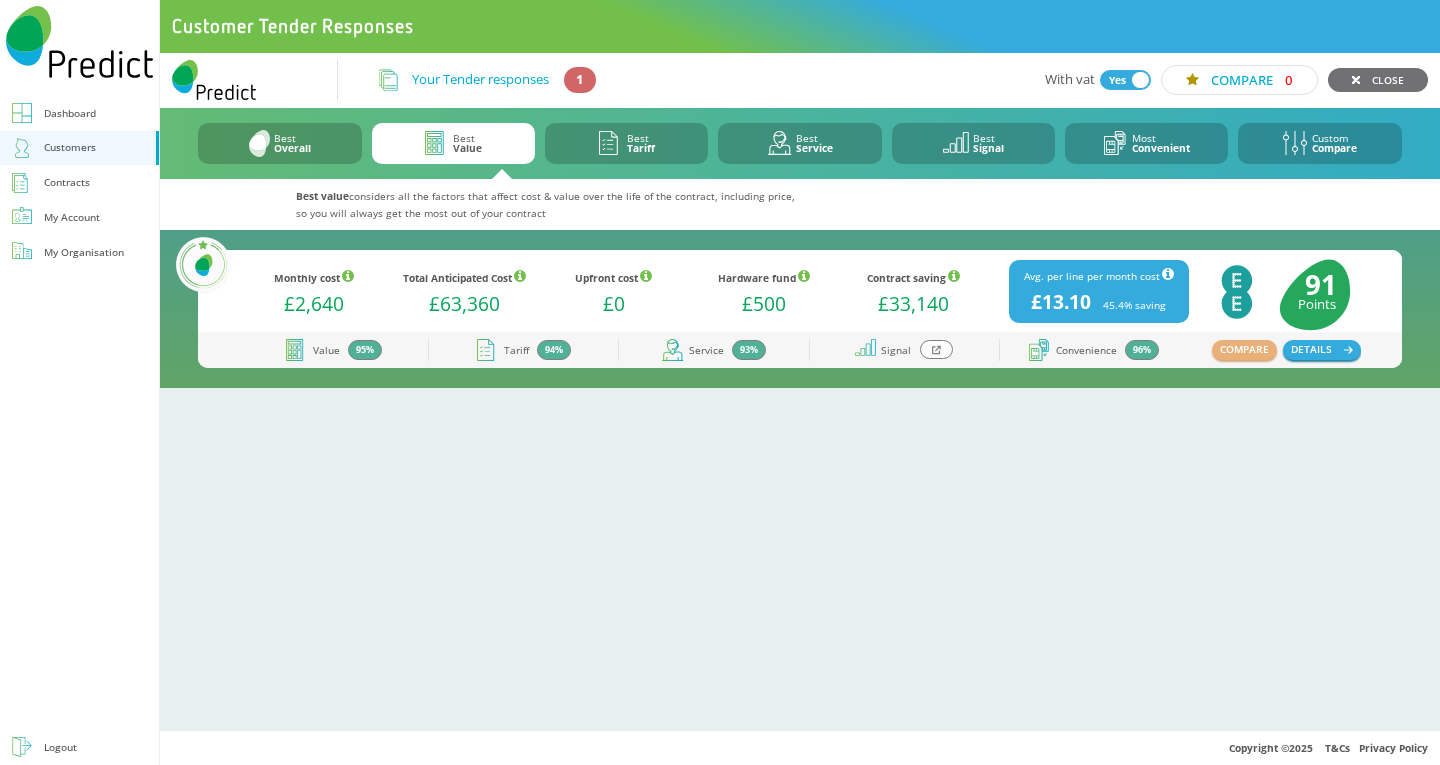 click on "Yes" at bounding box center (1118, 80) 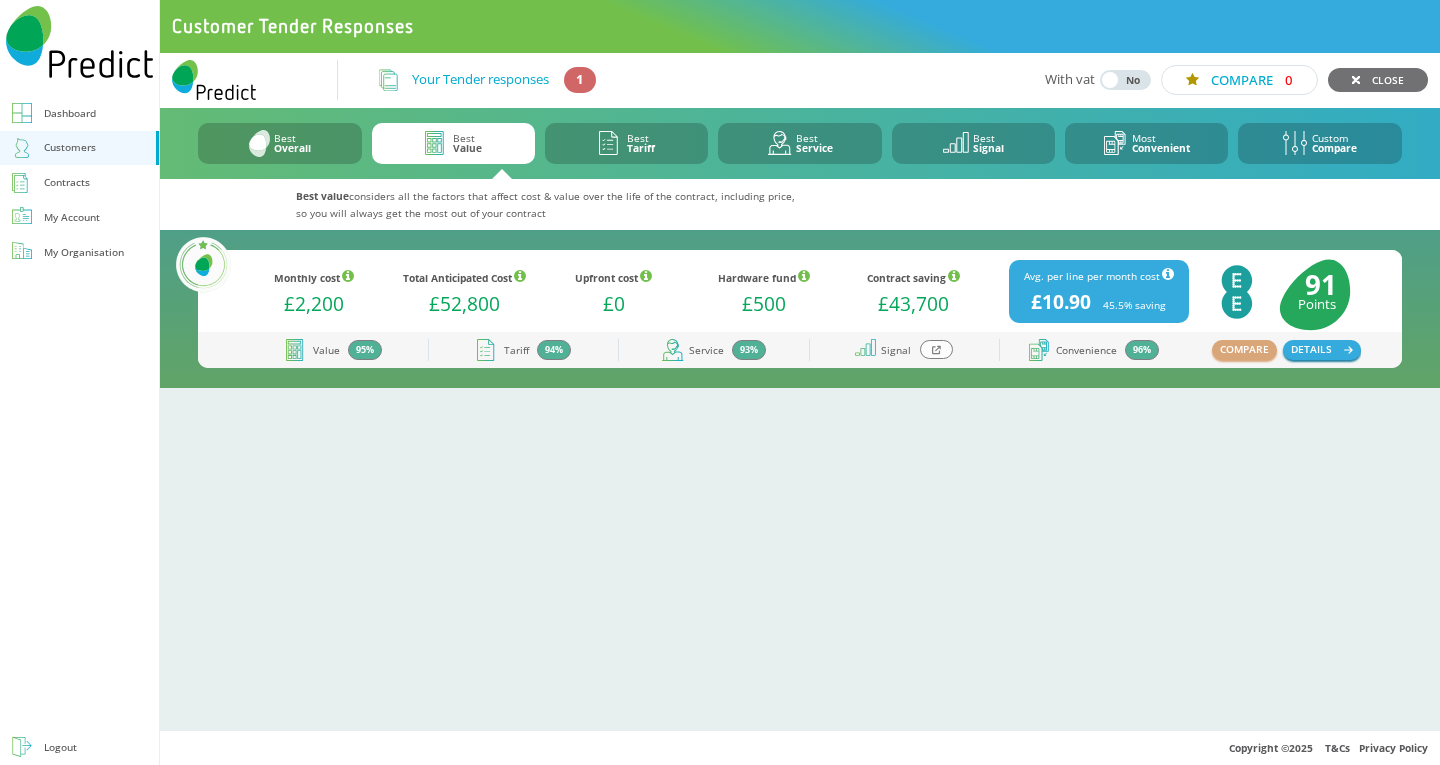 click on "COMPARE" at bounding box center [1244, 350] 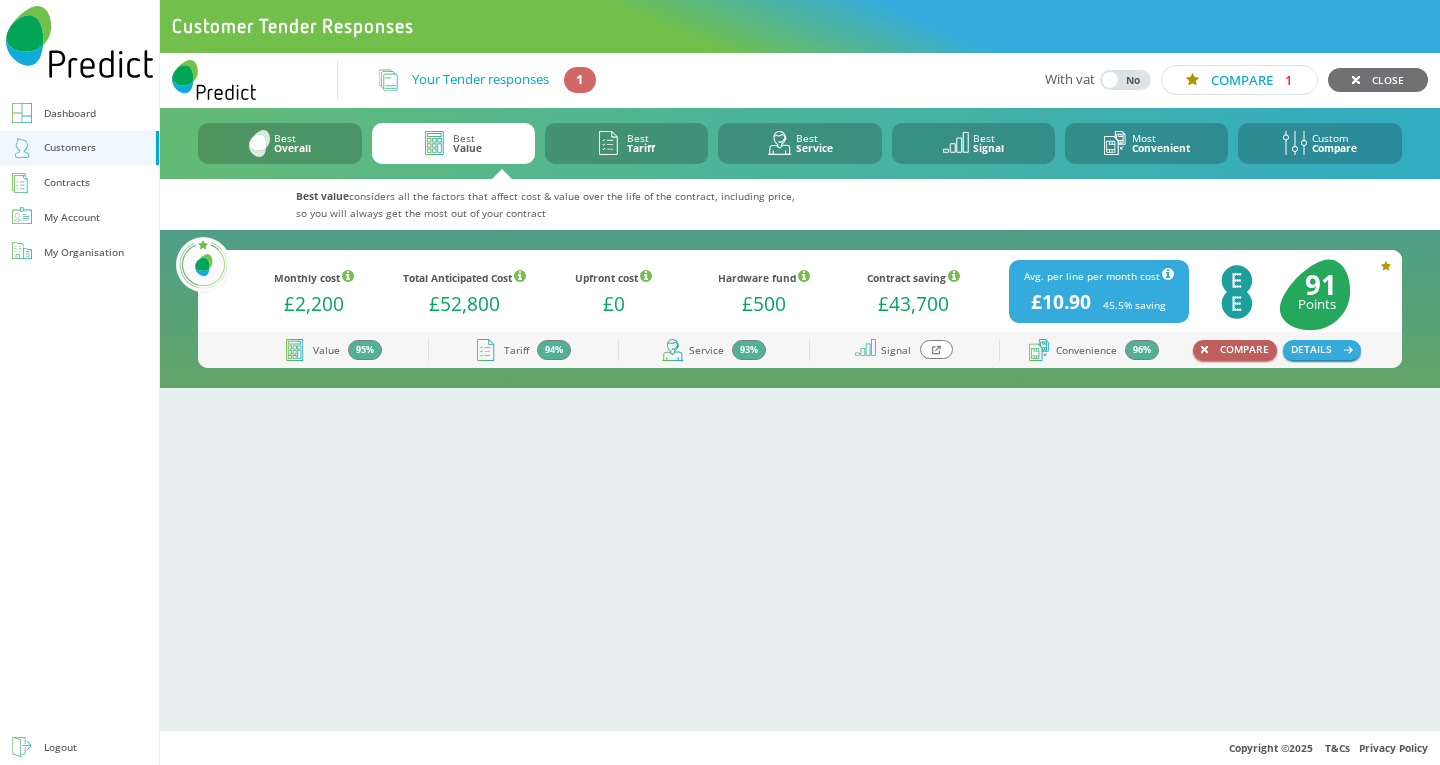 click on "COMPARE" at bounding box center (1235, 350) 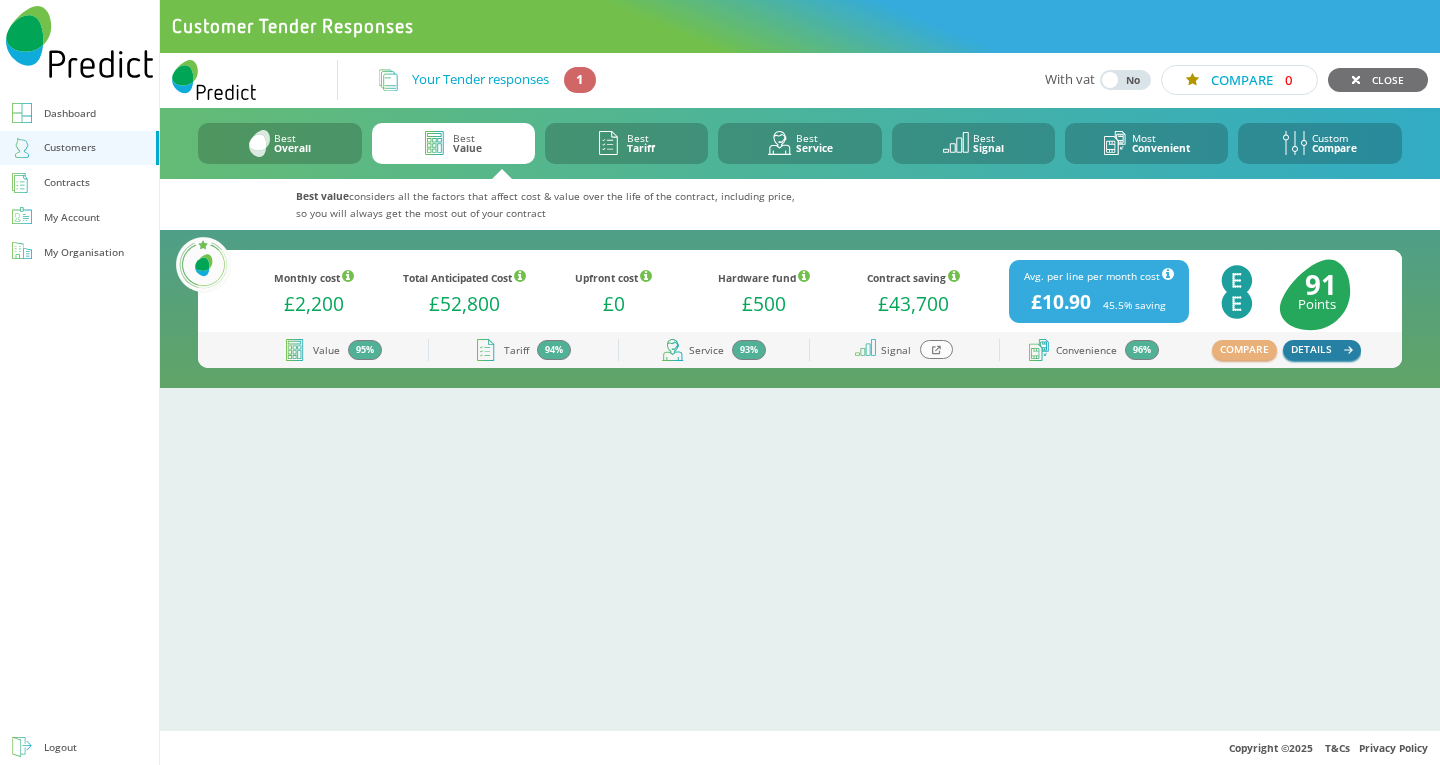 click on "DETAILS" at bounding box center [1322, 350] 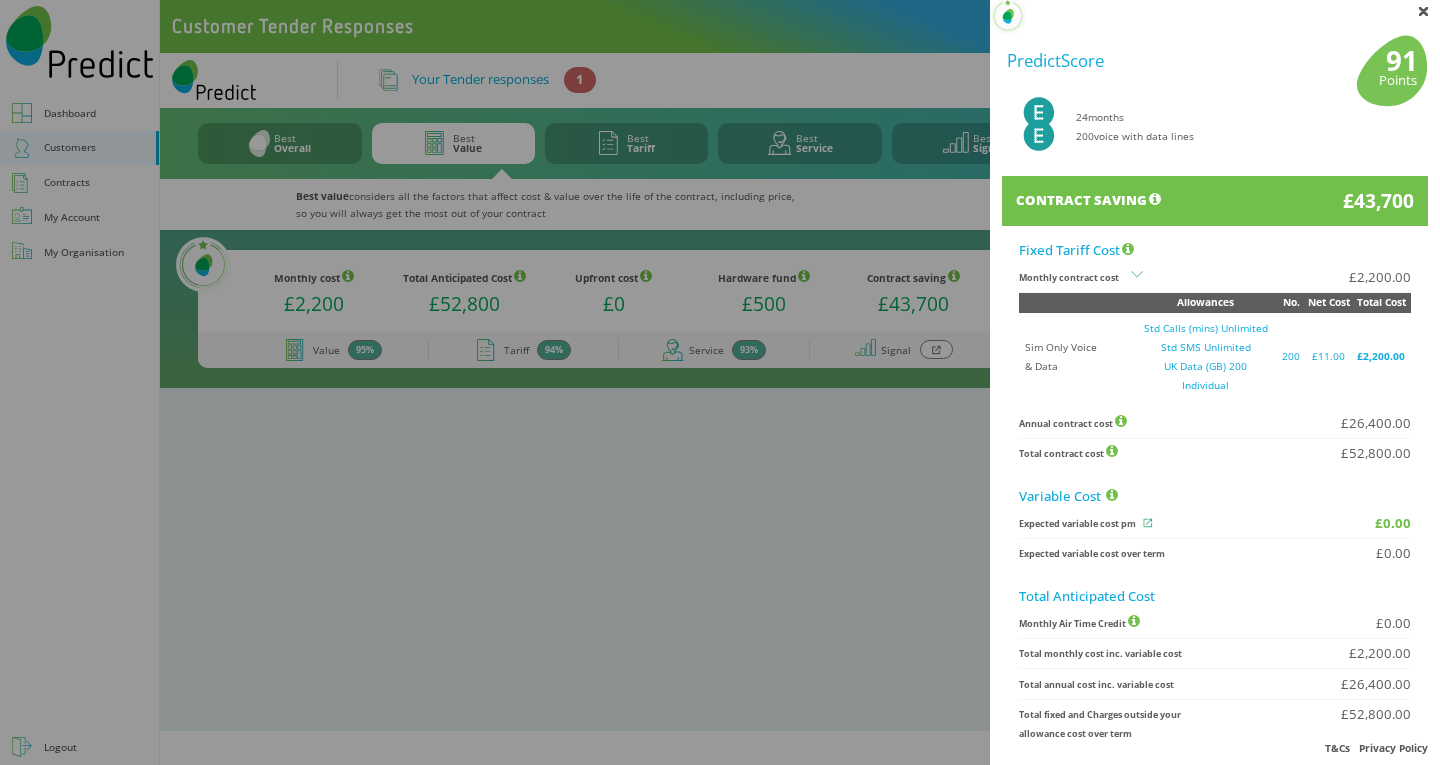 click at bounding box center [1148, 523] 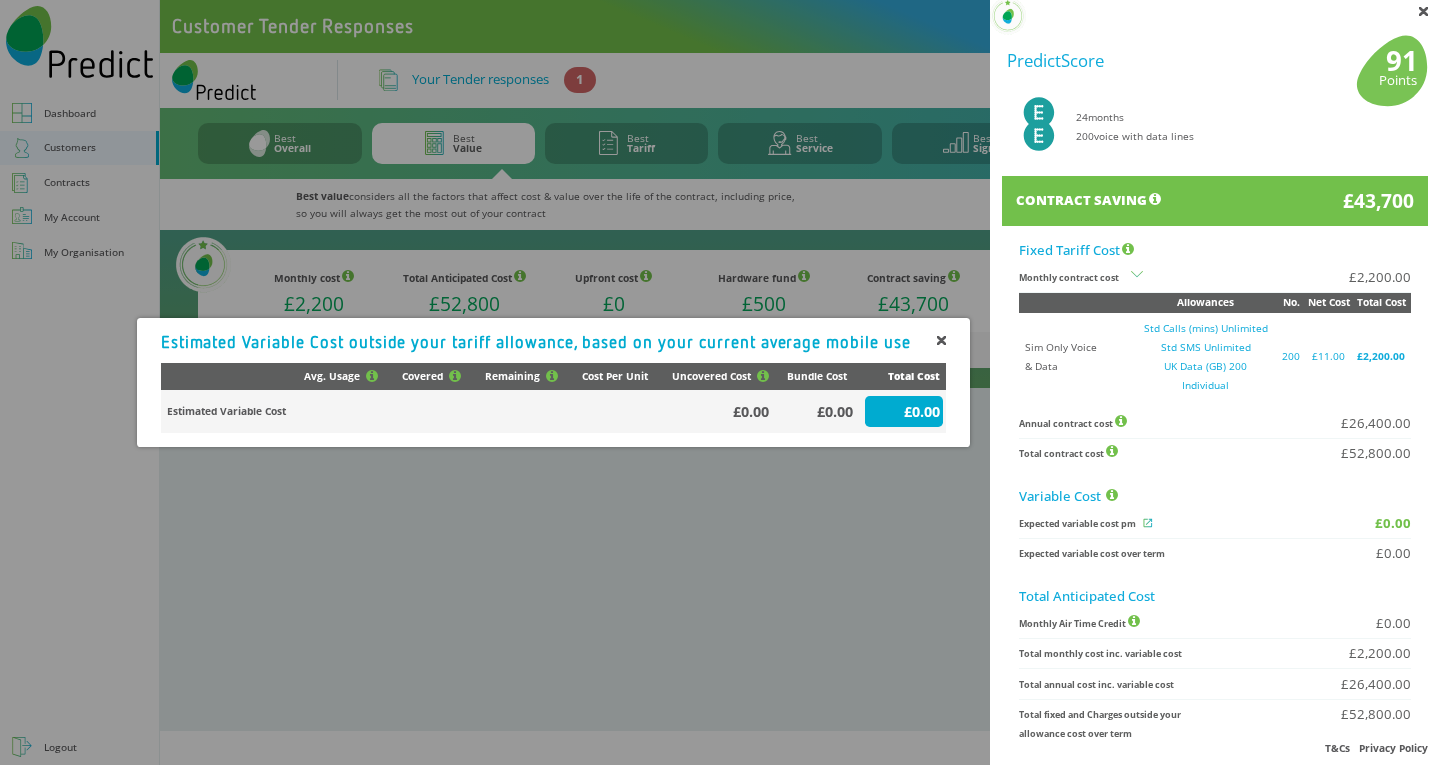 click at bounding box center (941, 340) 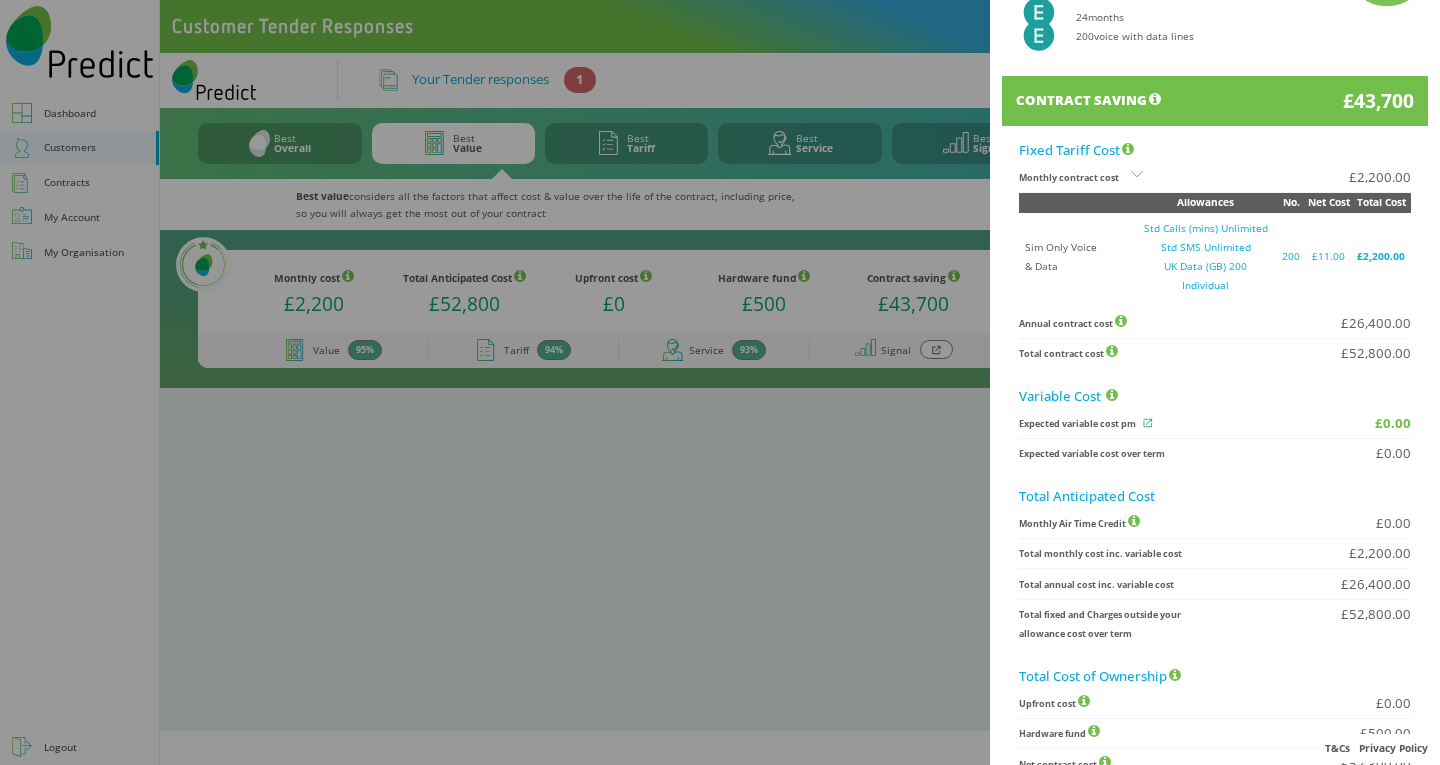 scroll, scrollTop: 400, scrollLeft: 0, axis: vertical 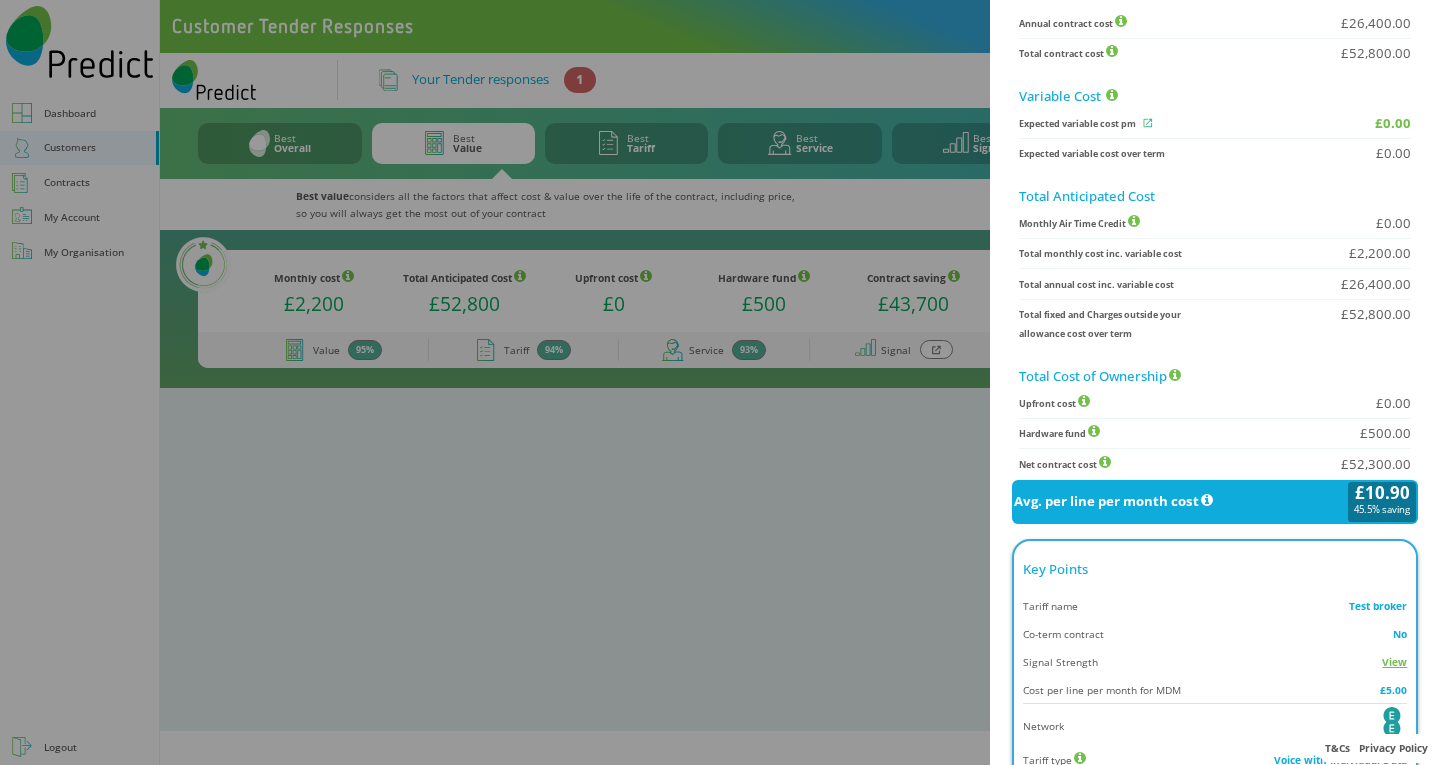 click on "View" at bounding box center [1394, 662] 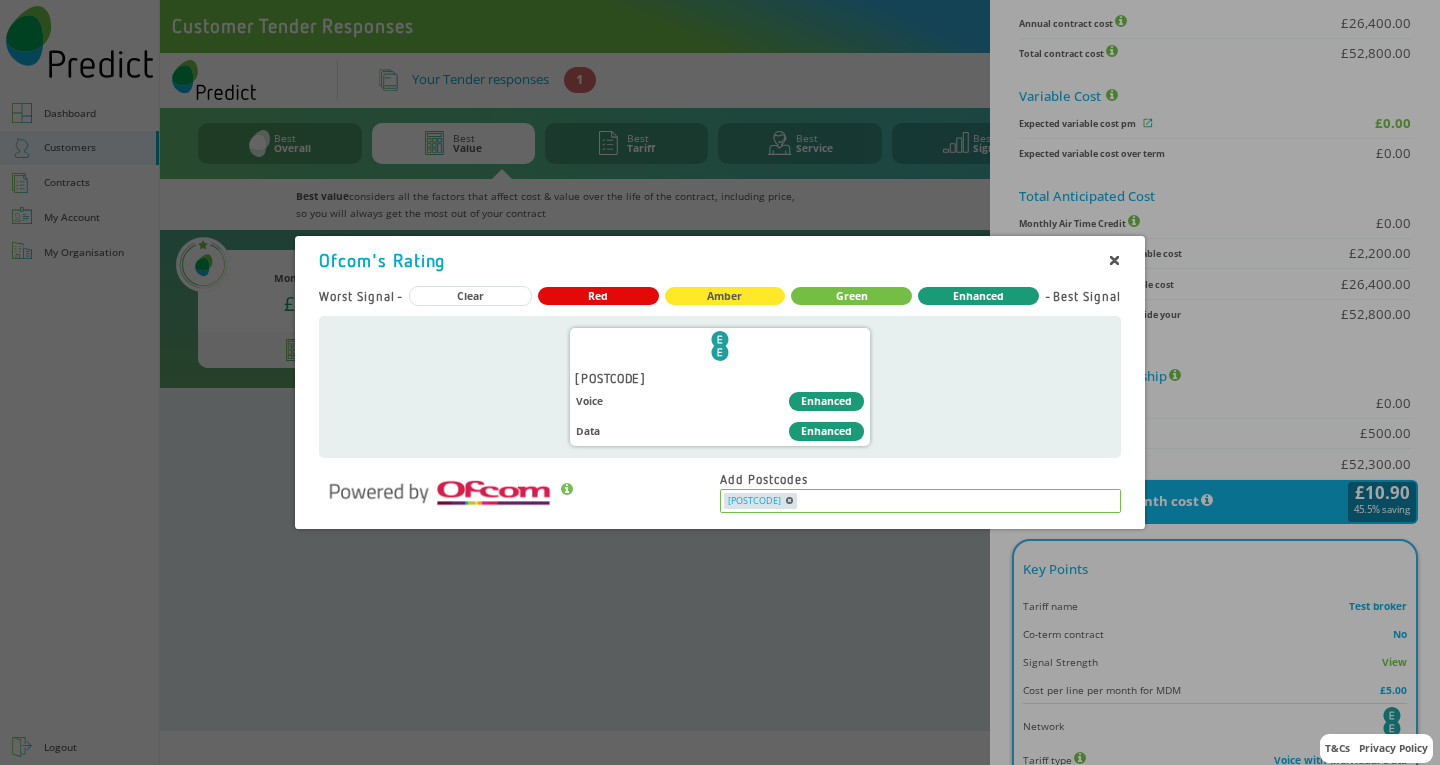 click at bounding box center [958, 501] 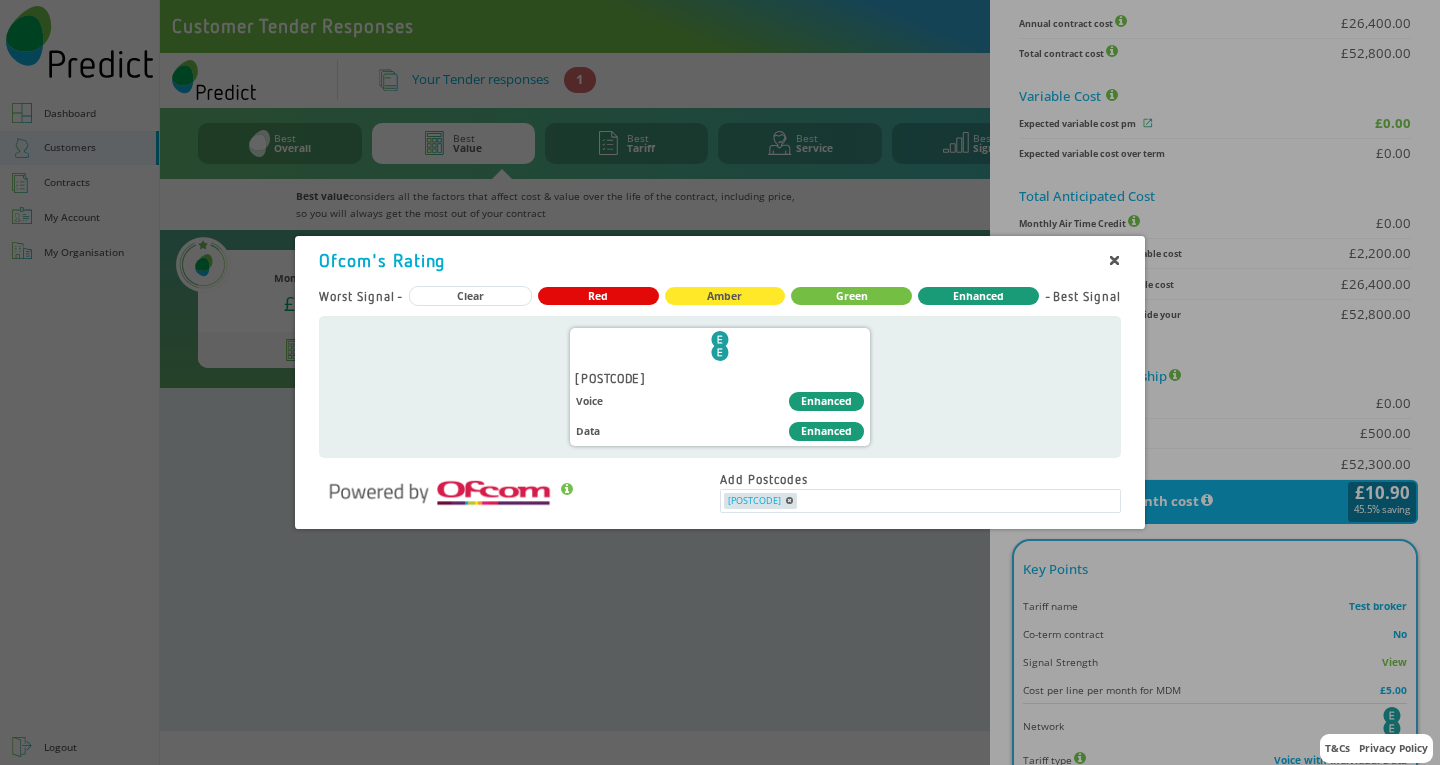 click at bounding box center (519, 492) 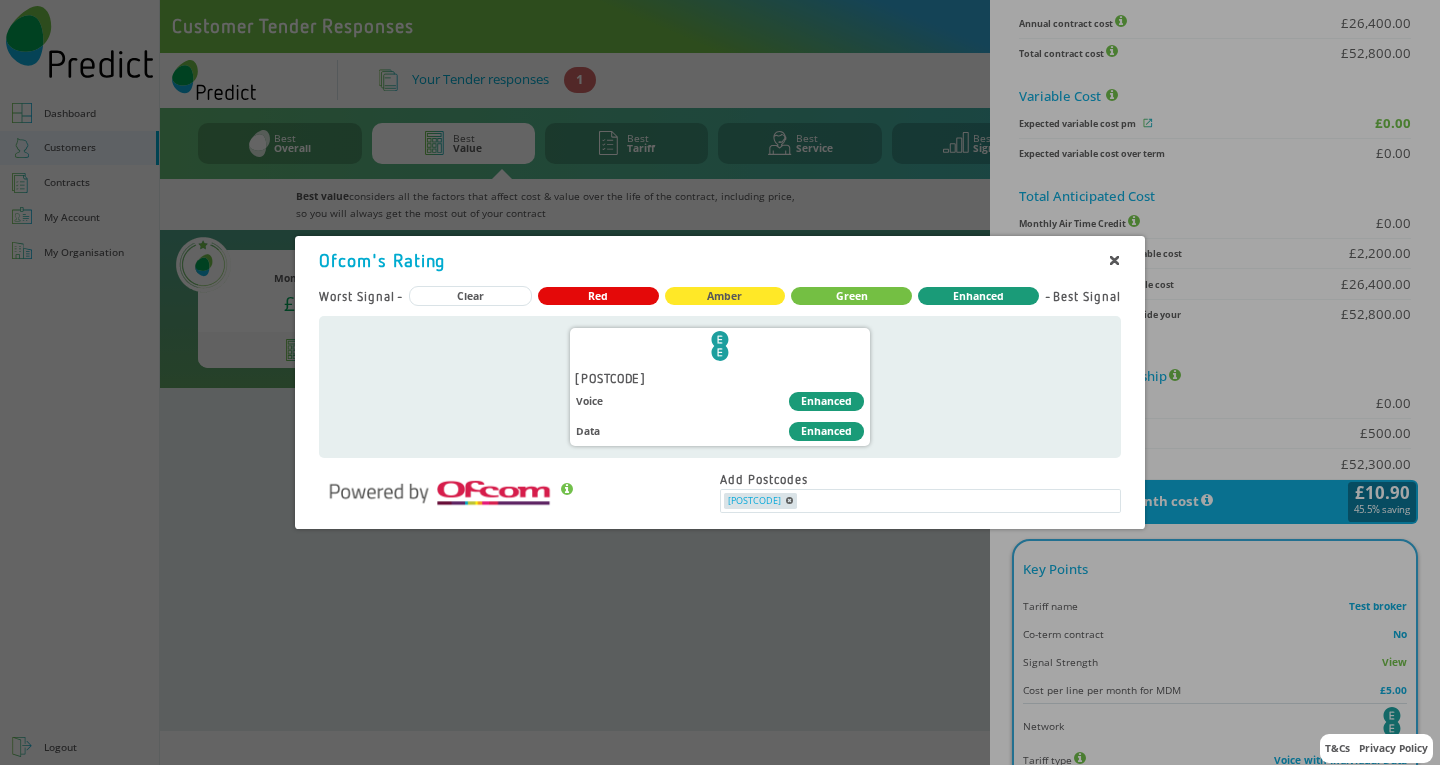 click at bounding box center [1114, 260] 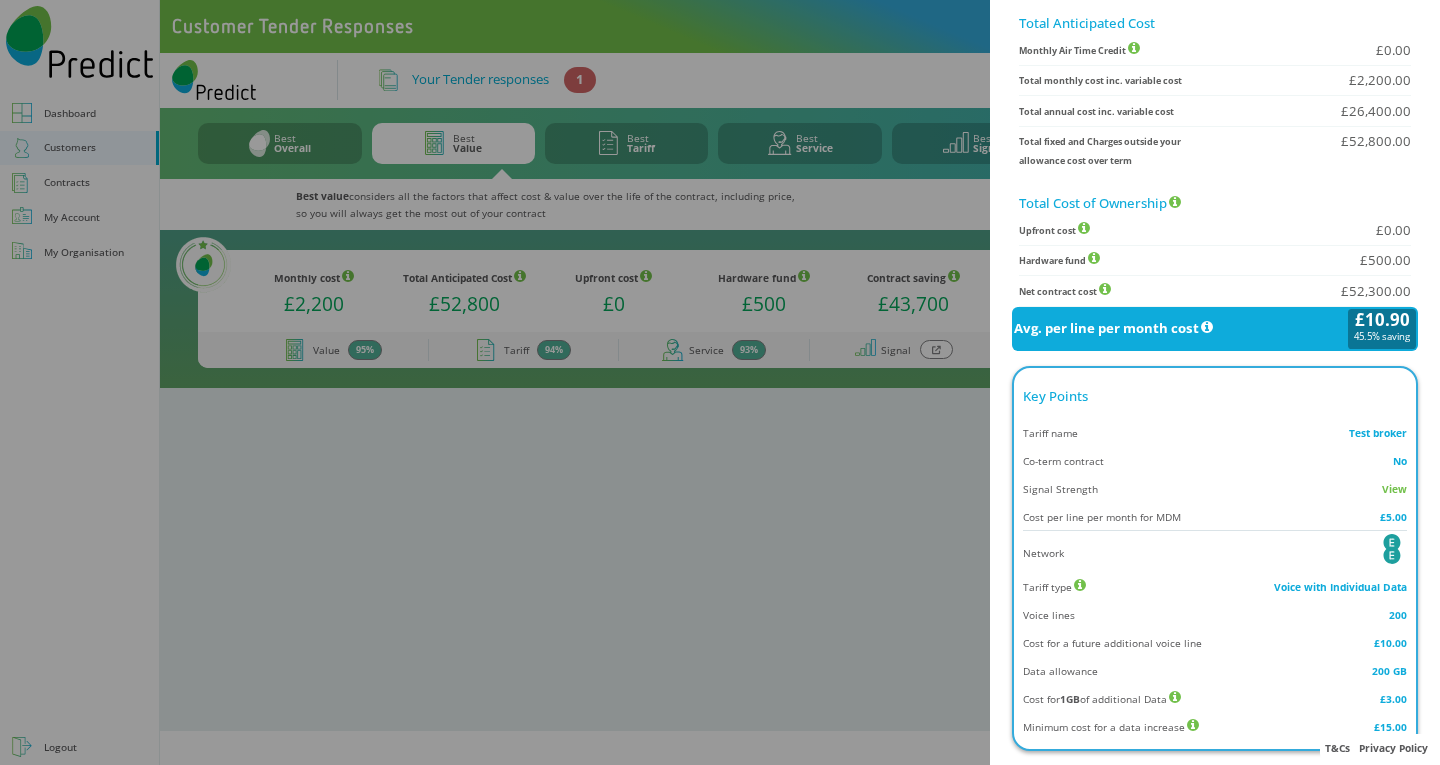 scroll, scrollTop: 600, scrollLeft: 0, axis: vertical 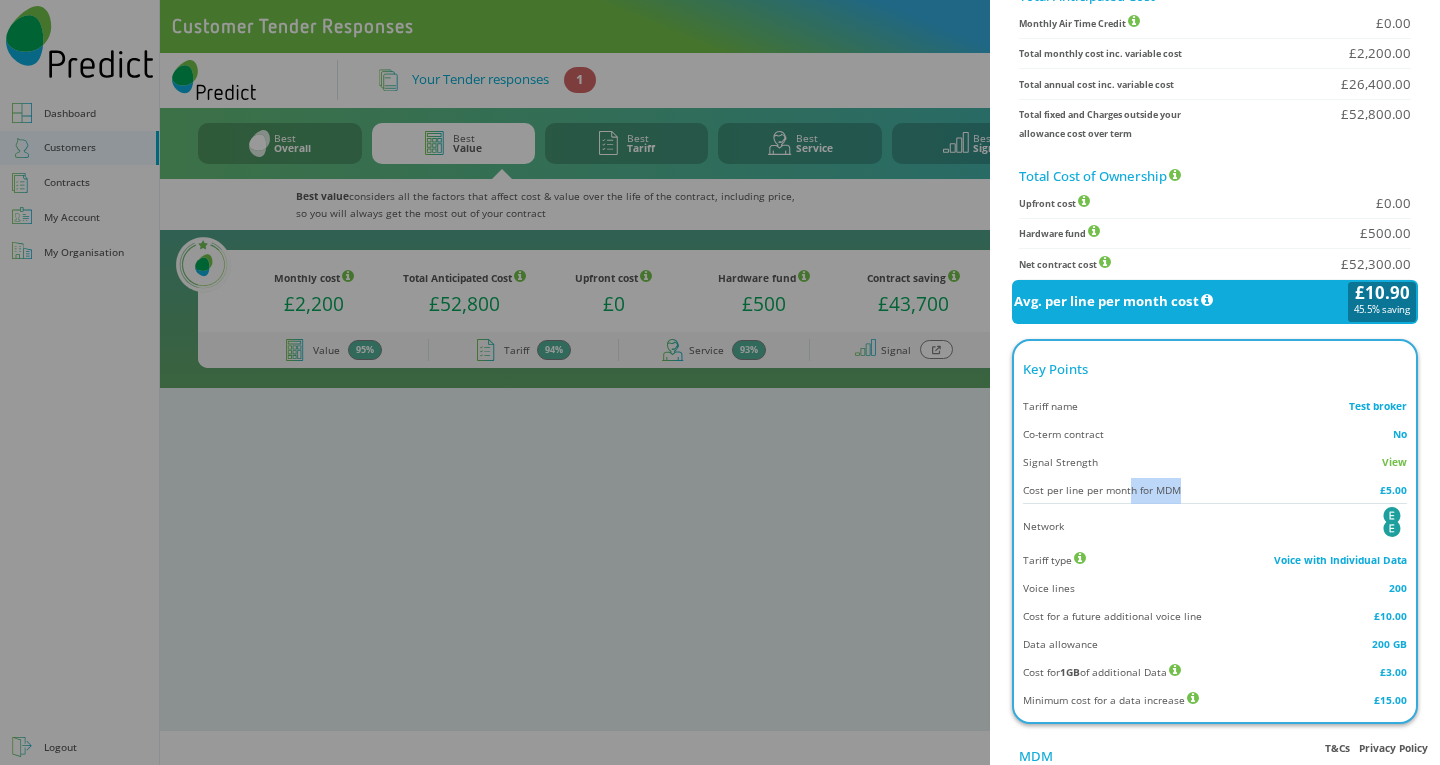 drag, startPoint x: 1115, startPoint y: 471, endPoint x: 1222, endPoint y: 470, distance: 107.00467 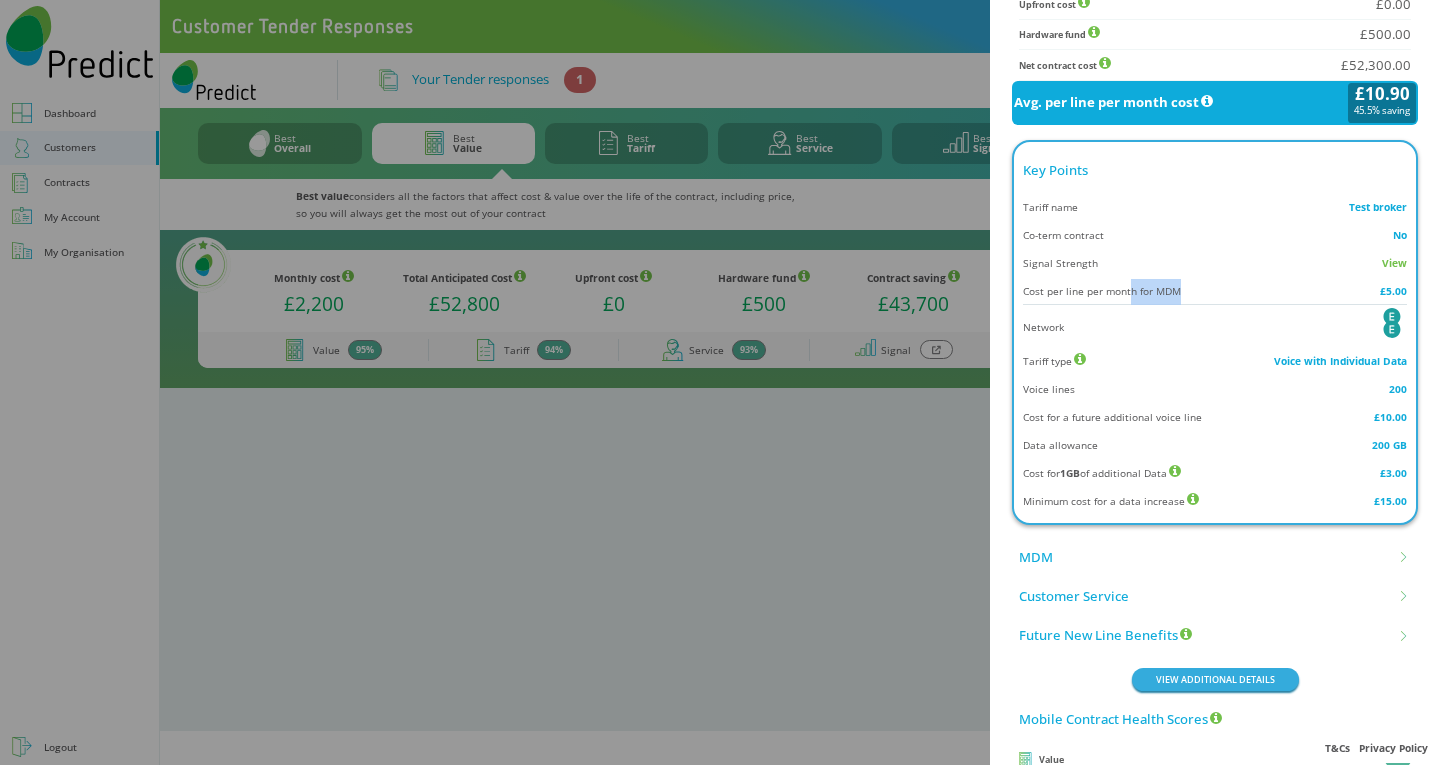 scroll, scrollTop: 800, scrollLeft: 0, axis: vertical 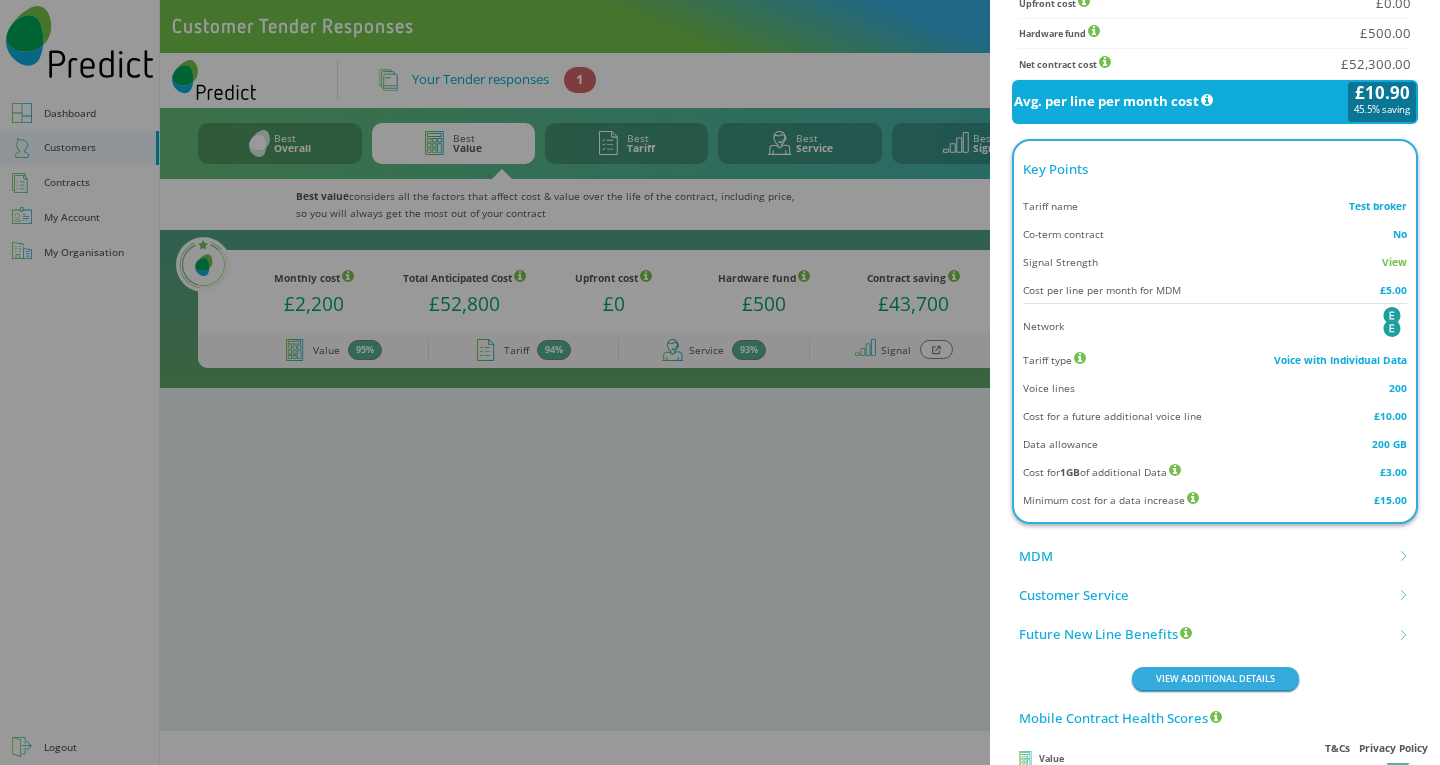 click on "MDM" at bounding box center [1215, 555] 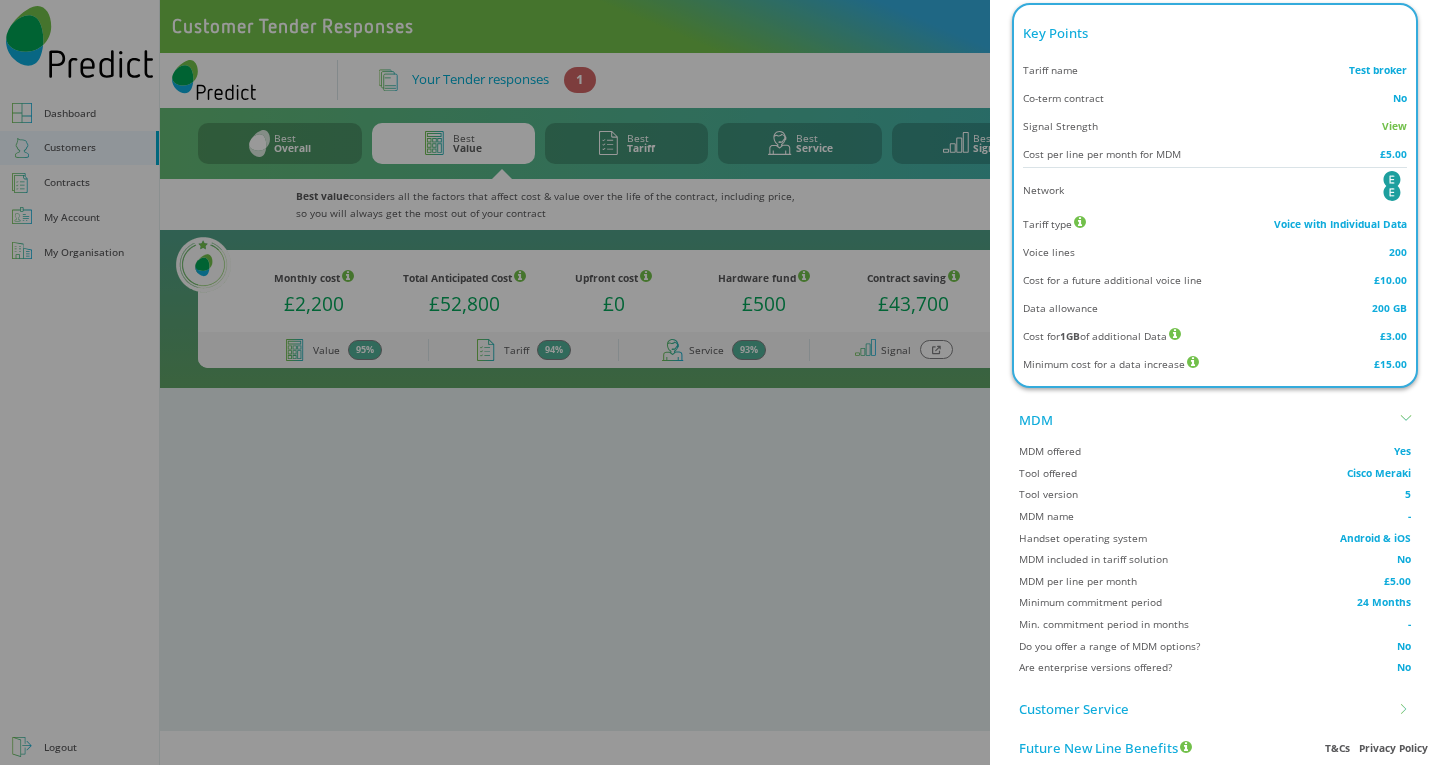 scroll, scrollTop: 1000, scrollLeft: 0, axis: vertical 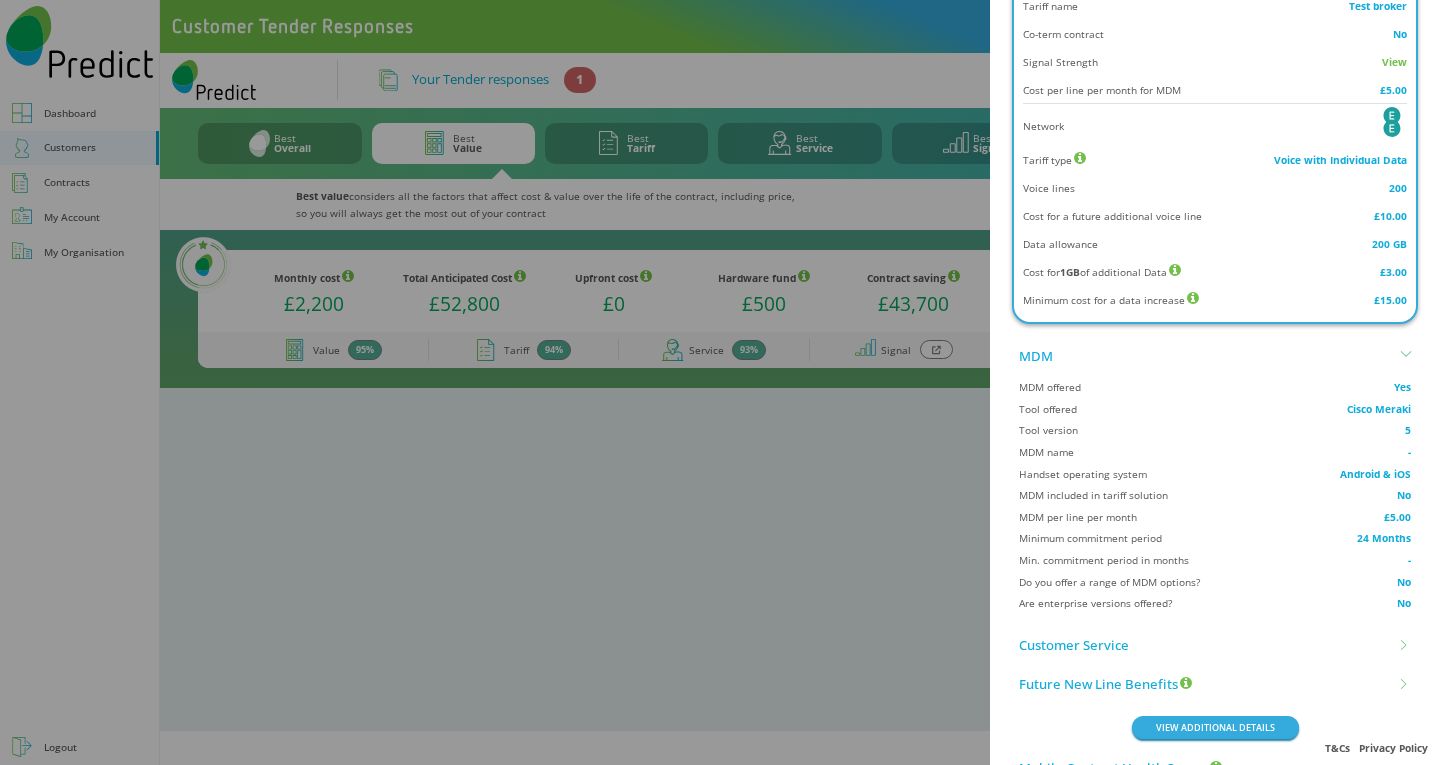 click on "Customer Service" at bounding box center [1215, 355] 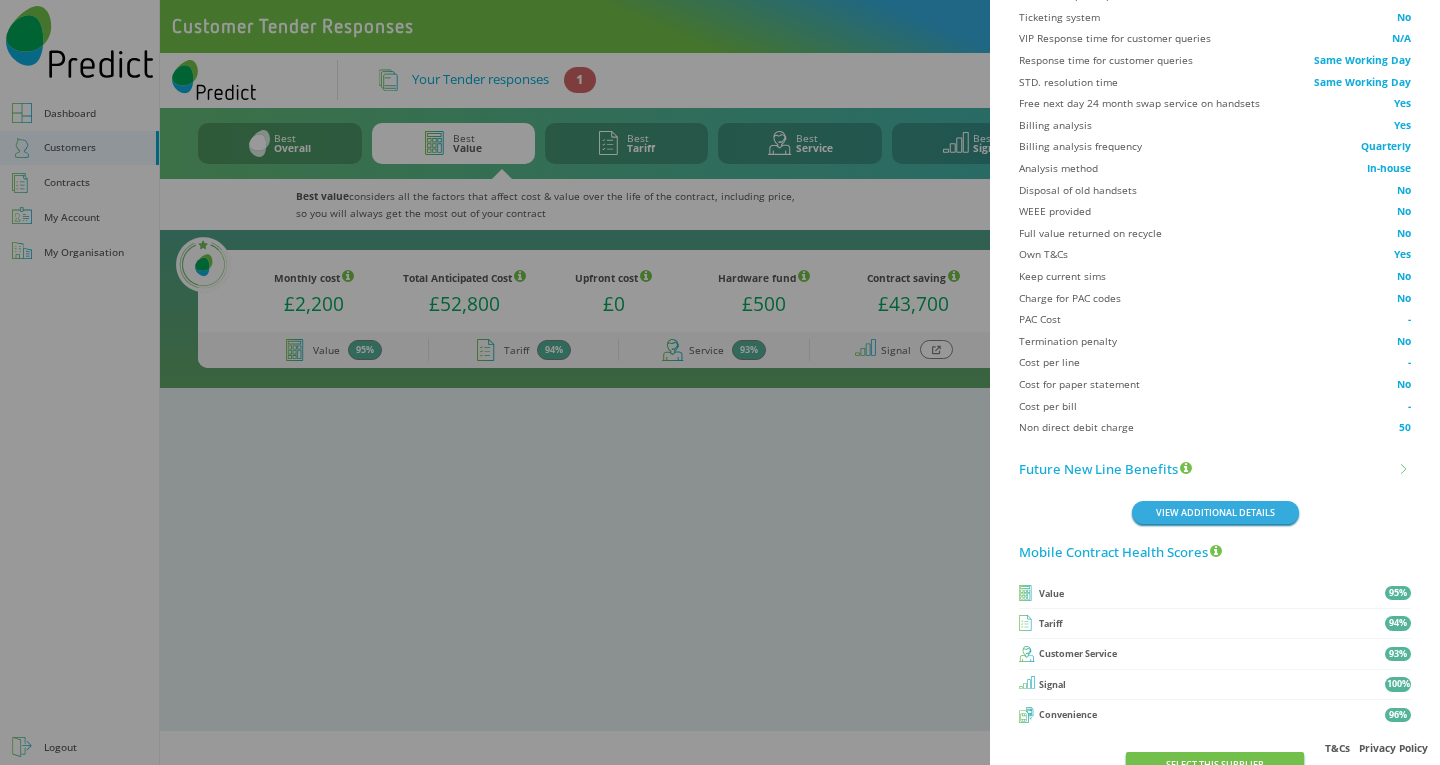 scroll, scrollTop: 1732, scrollLeft: 0, axis: vertical 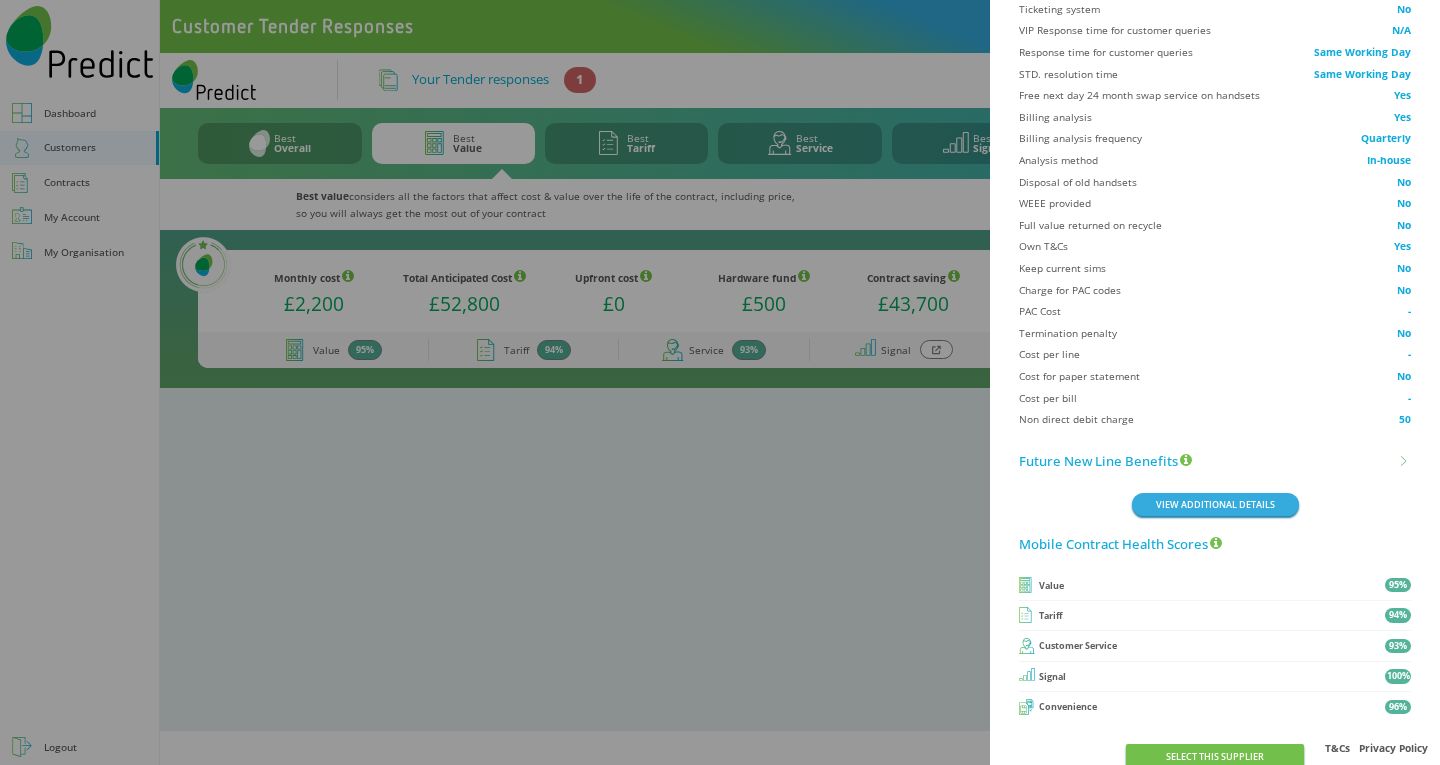 click on "Future New Line Benefits" at bounding box center [1105, 461] 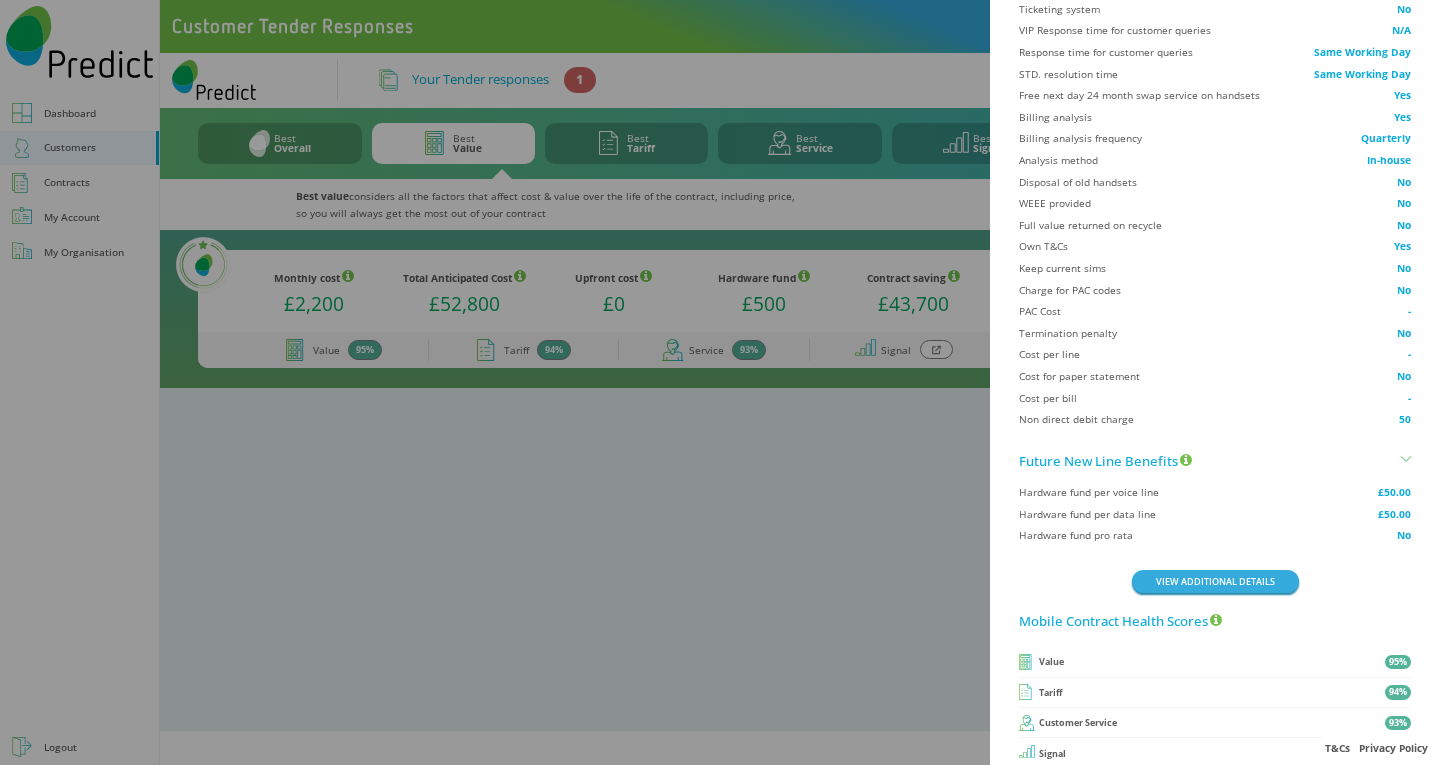 scroll, scrollTop: 1809, scrollLeft: 0, axis: vertical 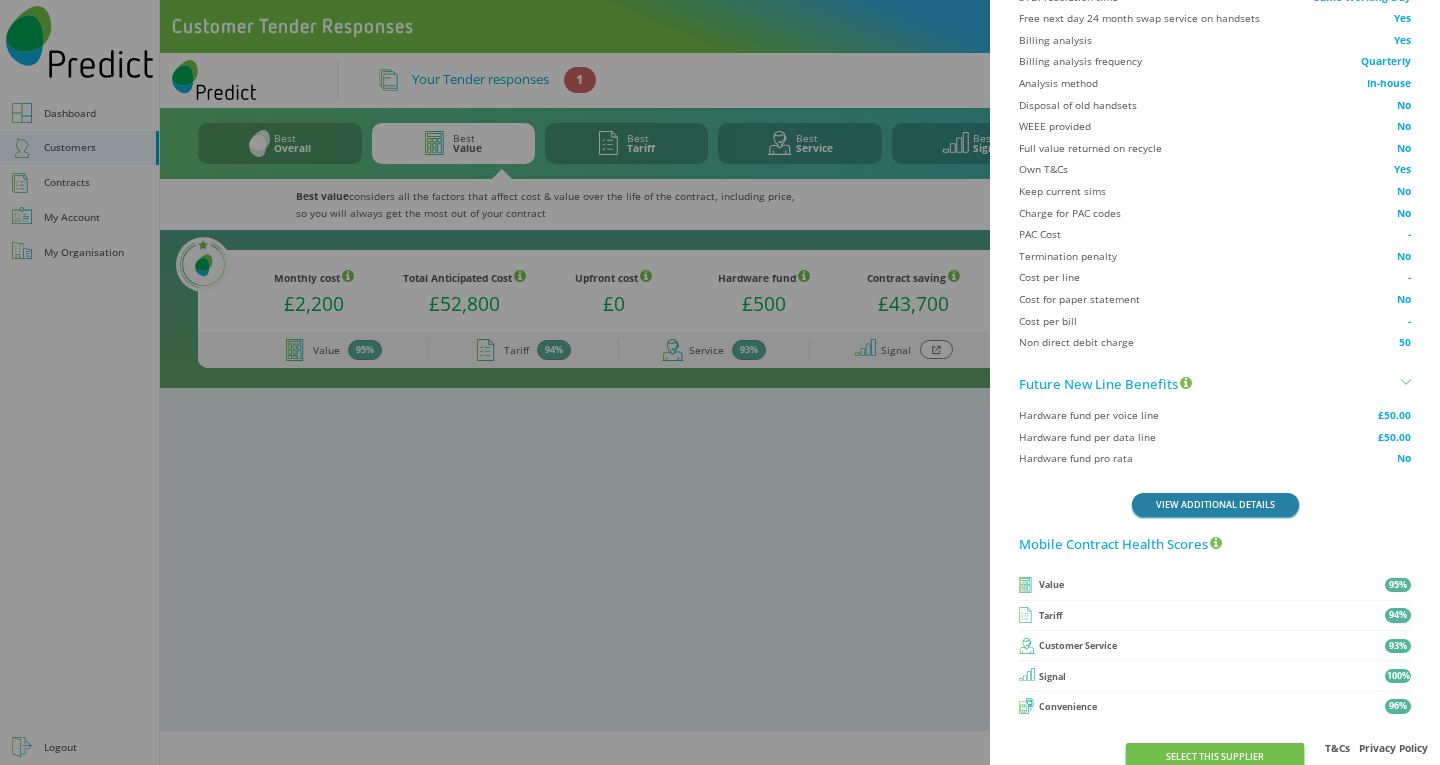 click on "VIEW ADDITIONAL DETAILS" at bounding box center [1215, 504] 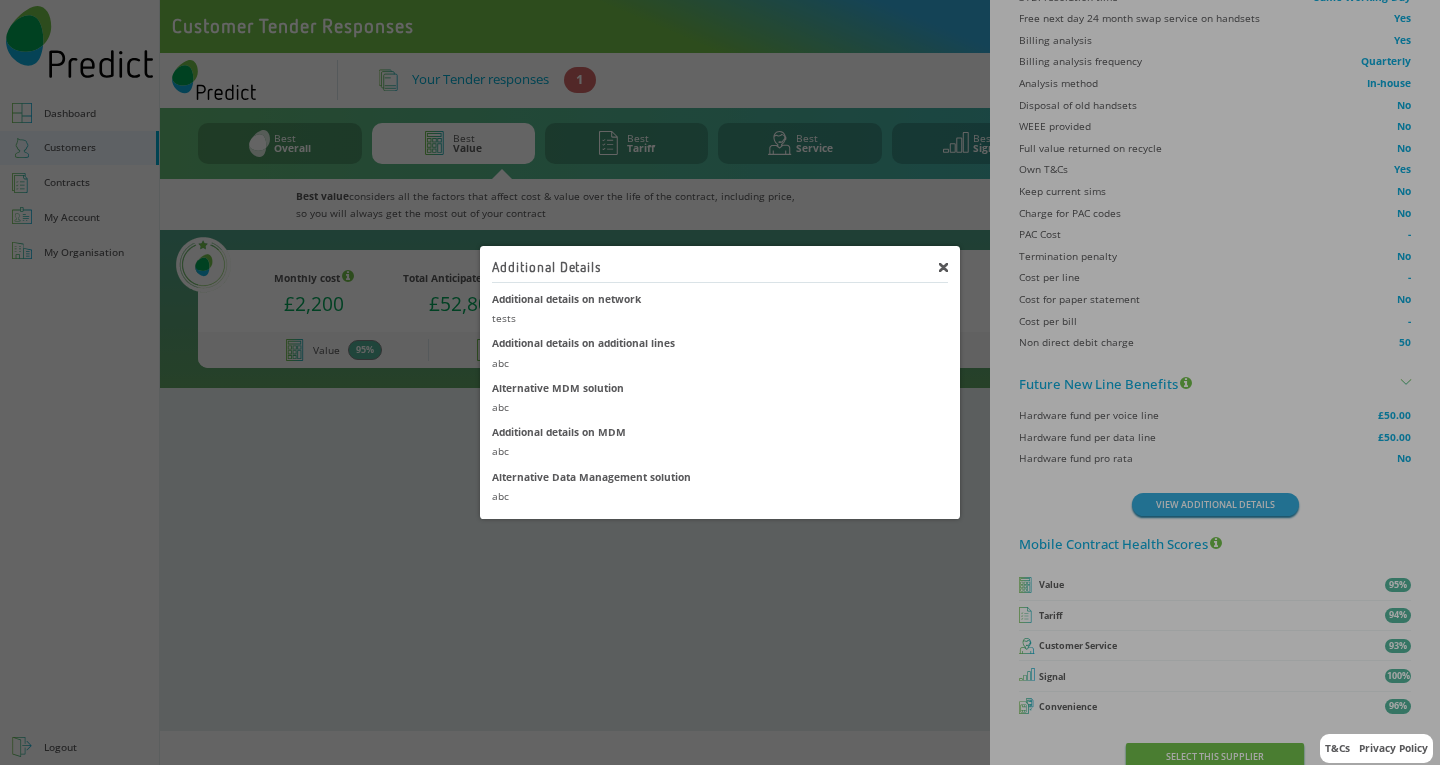 click at bounding box center [943, 267] 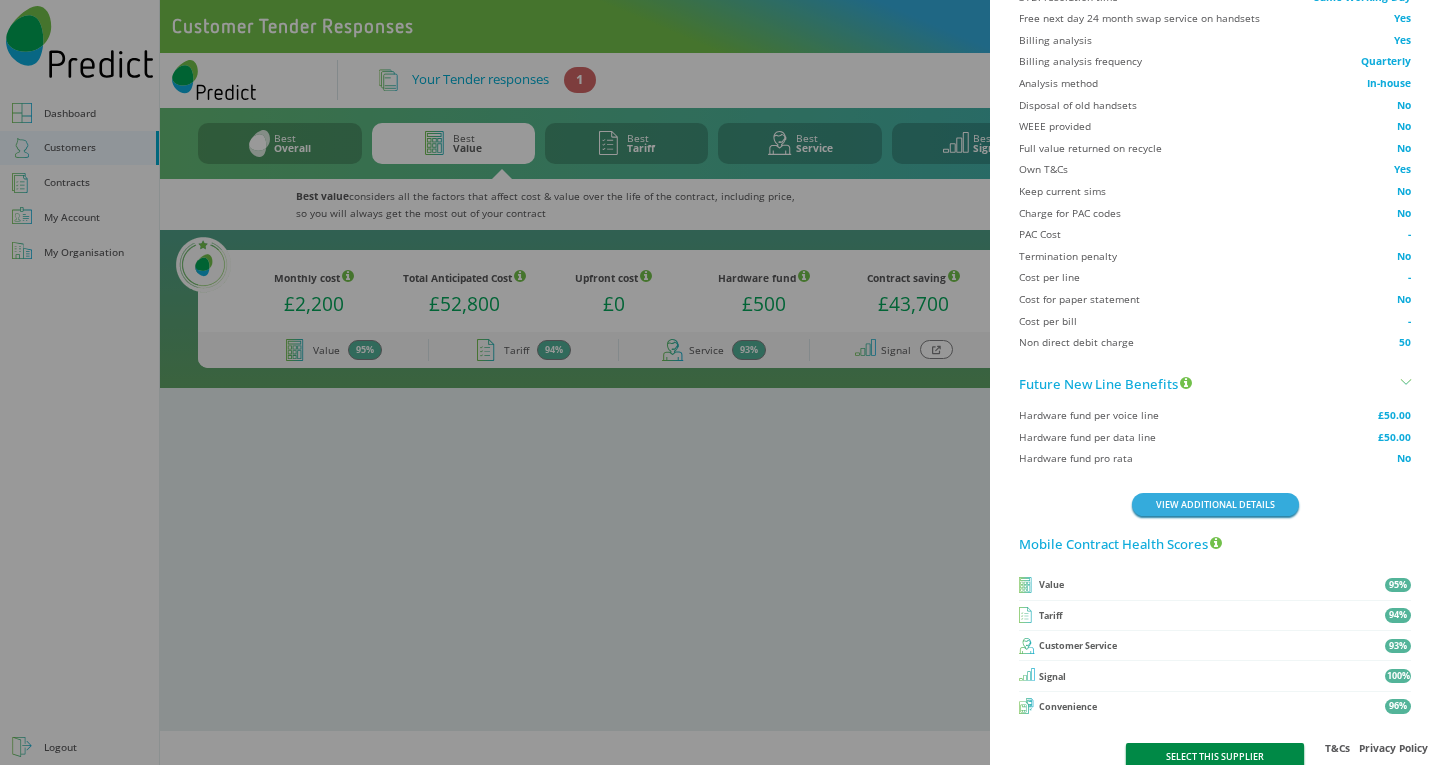 click on "SELECT THIS SUPPLIER" at bounding box center (1214, 756) 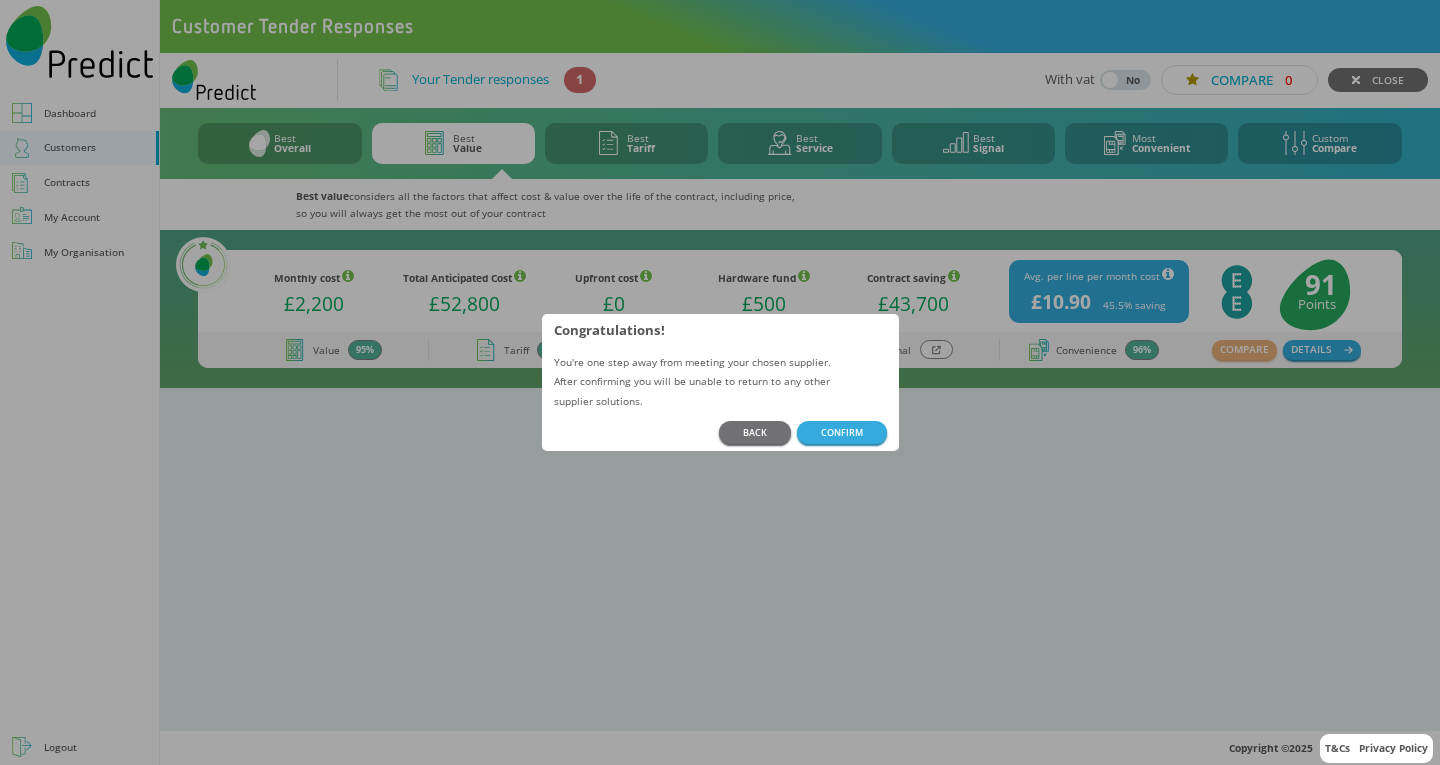 scroll, scrollTop: 0, scrollLeft: 0, axis: both 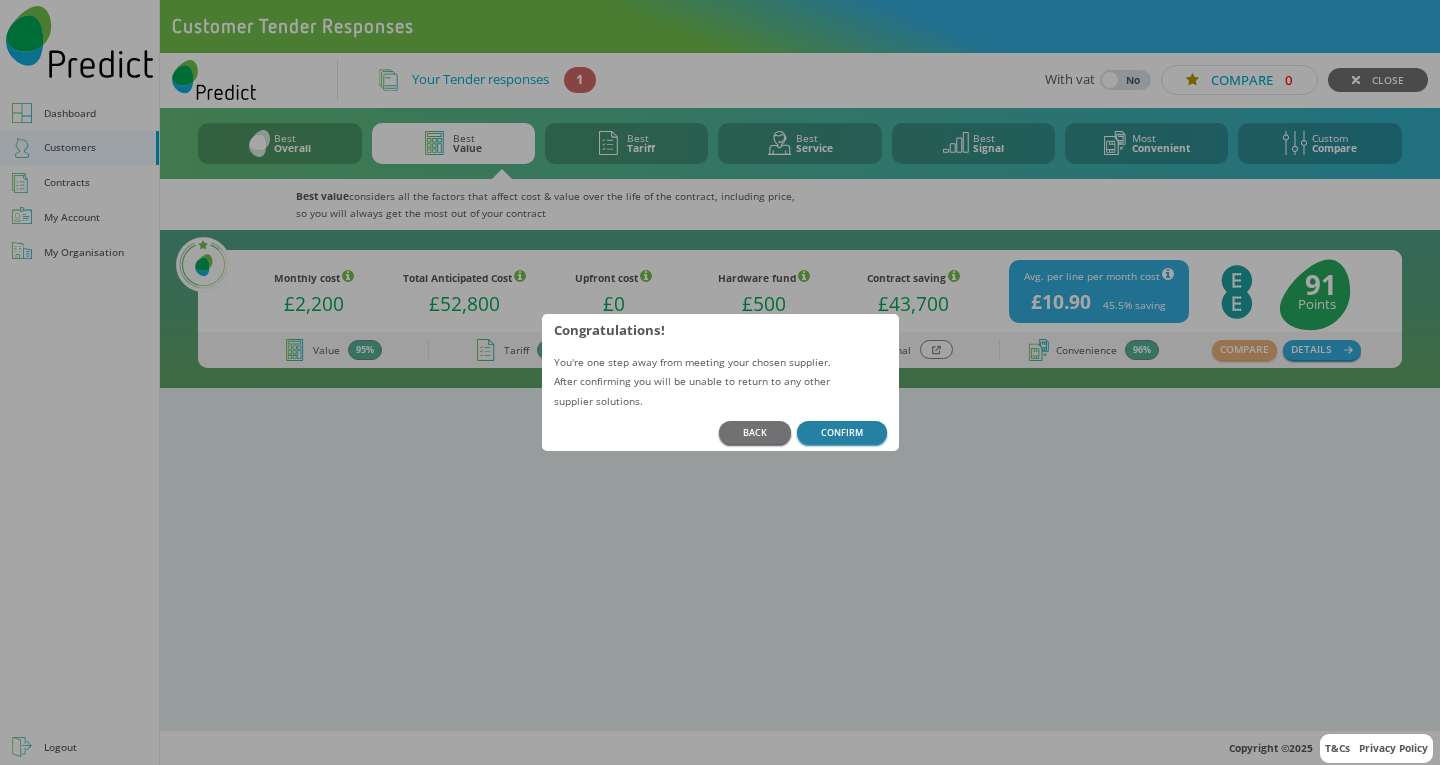 click on "CONFIRM" at bounding box center (842, 432) 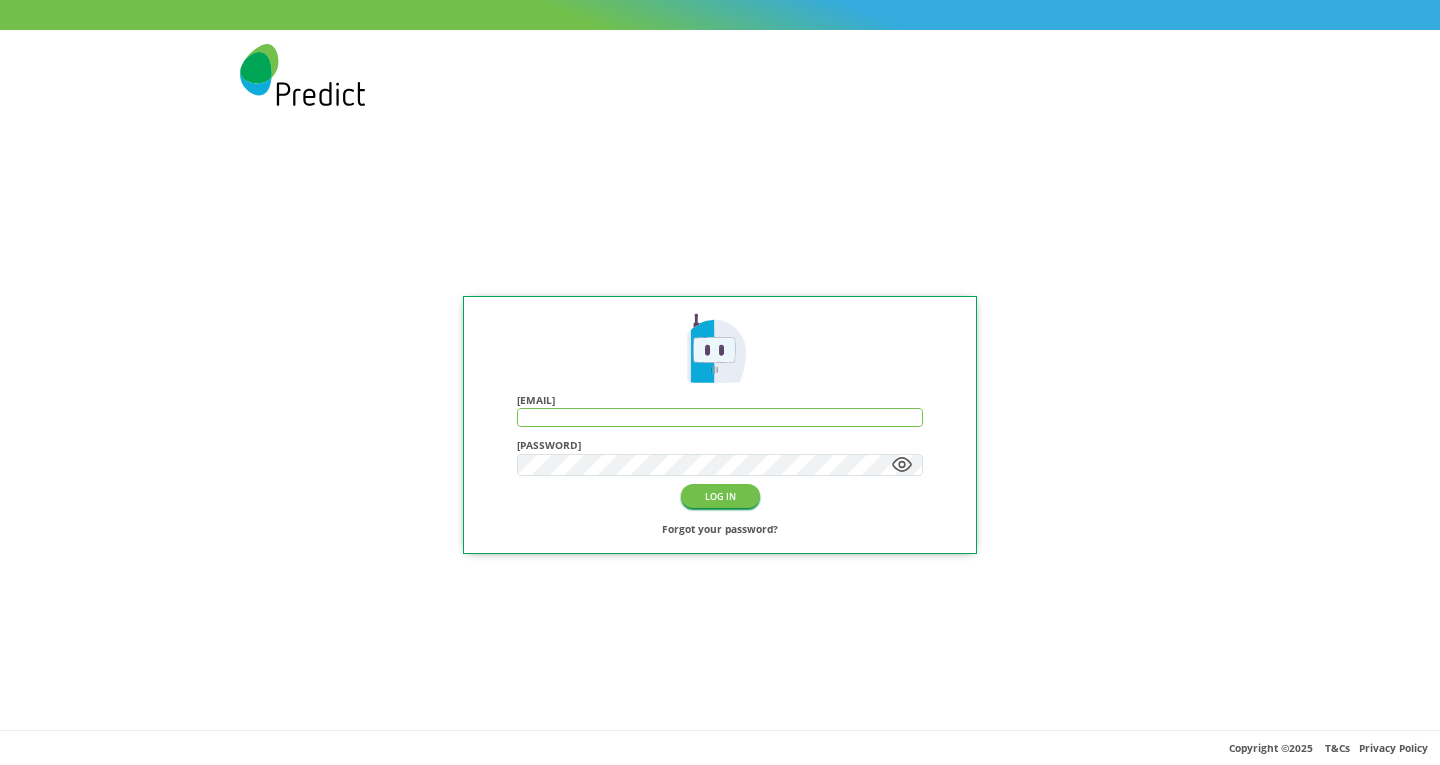 click at bounding box center [720, 417] 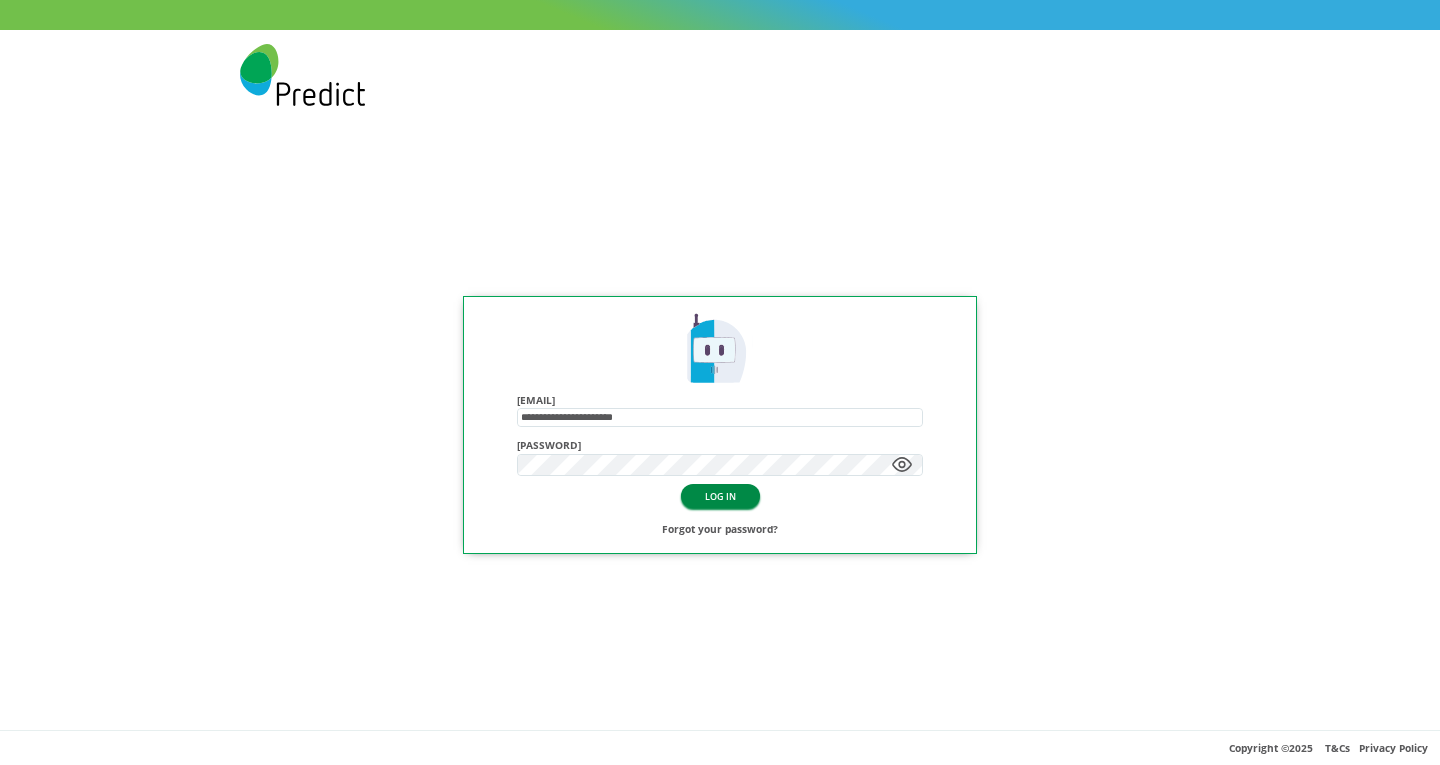 click on "LOG IN" at bounding box center [720, 495] 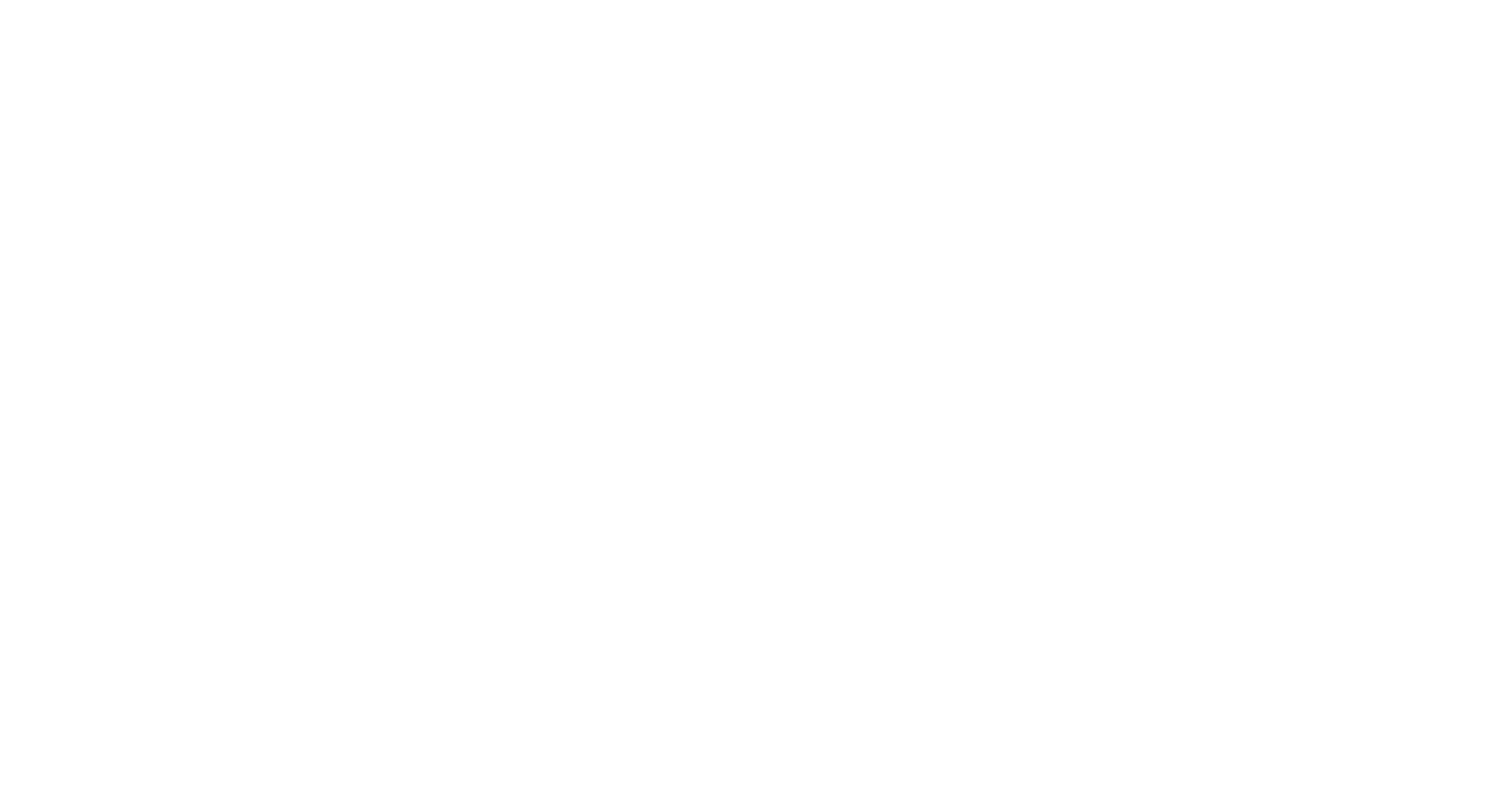 scroll, scrollTop: 0, scrollLeft: 0, axis: both 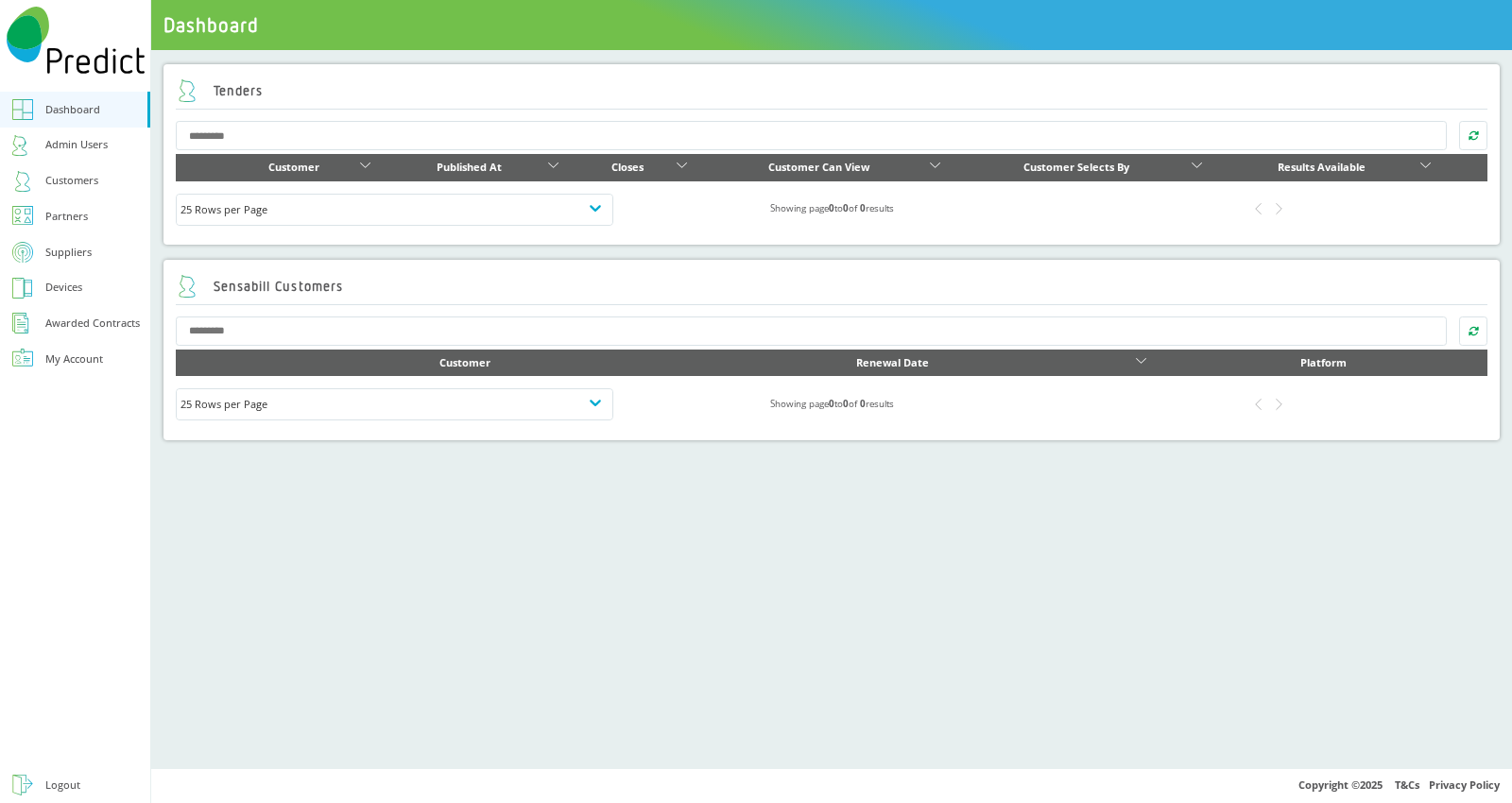 click on "Partners" at bounding box center [66, 216] 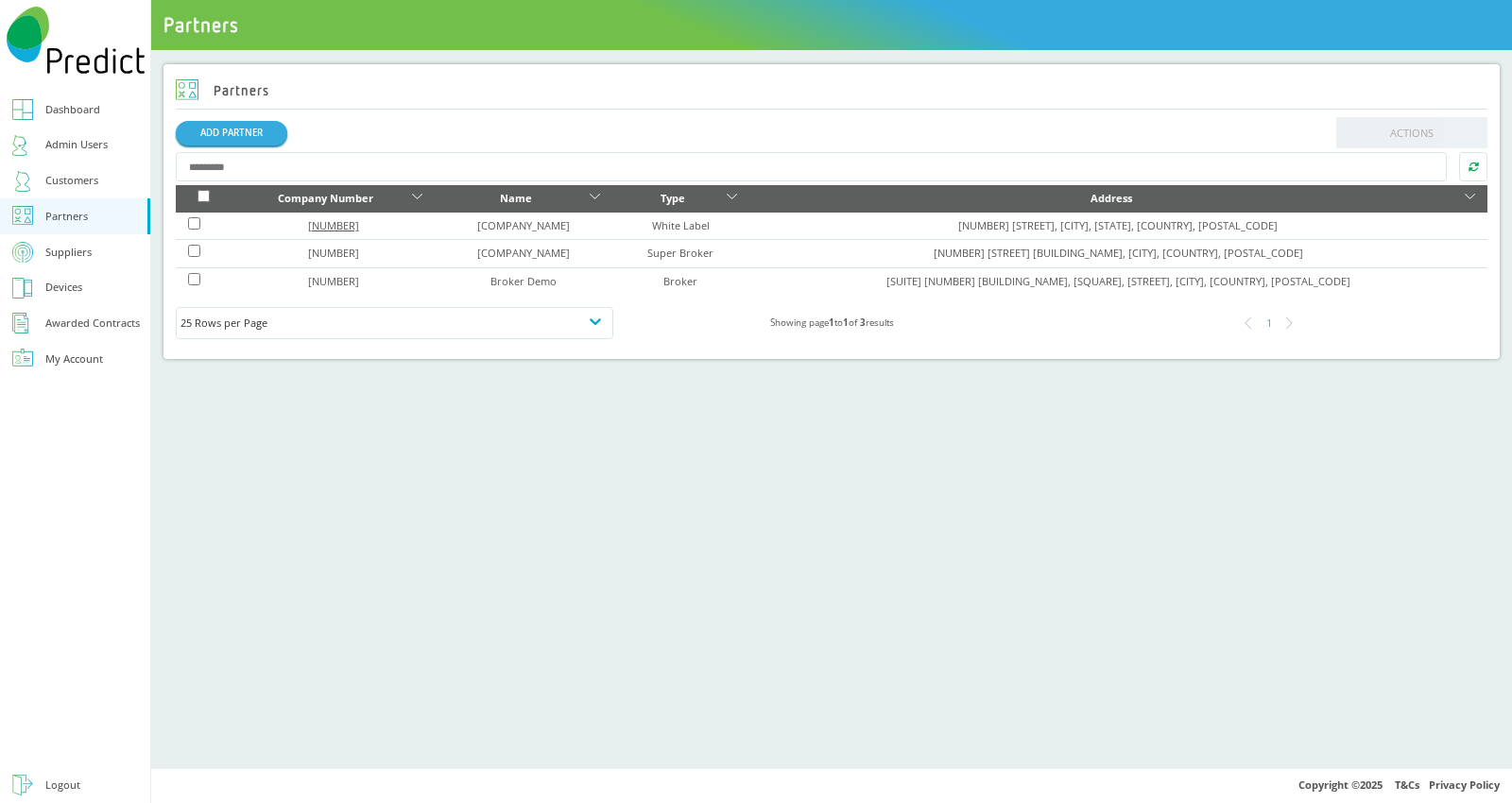 click on "08695893" at bounding box center [334, 225] 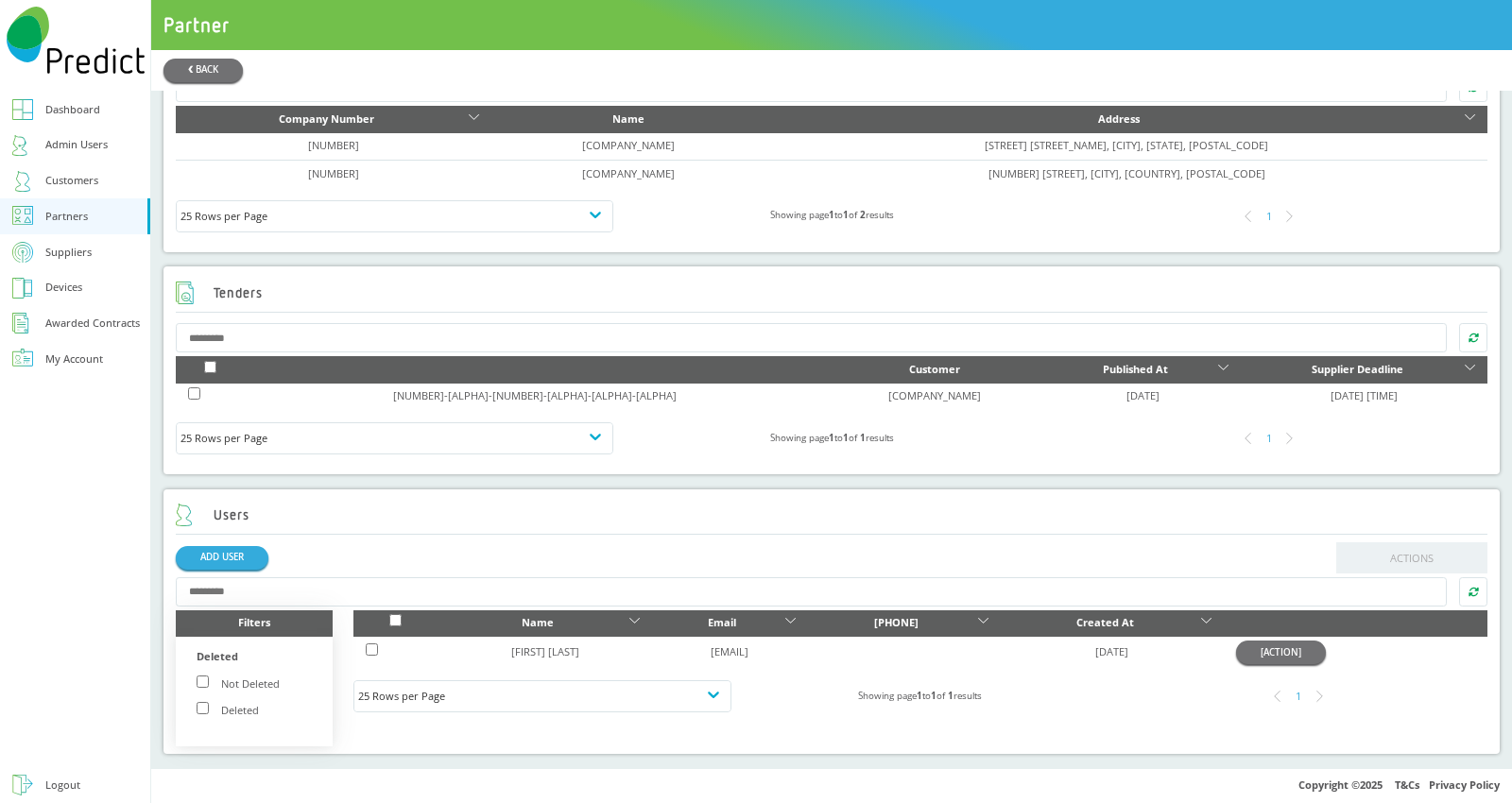 scroll, scrollTop: 857, scrollLeft: 0, axis: vertical 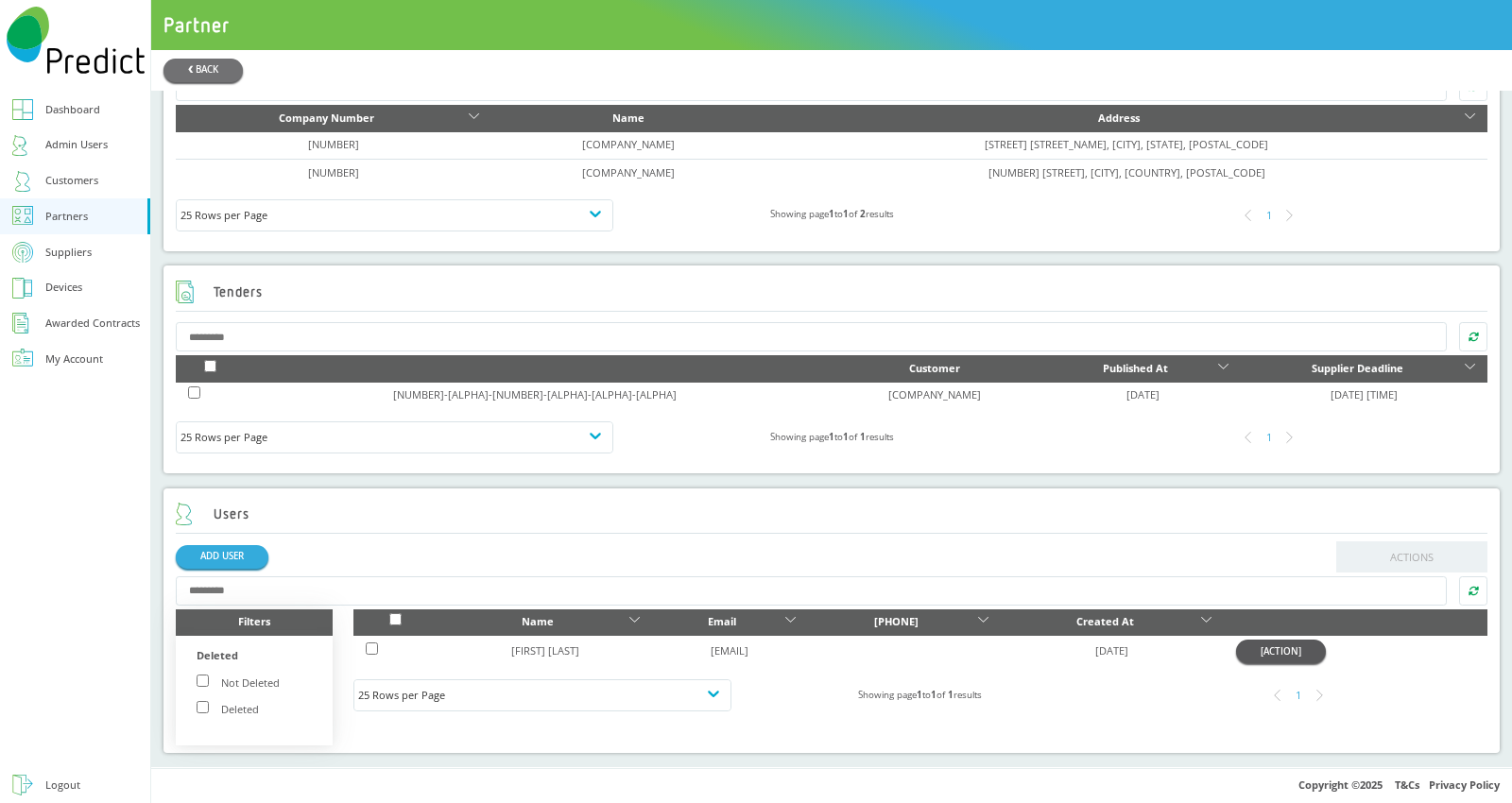 click on "Assume Role" at bounding box center [1280, 651] 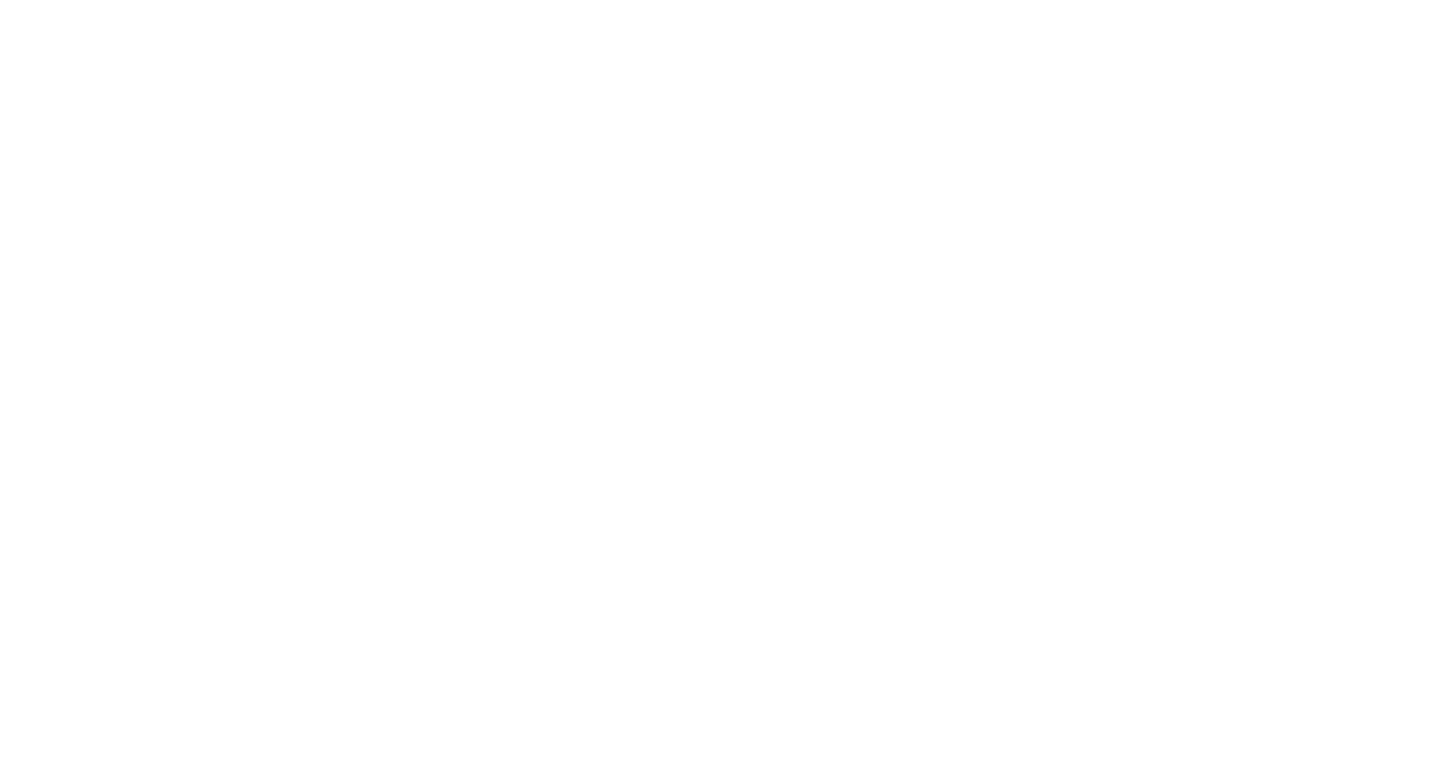 scroll, scrollTop: 0, scrollLeft: 0, axis: both 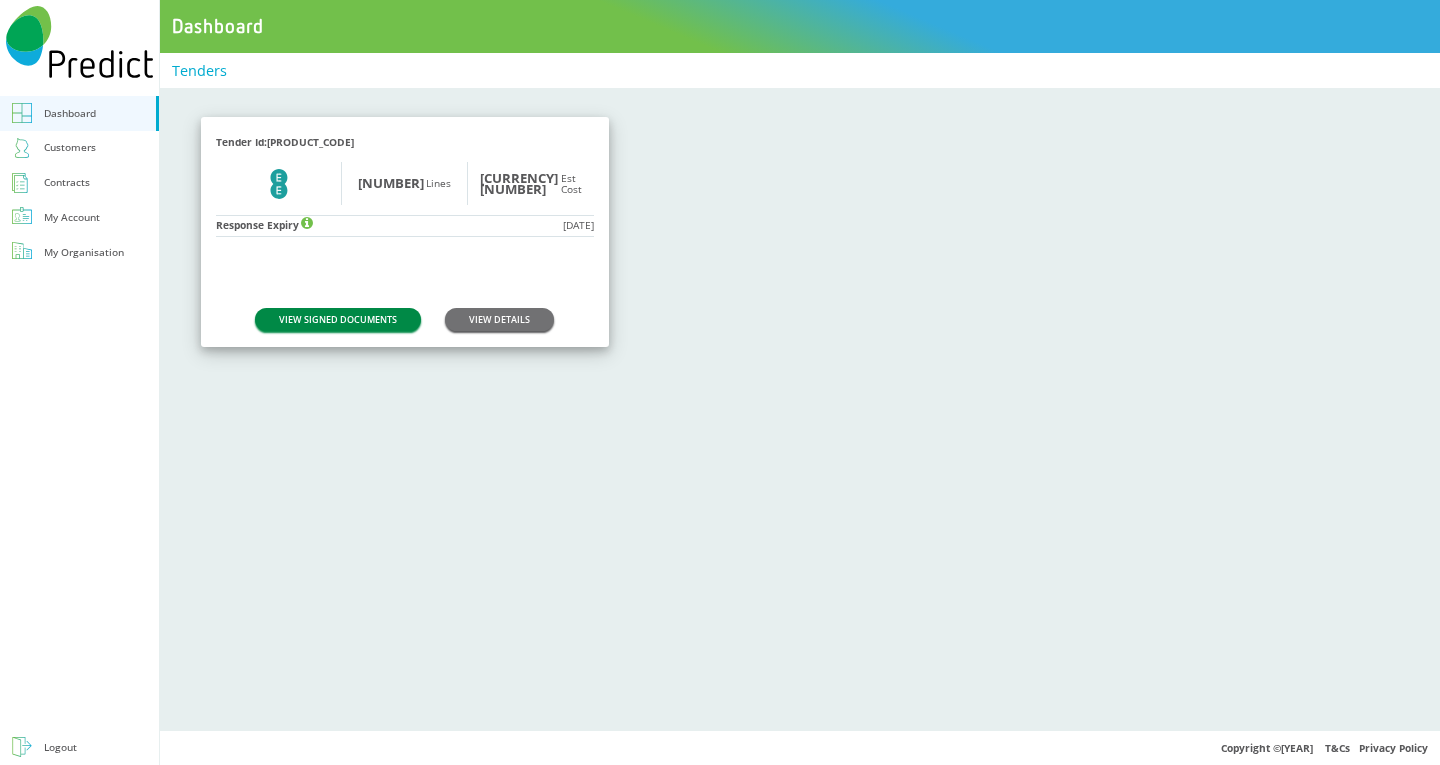 click on "VIEW SIGNED DOCUMENTS" at bounding box center (338, 319) 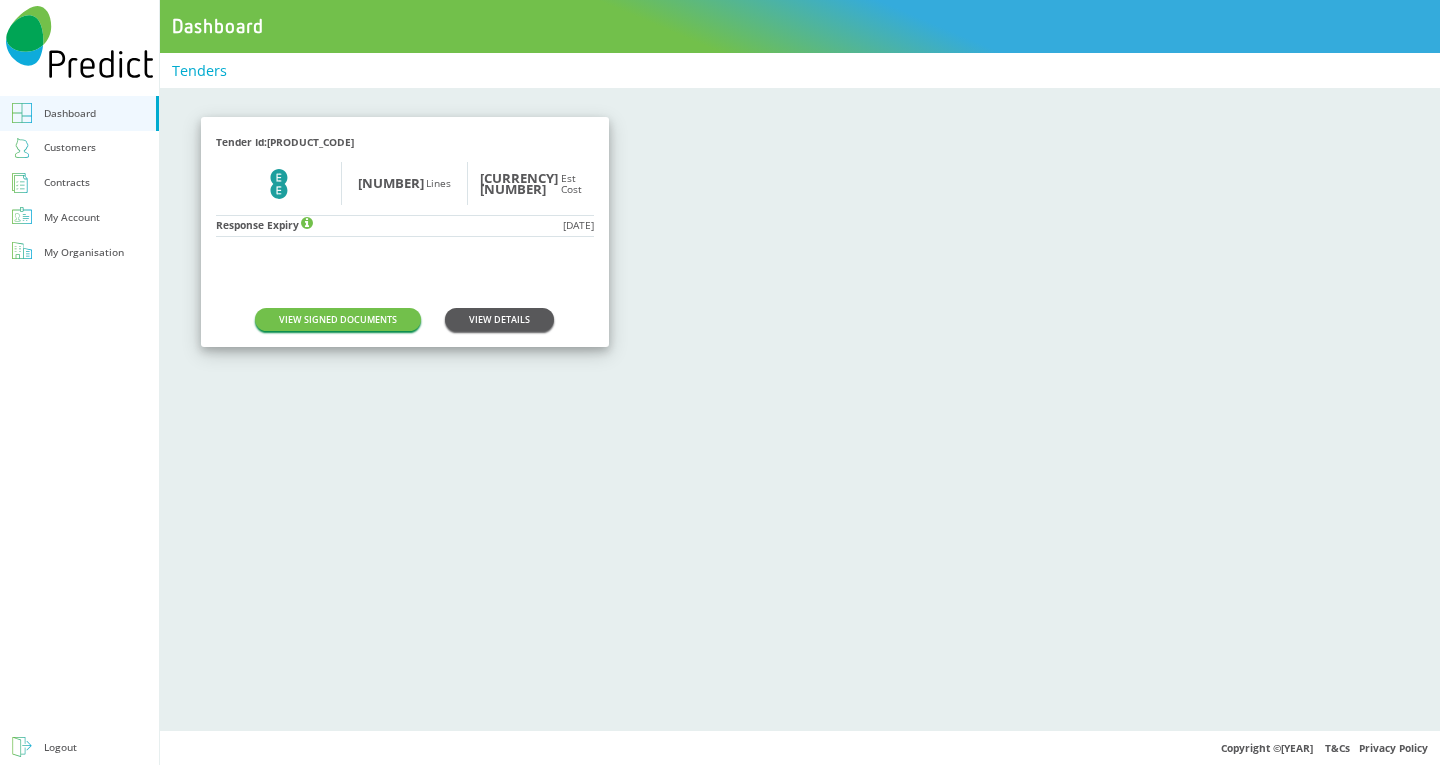 click on "VIEW DETAILS" at bounding box center [499, 319] 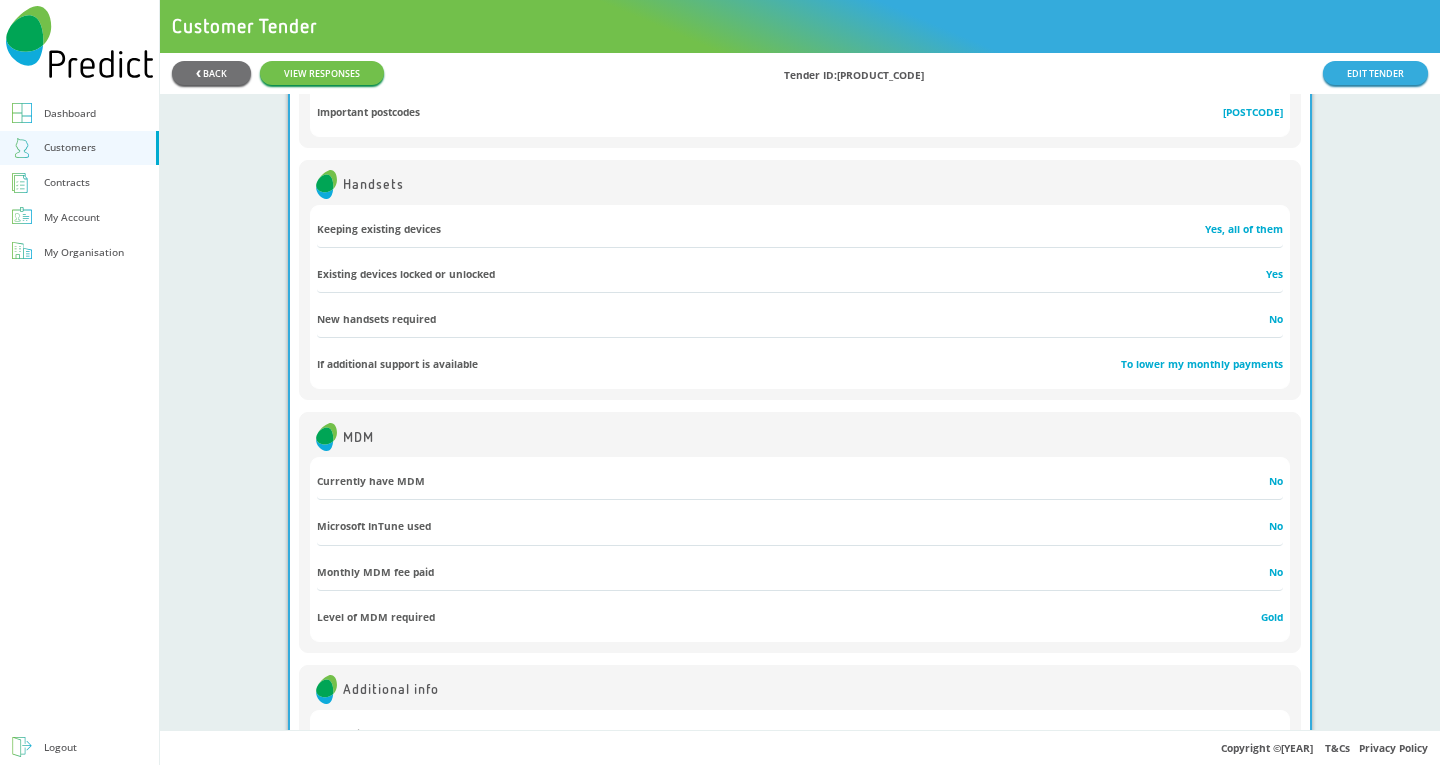 scroll, scrollTop: 1511, scrollLeft: 0, axis: vertical 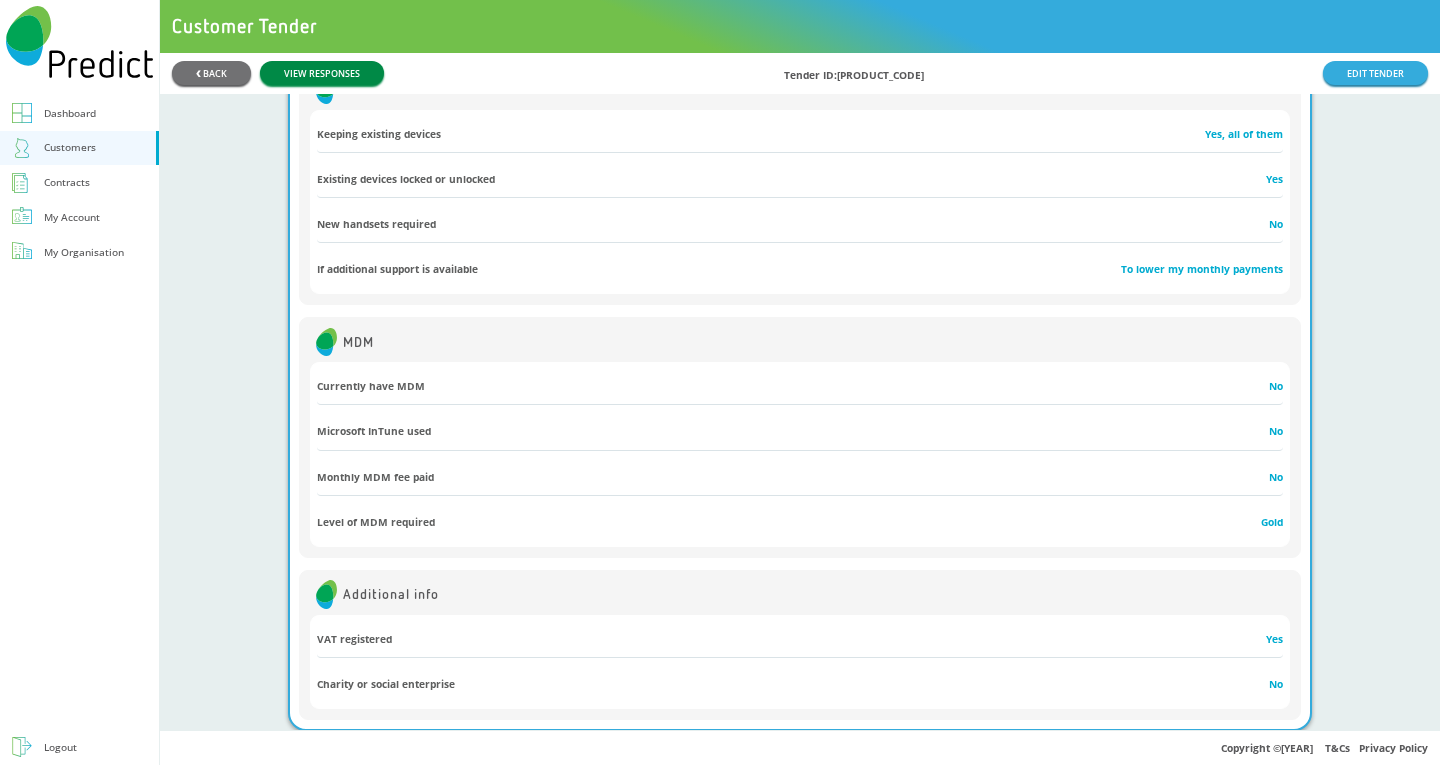 click on "VIEW RESPONSES" at bounding box center (322, 72) 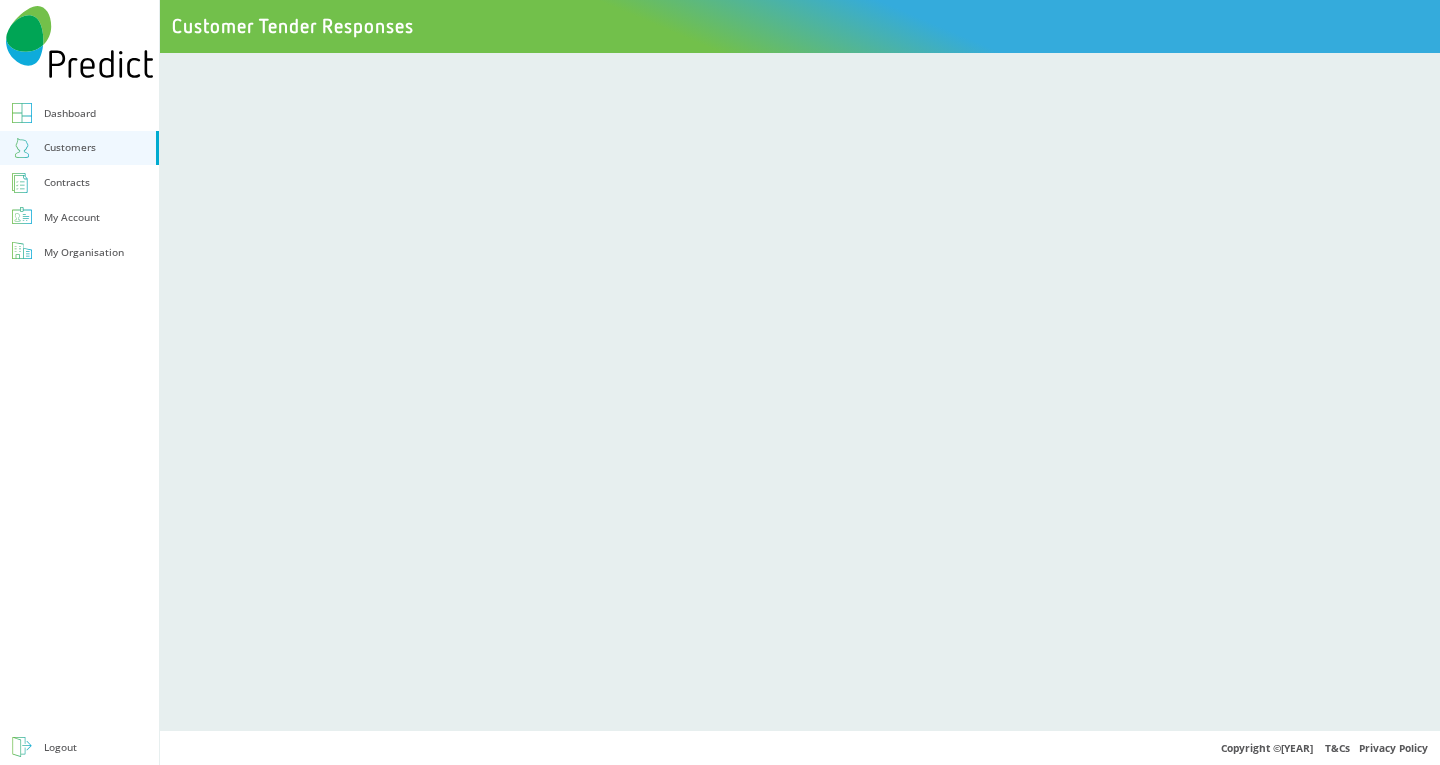 scroll, scrollTop: 0, scrollLeft: 0, axis: both 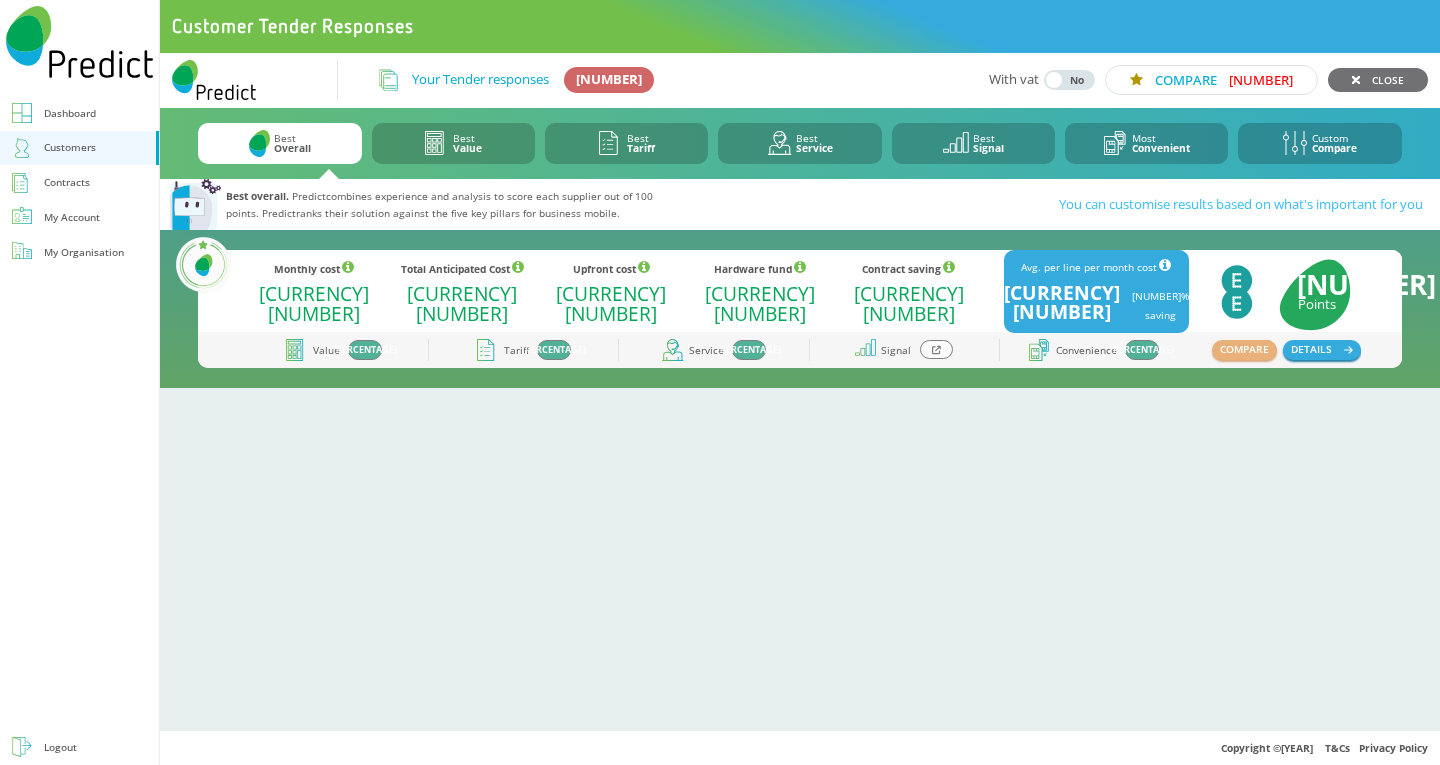 click at bounding box center [936, 350] 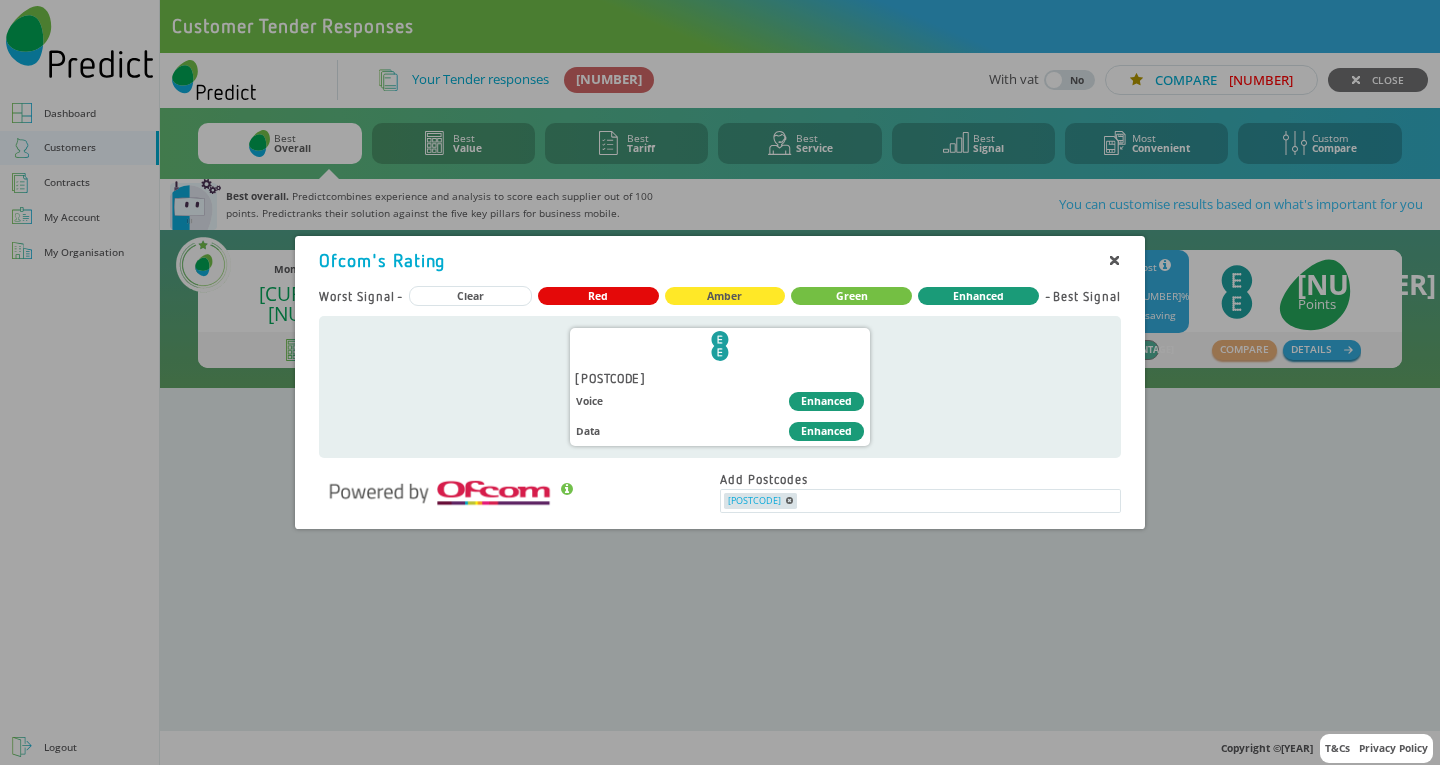click at bounding box center (1114, 260) 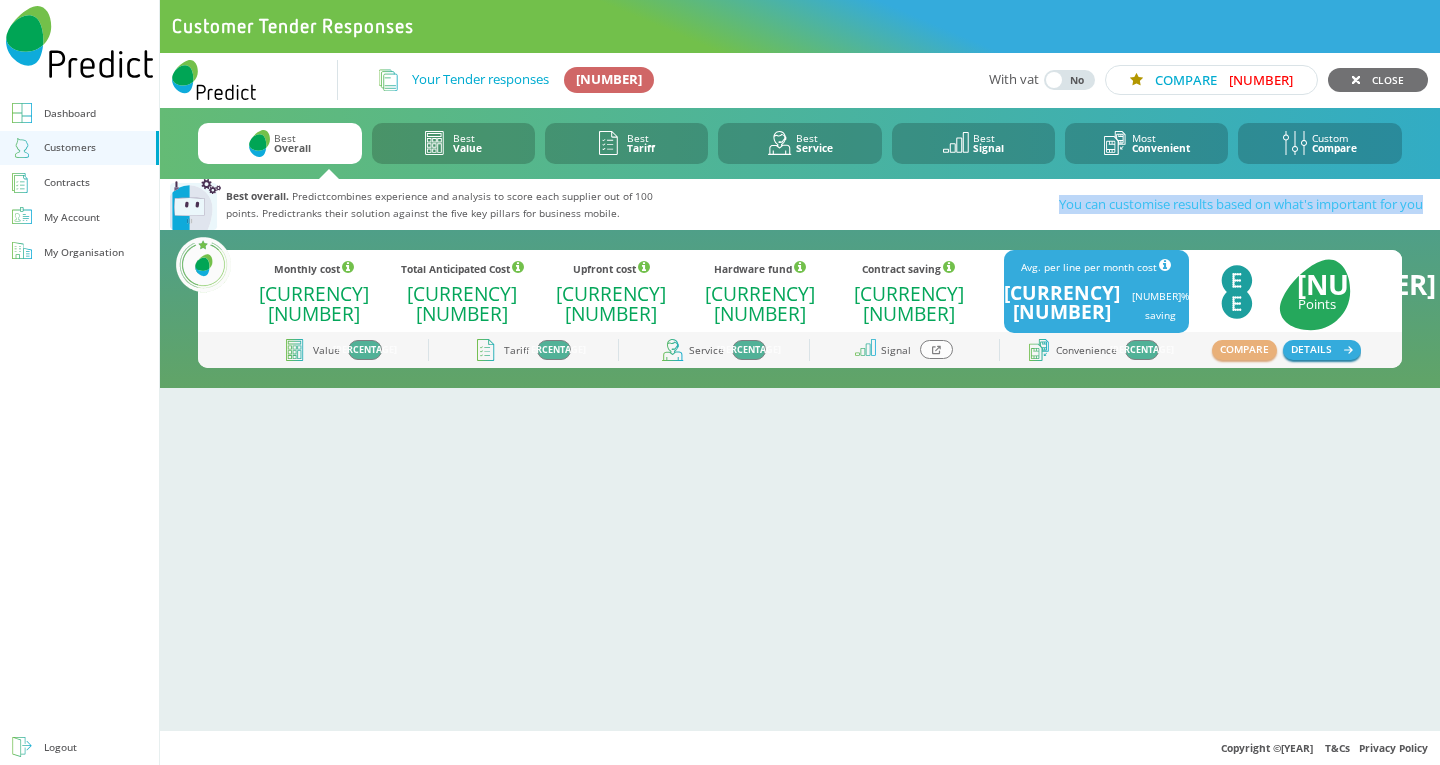 drag, startPoint x: 1046, startPoint y: 204, endPoint x: 1426, endPoint y: 203, distance: 380.0013 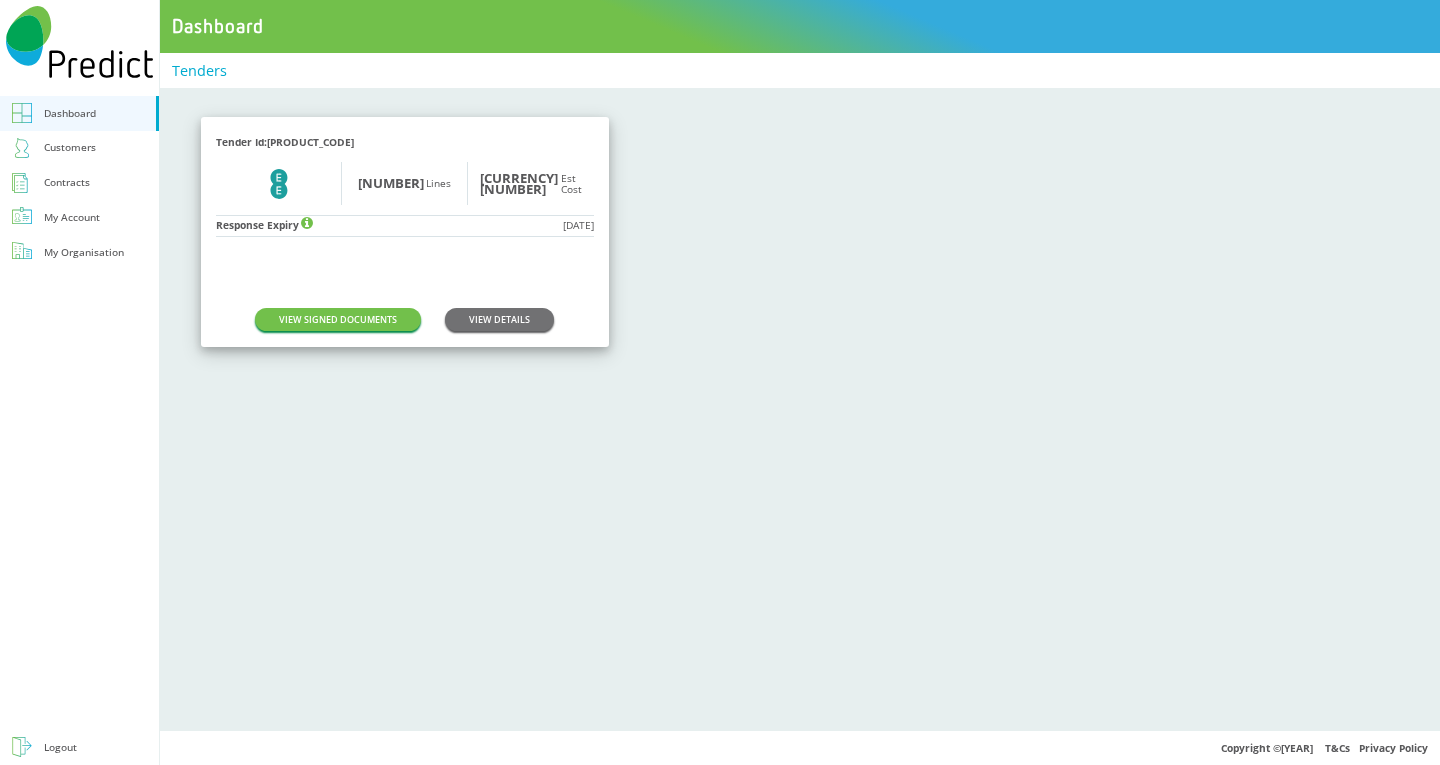 click on "Customers" at bounding box center (70, 147) 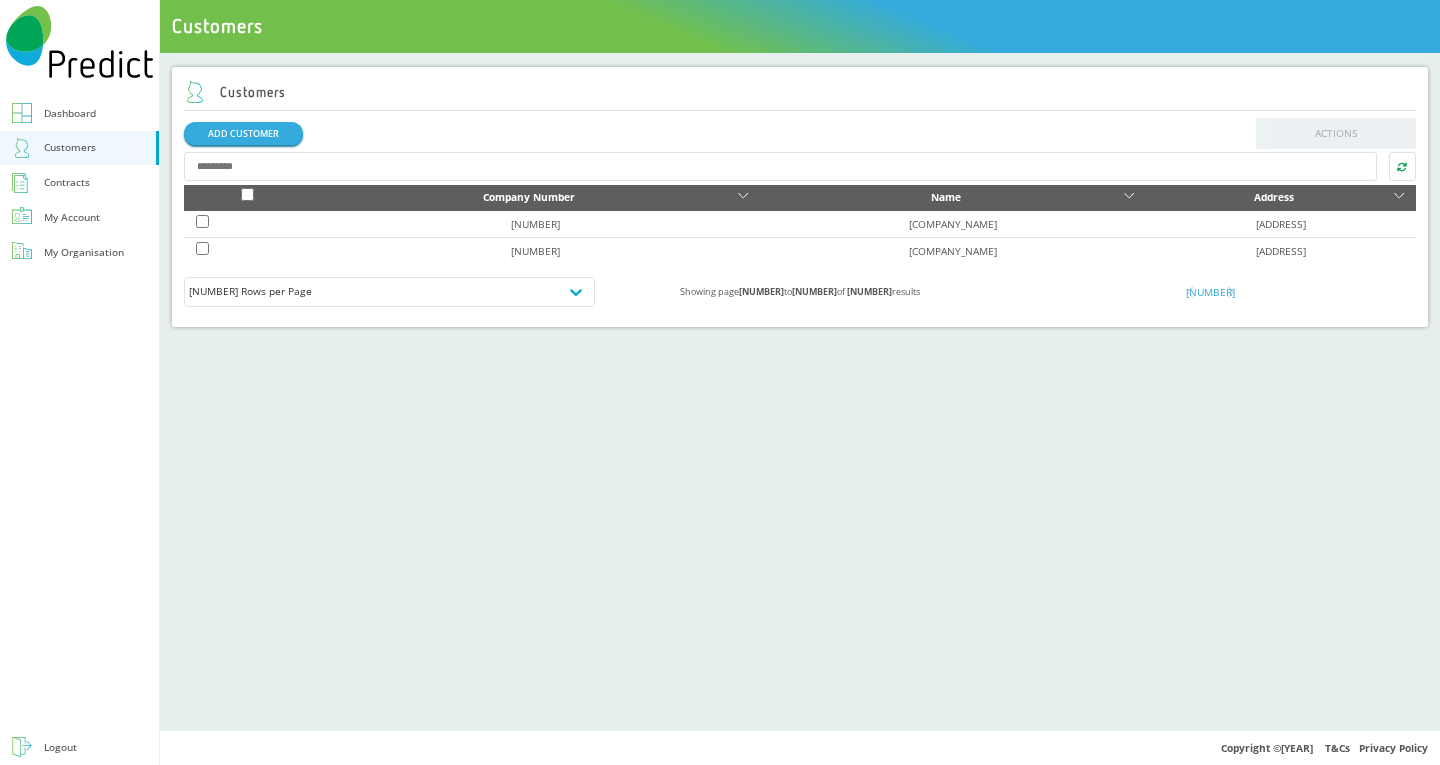 click on "Contracts" at bounding box center (67, 182) 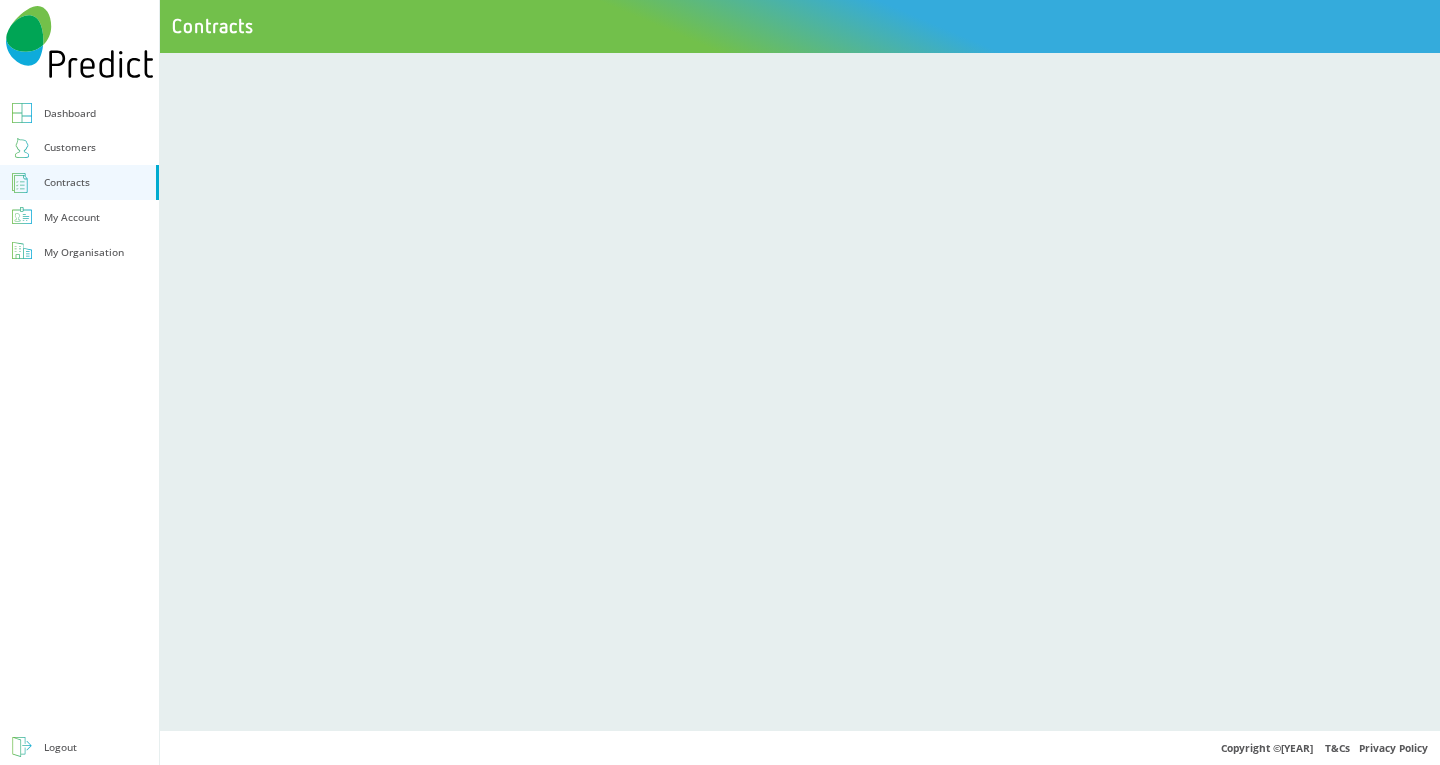 scroll, scrollTop: 0, scrollLeft: 0, axis: both 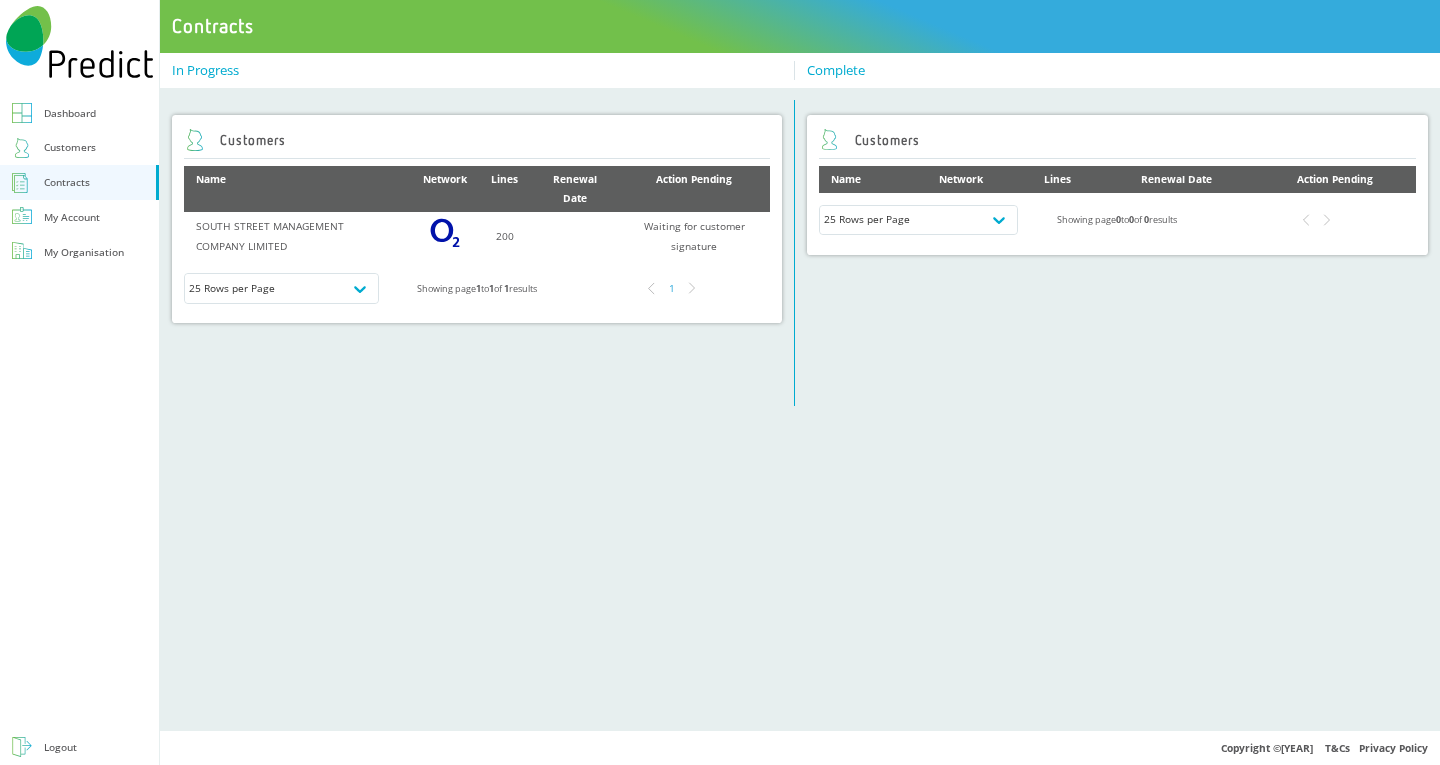 click on "Dashboard" at bounding box center (70, 113) 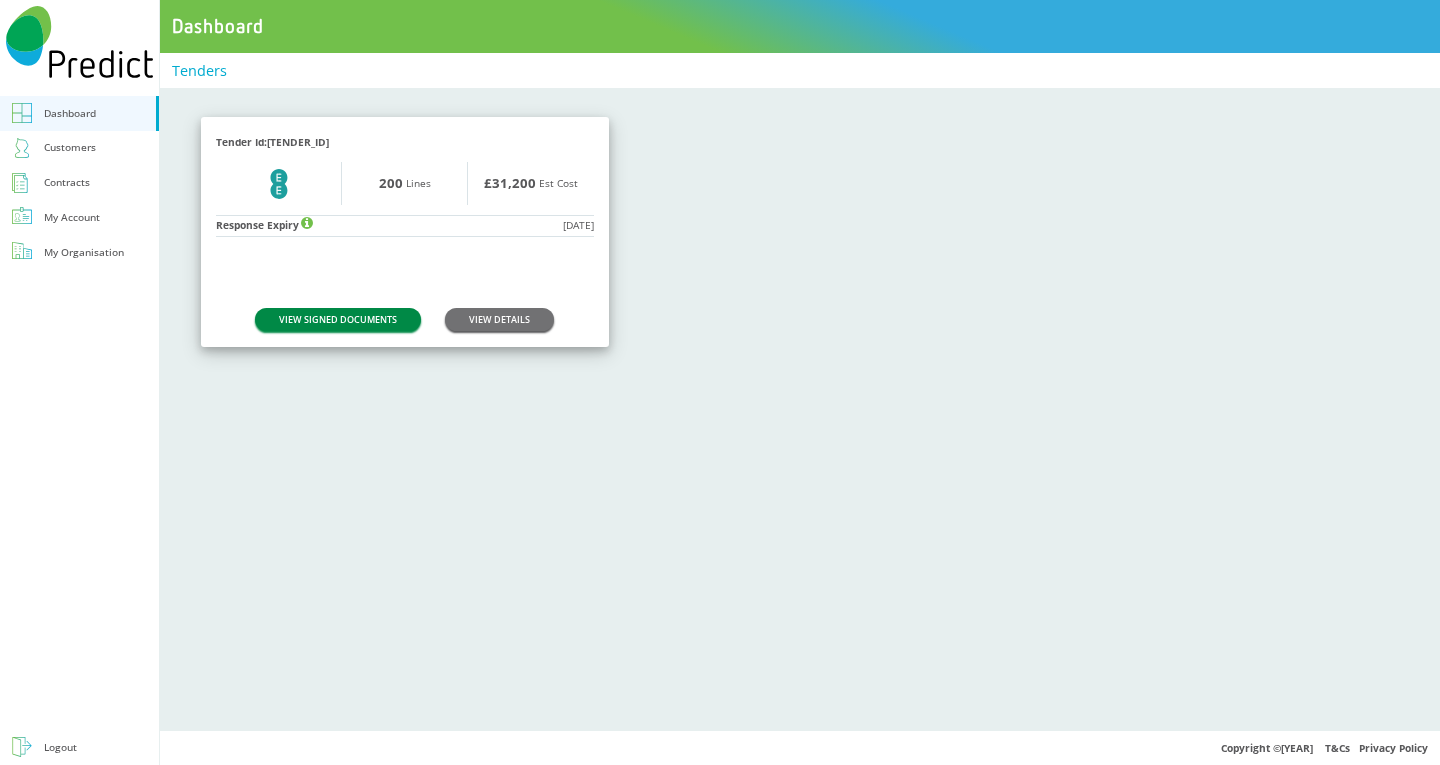 click on "VIEW SIGNED DOCUMENTS" at bounding box center (338, 319) 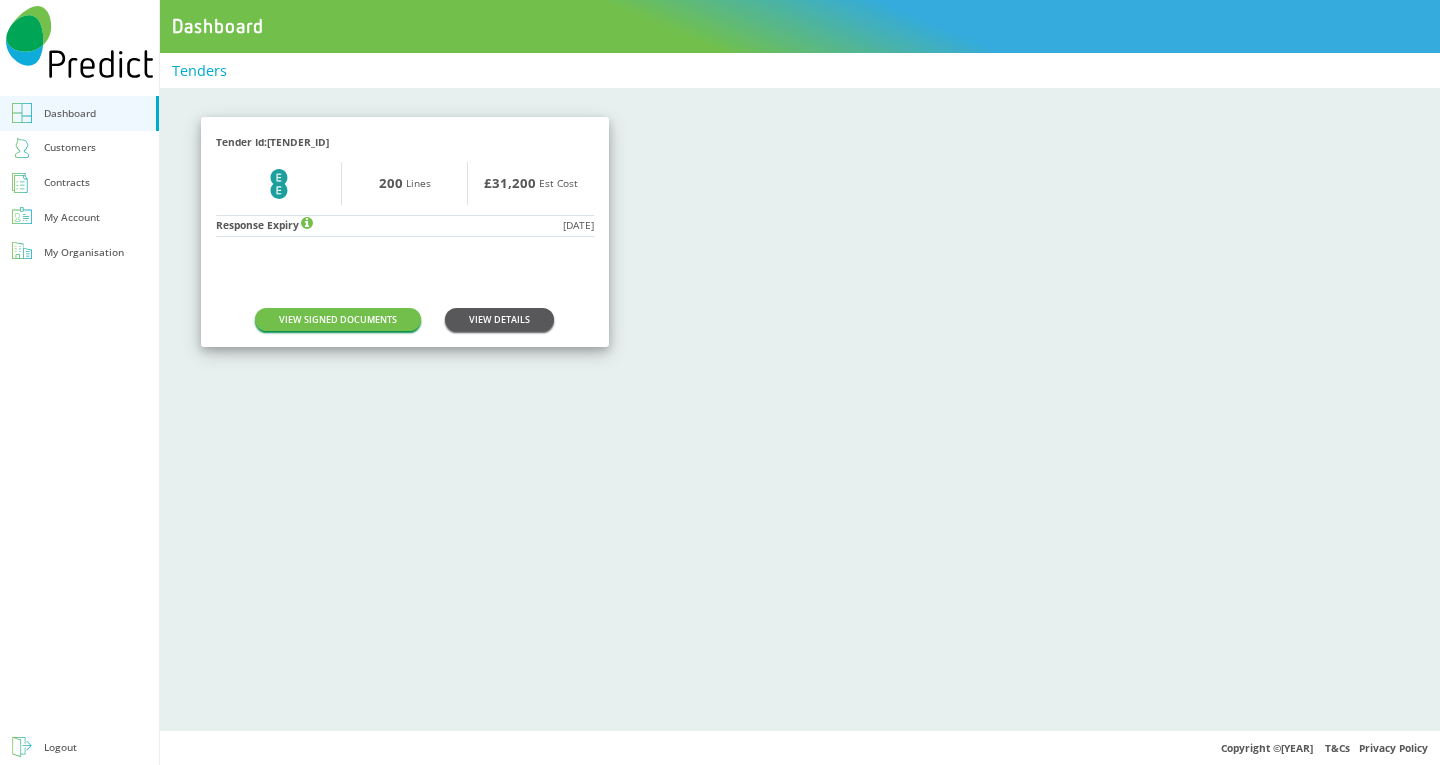 click on "VIEW DETAILS" at bounding box center (499, 319) 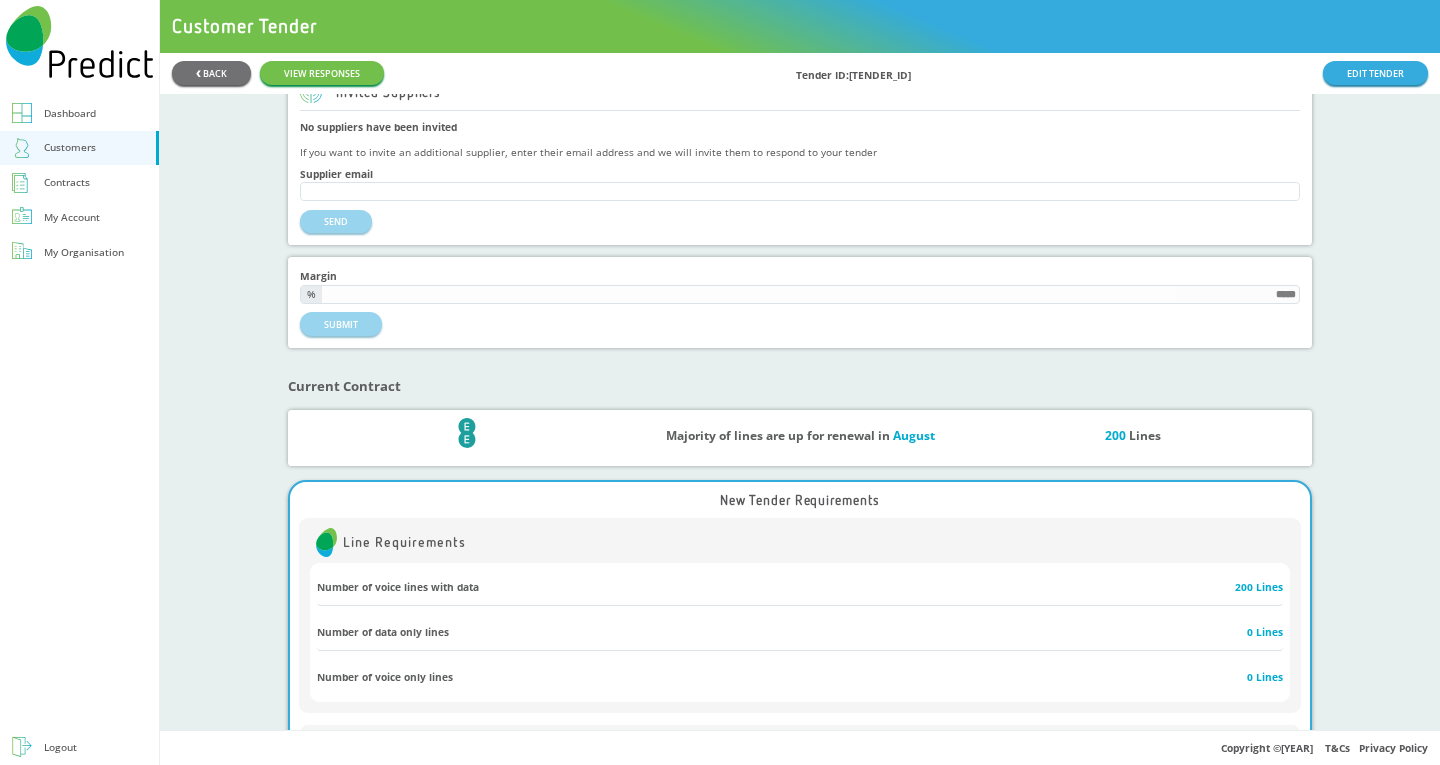 scroll, scrollTop: 0, scrollLeft: 0, axis: both 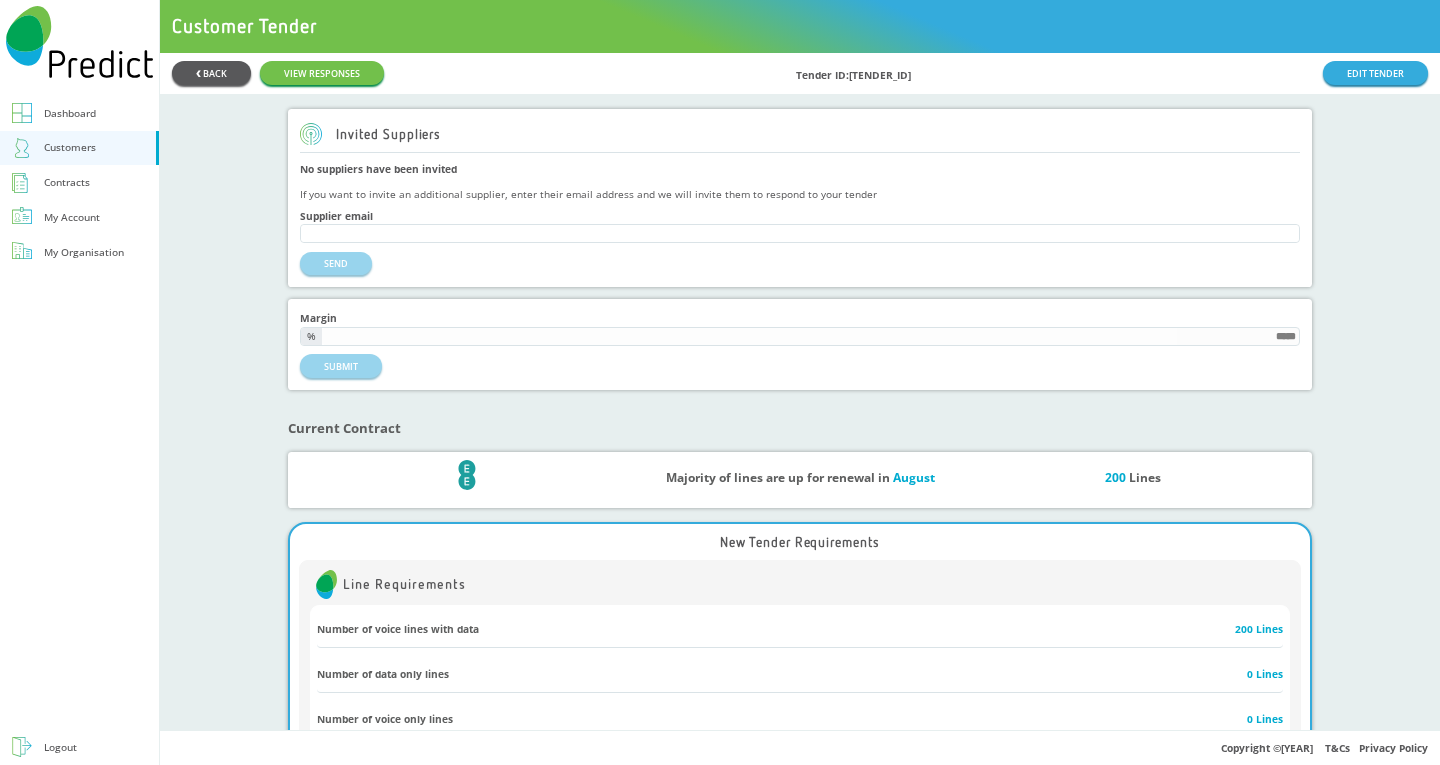 click on "❮ BACK" at bounding box center (211, 72) 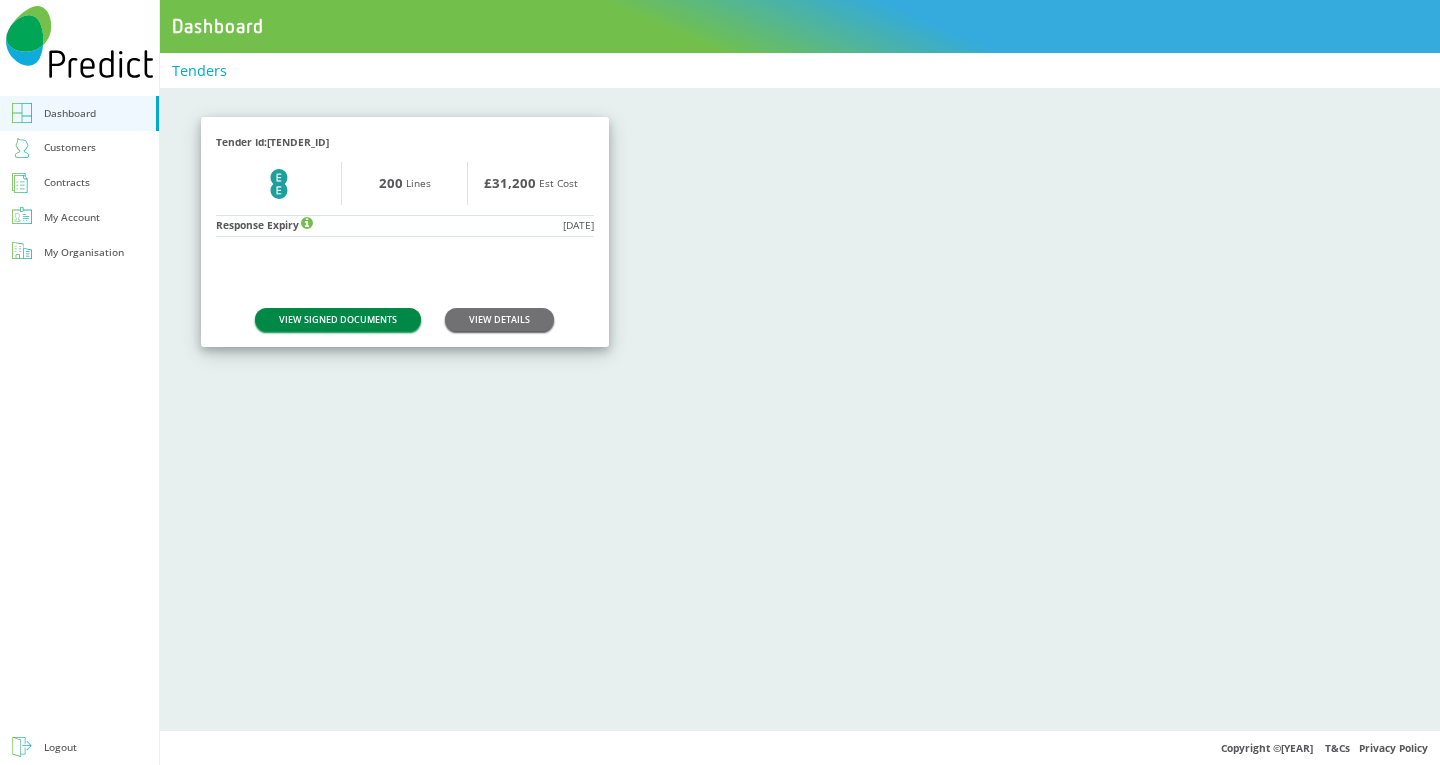click on "VIEW SIGNED DOCUMENTS" at bounding box center [338, 319] 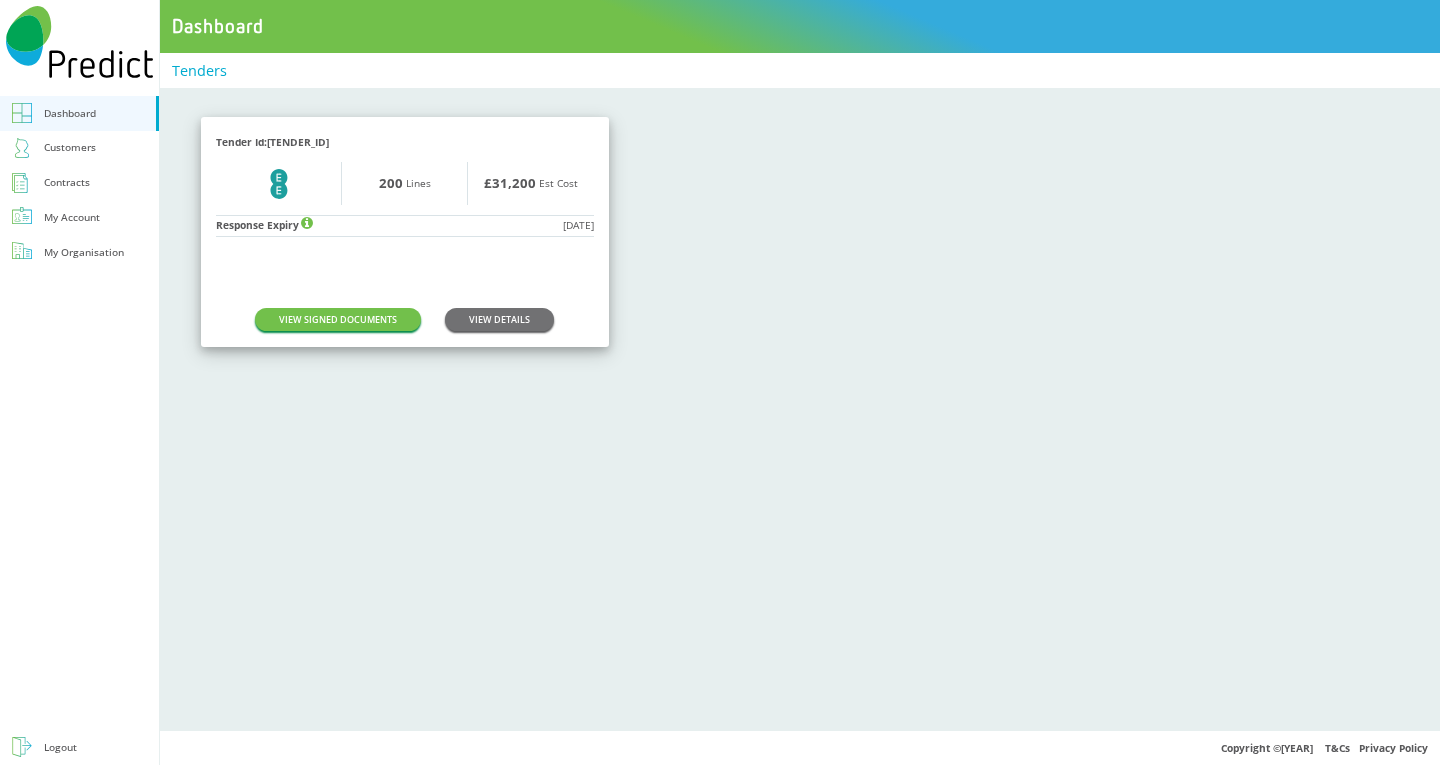 click on "Tenders Tender Id:  [TENDER_ID] [COMPANY_NAME] Logo 200 Lines £31,200 Est Cost Response Expiry 31-07-2025 VIEW SIGNED DOCUMENTS VIEW DETAILS" at bounding box center [800, 392] 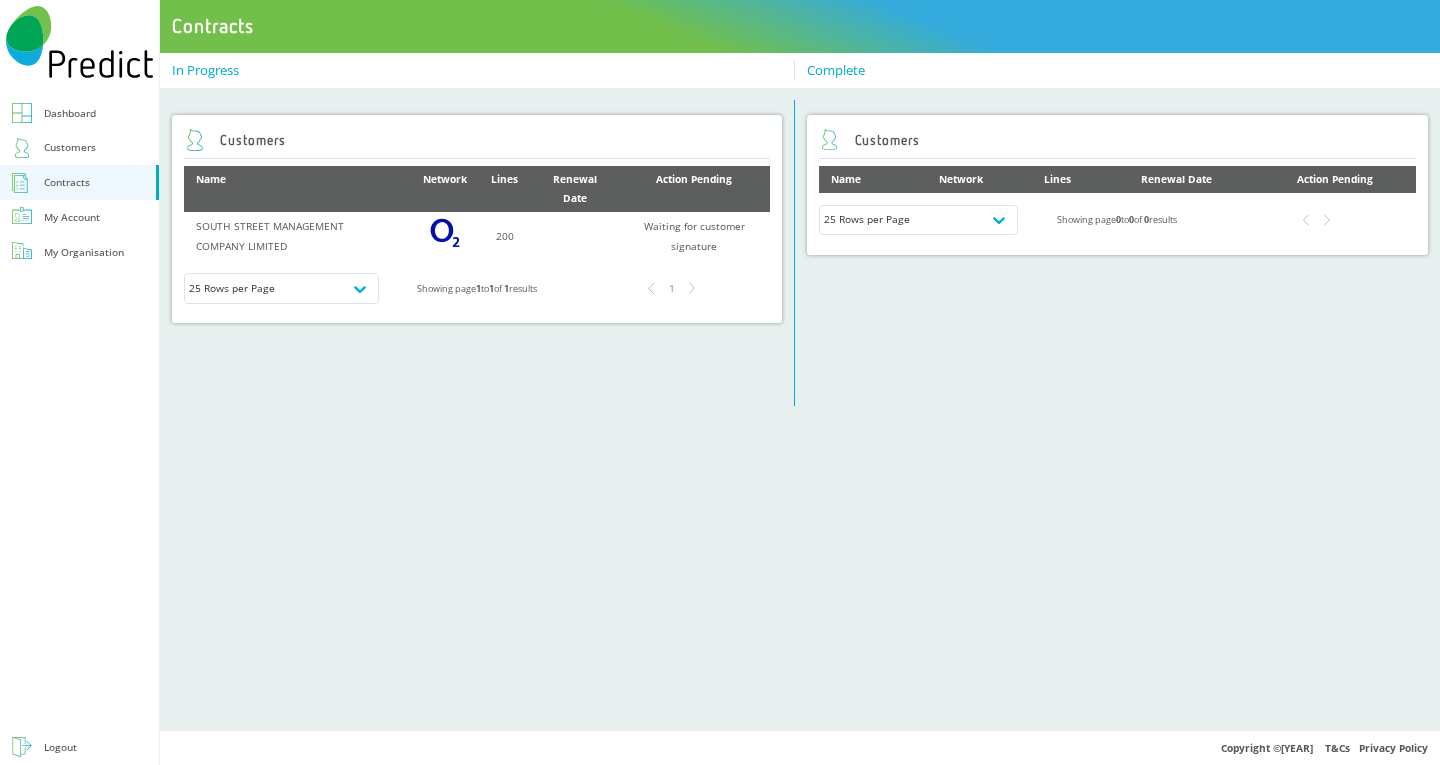 click on "Dashboard" at bounding box center [79, 113] 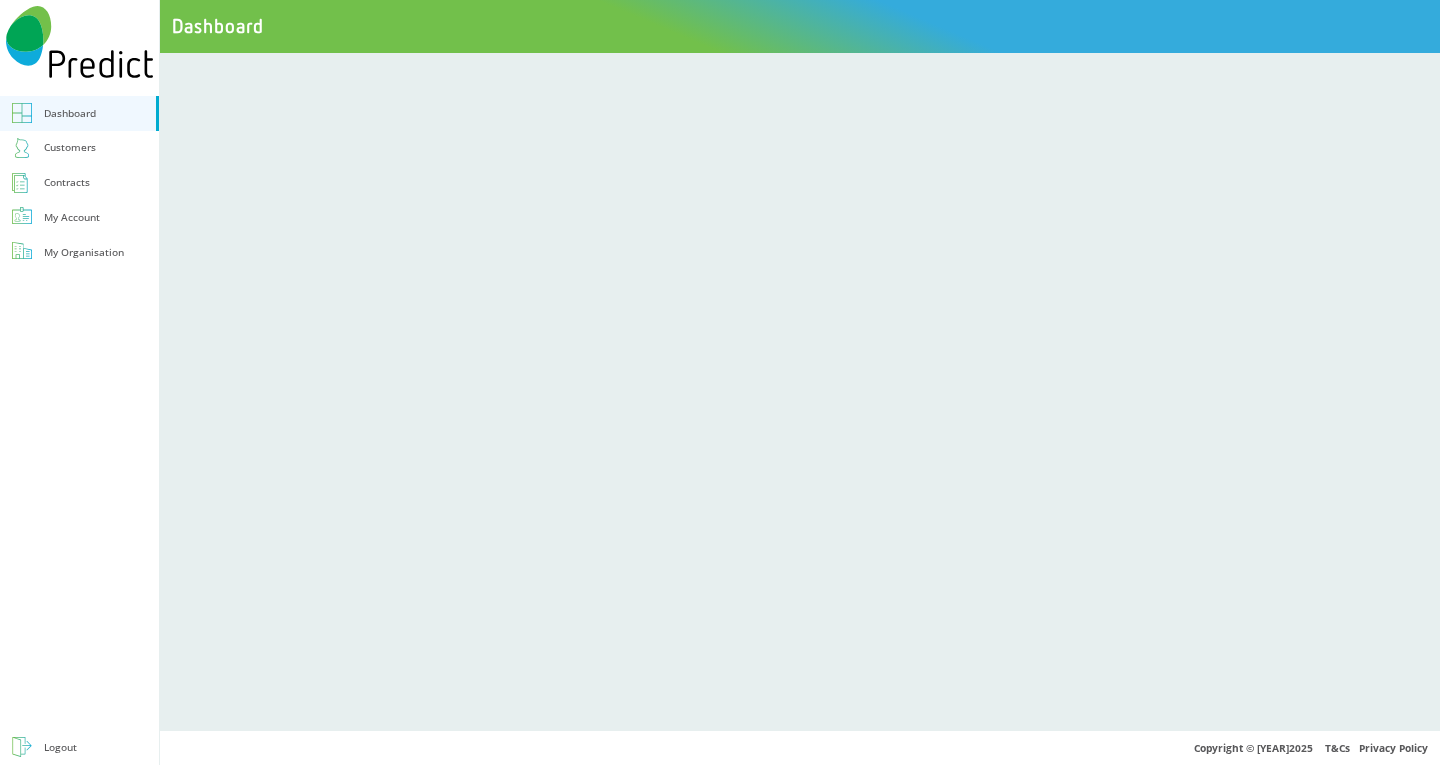 scroll, scrollTop: 0, scrollLeft: 0, axis: both 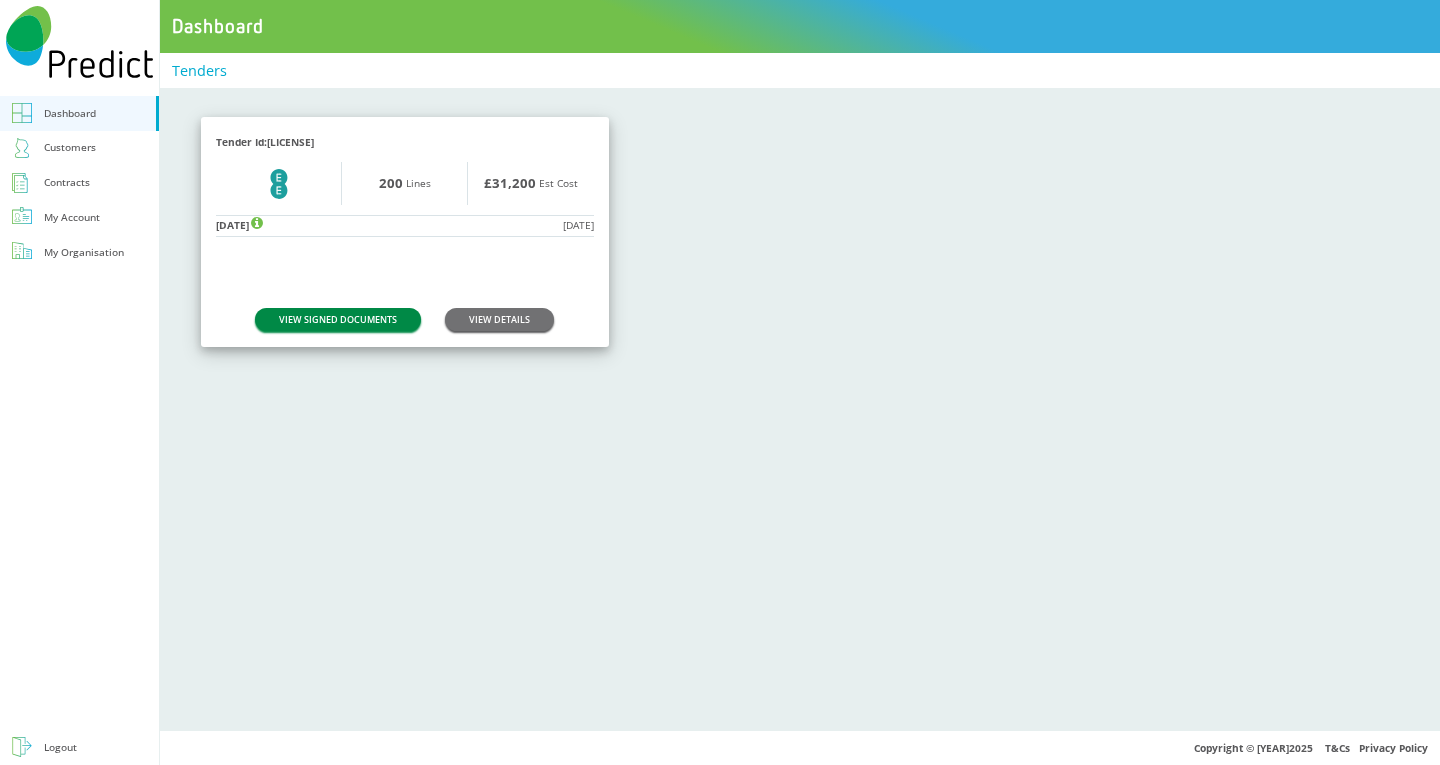 click on "VIEW SIGNED DOCUMENTS" at bounding box center (338, 319) 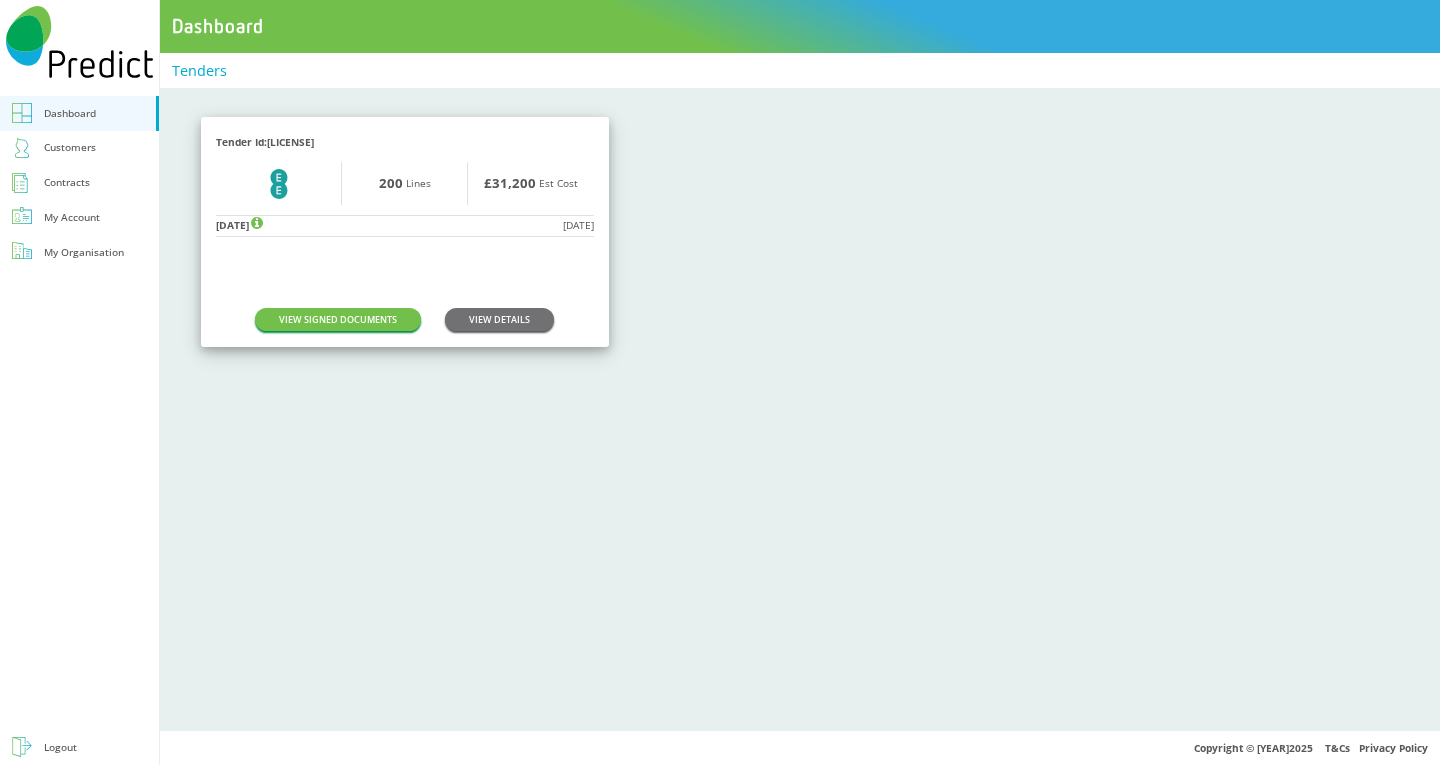 click on "Contracts" at bounding box center [67, 182] 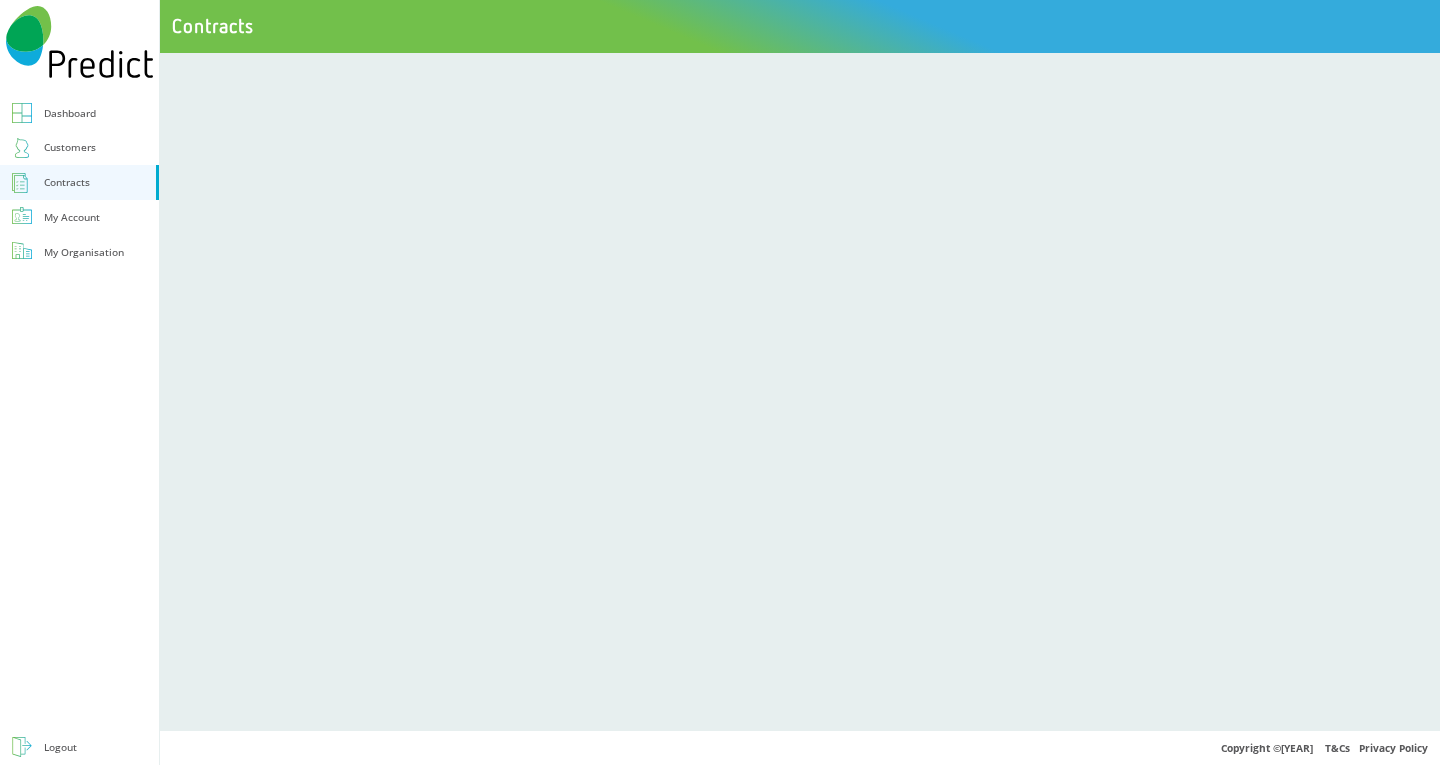 scroll, scrollTop: 0, scrollLeft: 0, axis: both 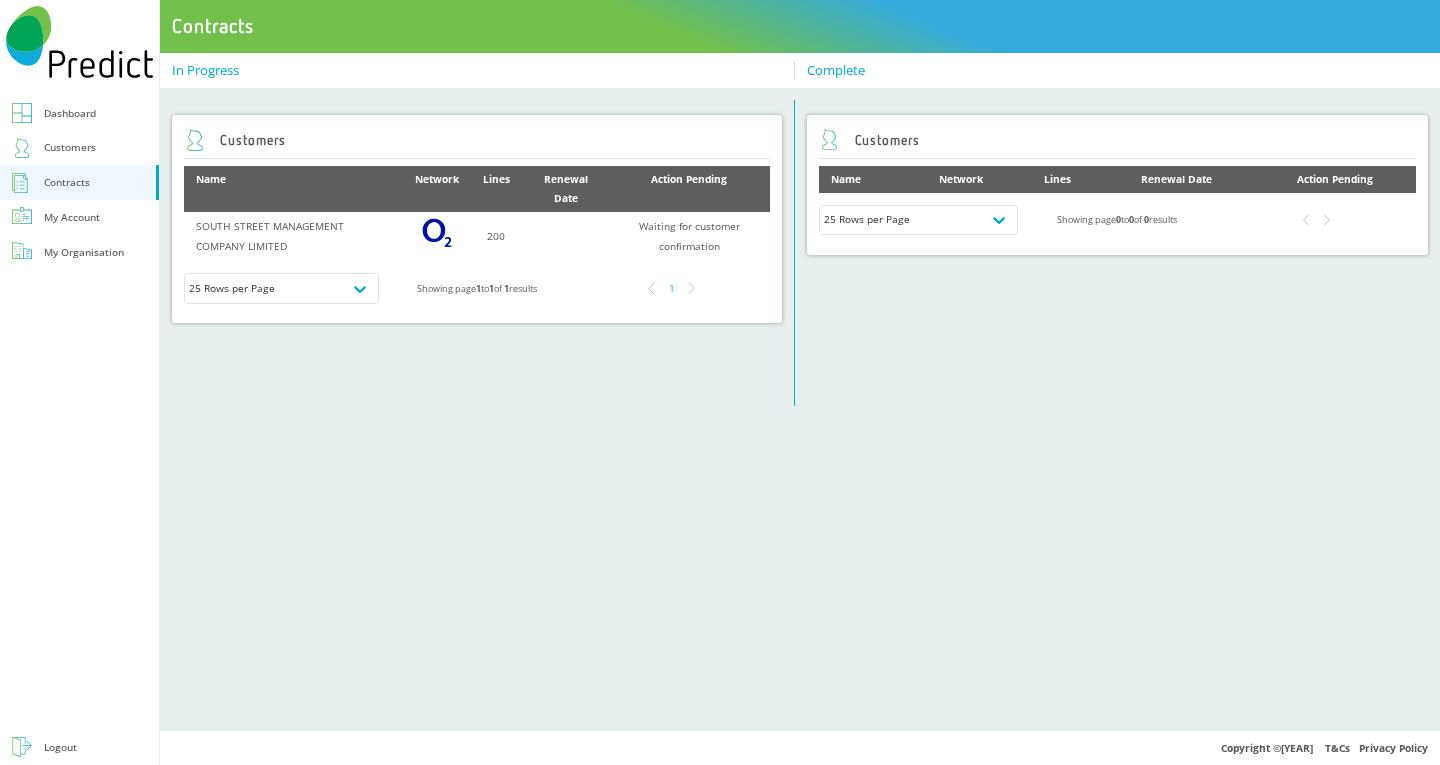 click on "Dashboard" at bounding box center [70, 113] 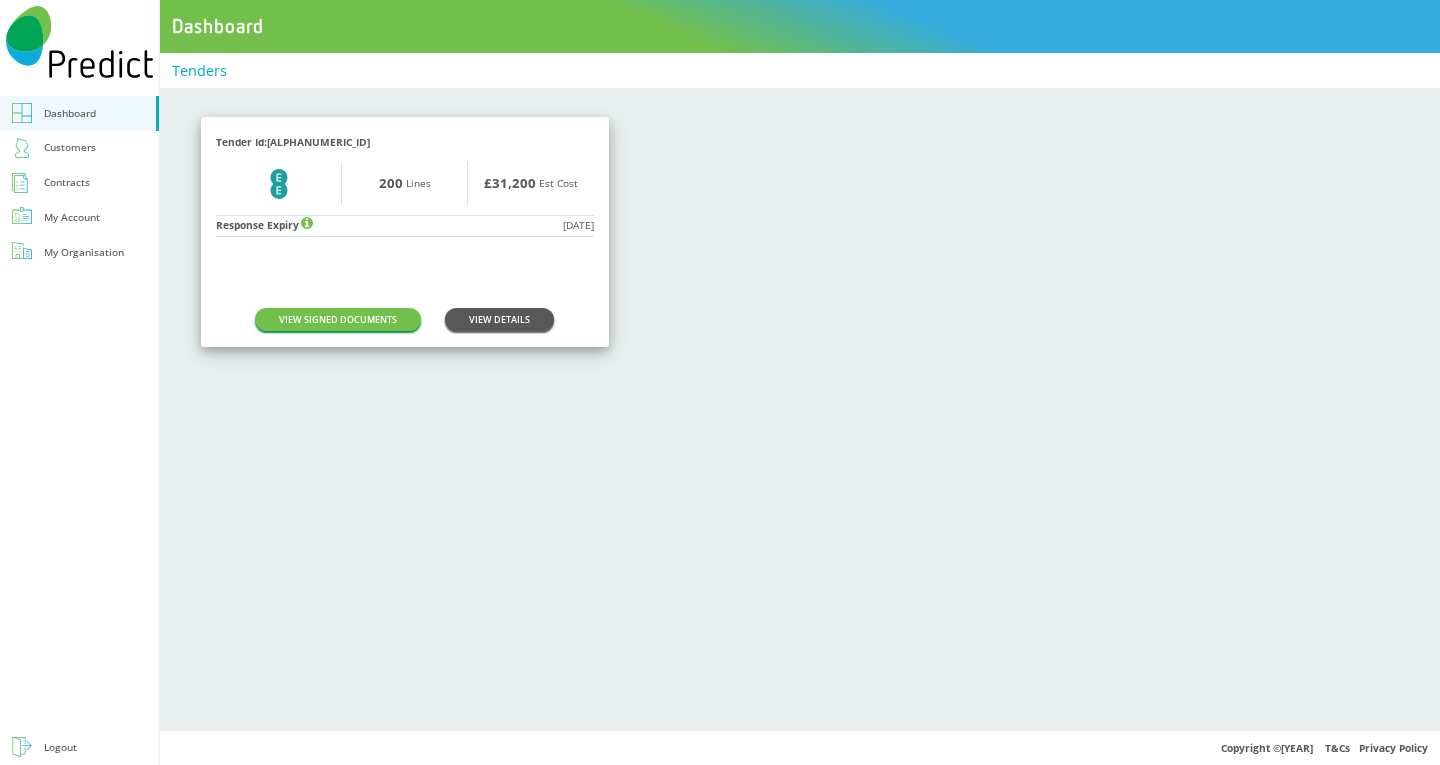 click on "VIEW DETAILS" at bounding box center (499, 319) 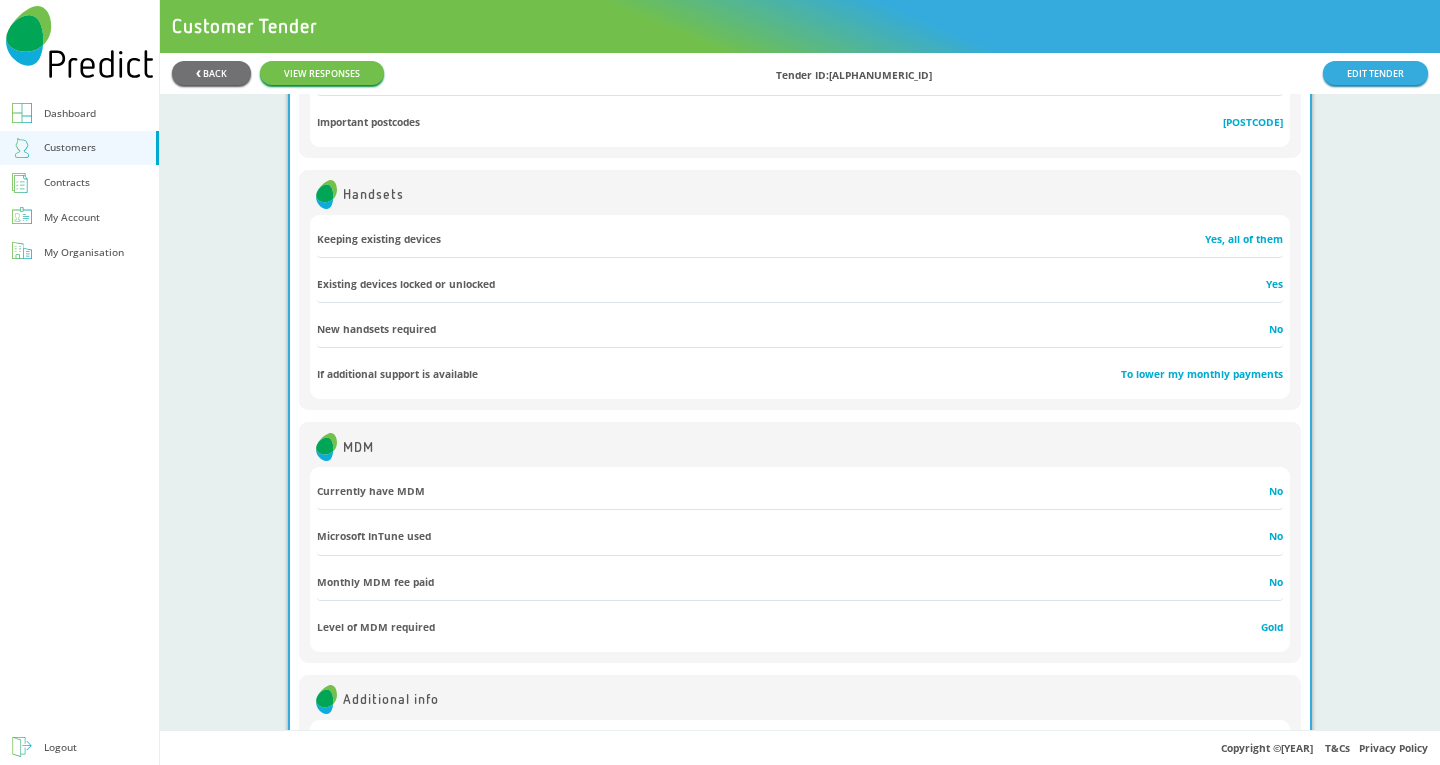 scroll, scrollTop: 1511, scrollLeft: 0, axis: vertical 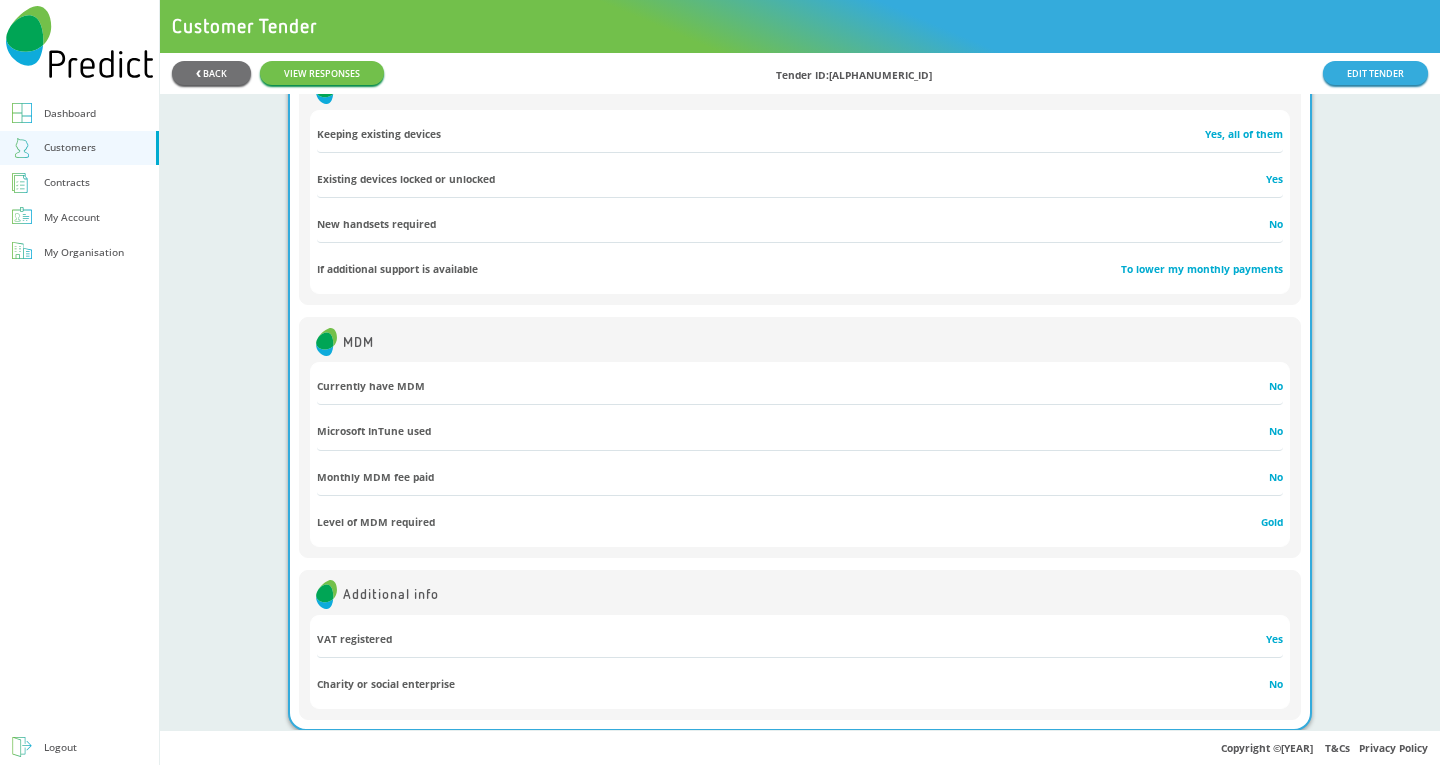 click on "Dashboard" at bounding box center (70, 113) 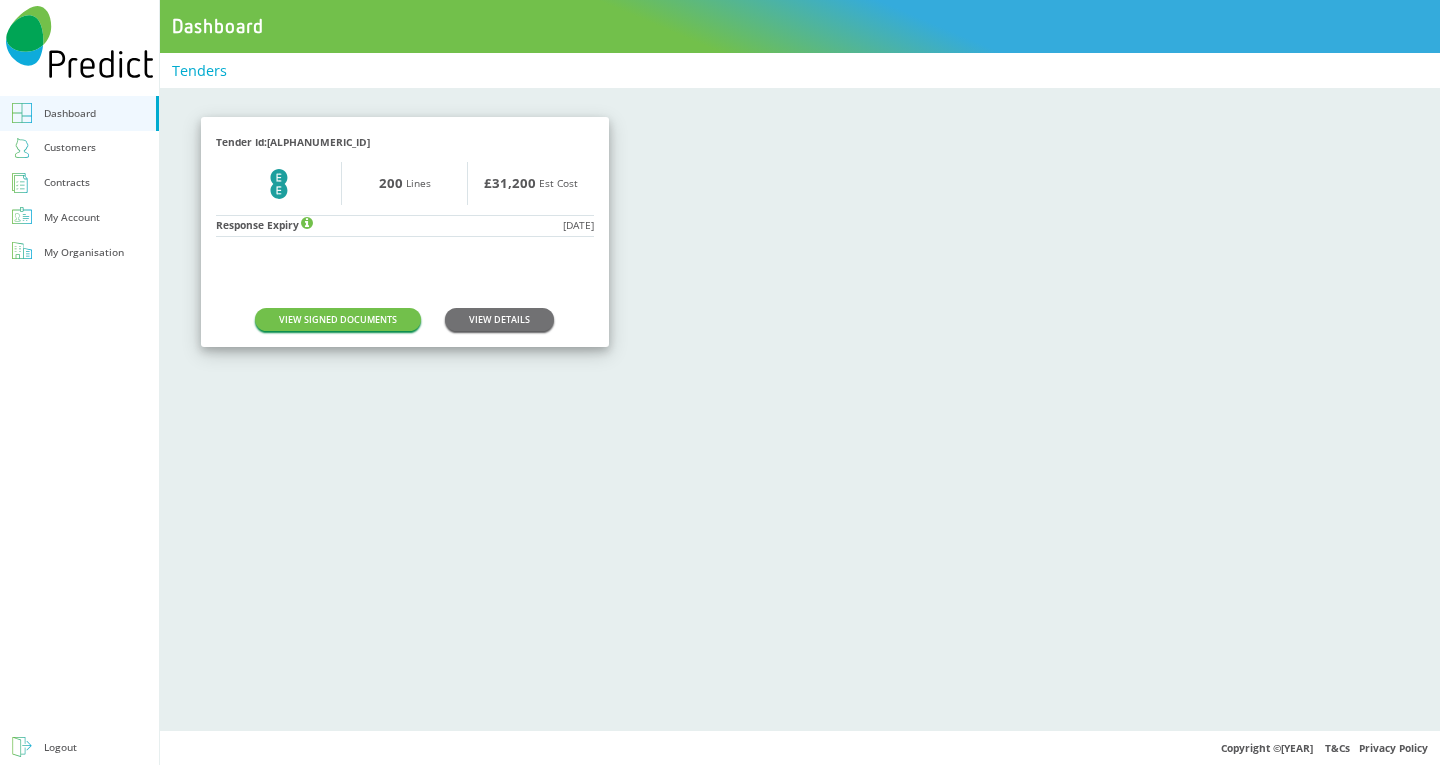 click on "Customers" at bounding box center (70, 147) 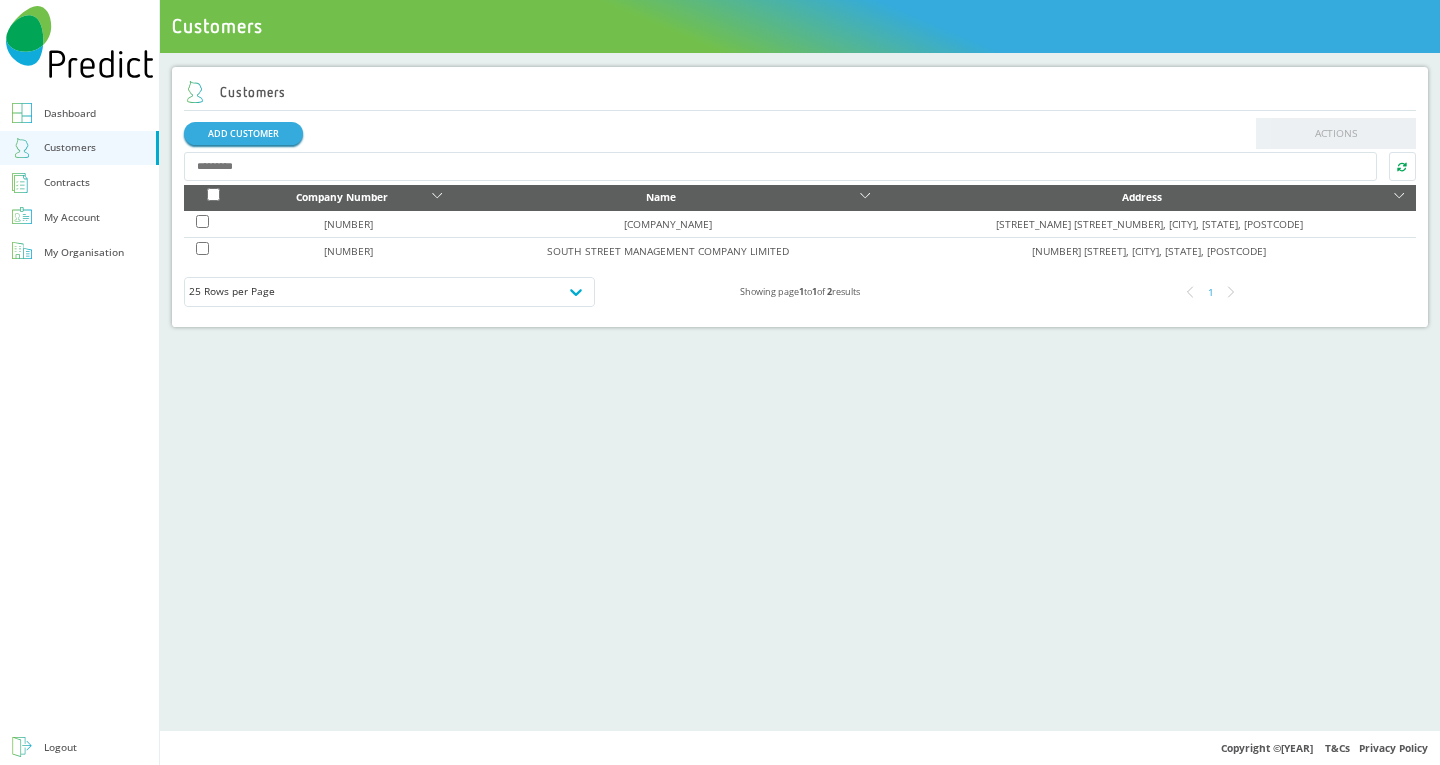 click on "Contracts" at bounding box center [67, 182] 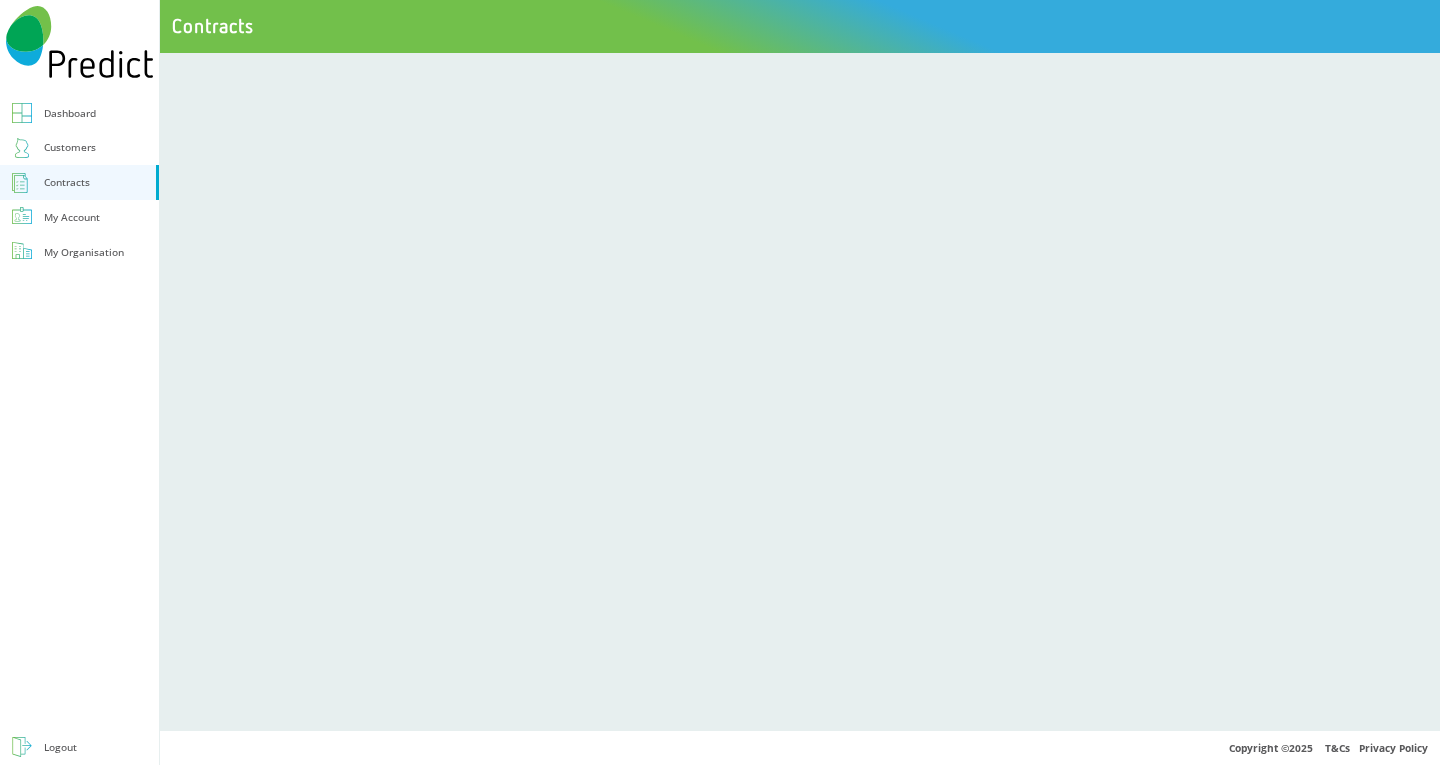 scroll, scrollTop: 0, scrollLeft: 0, axis: both 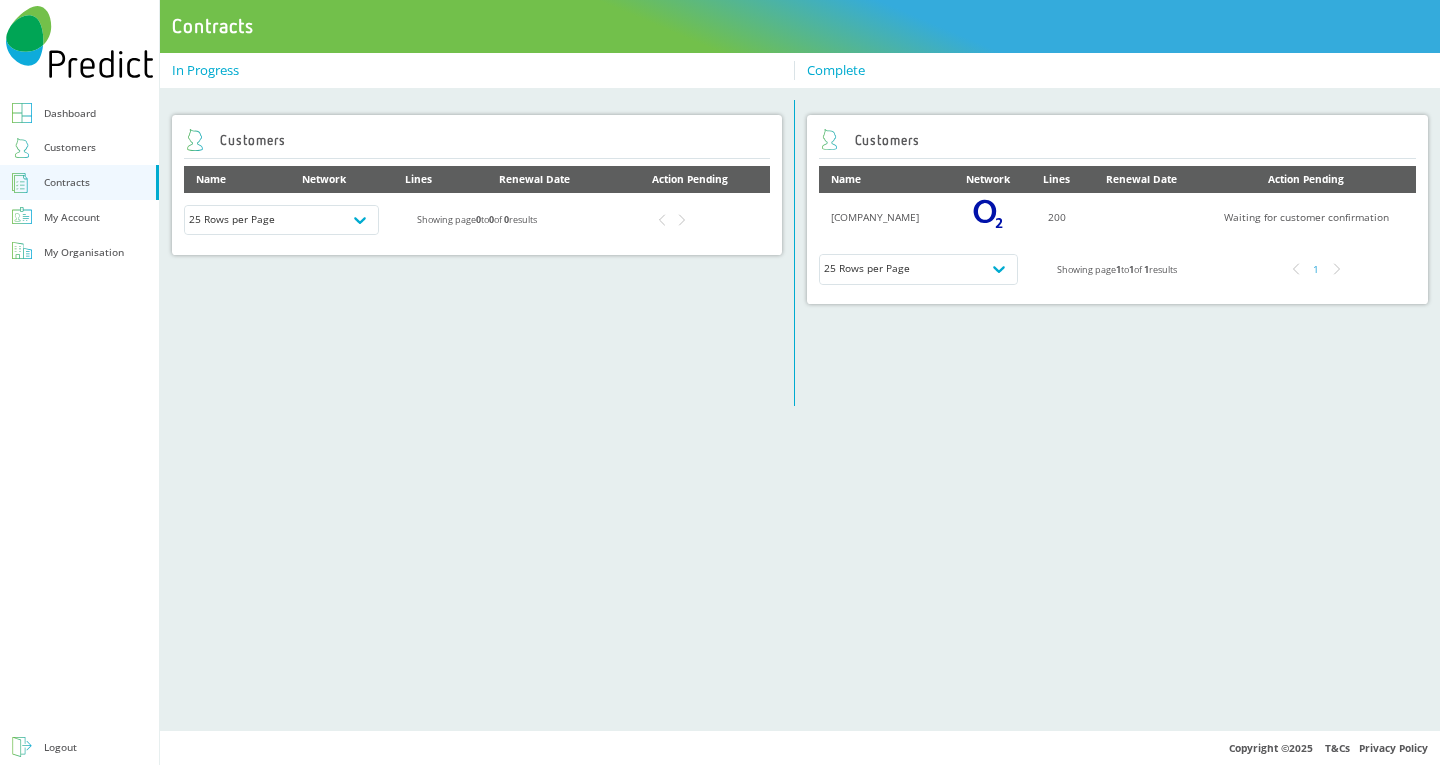 click on "In Progress  Complete  Customers Name Network Lines Renewal Date Action Pending 25 Rows per Page Showing page  0  to  0  of   0  results Complete  Customers Name Network Lines Renewal Date Action Pending [COMPANY_NAME] O2 Logo 200 Waiting for customer confirmation 25 Rows per Page Showing page  1  to  1  of   1  results 1" at bounding box center (800, 392) 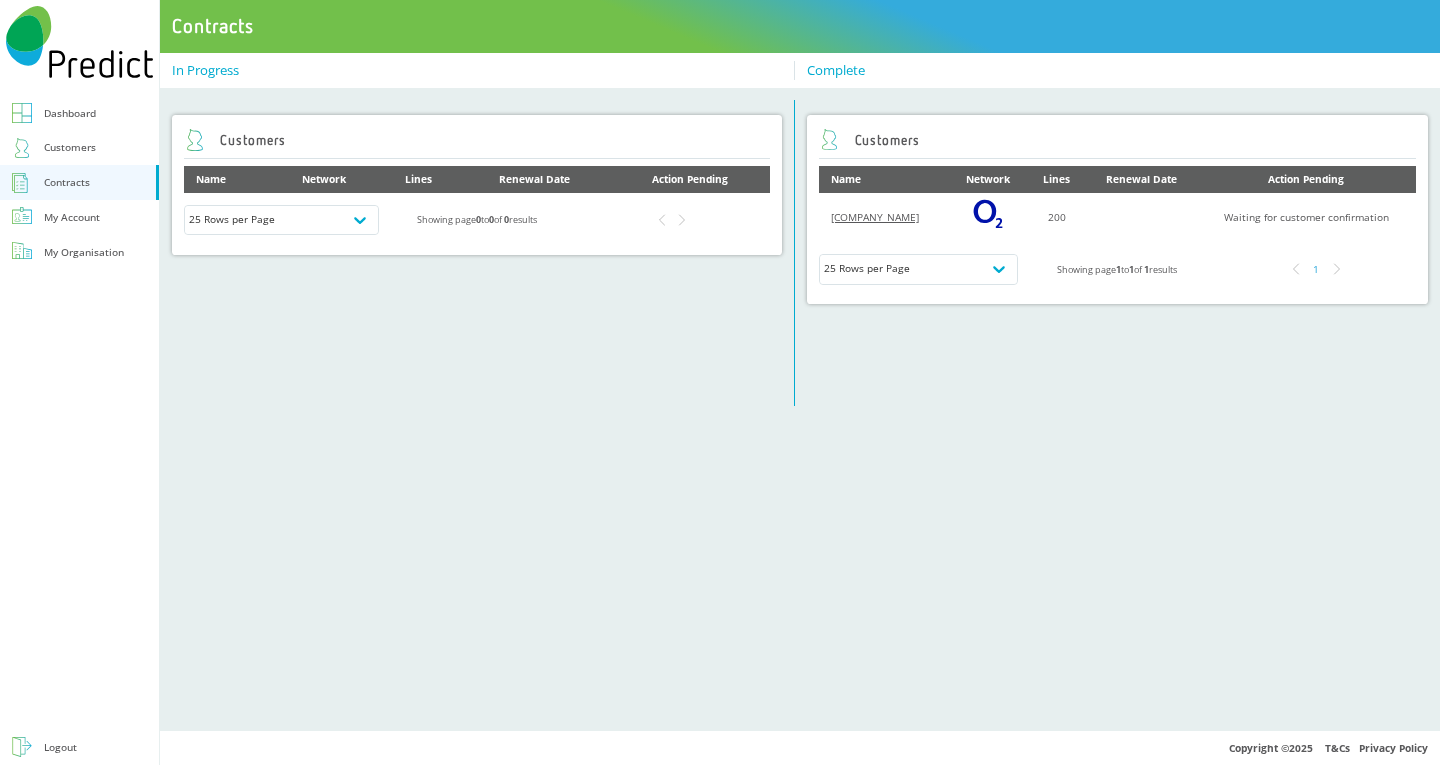 click on "[COMPANY_NAME]" at bounding box center [875, 217] 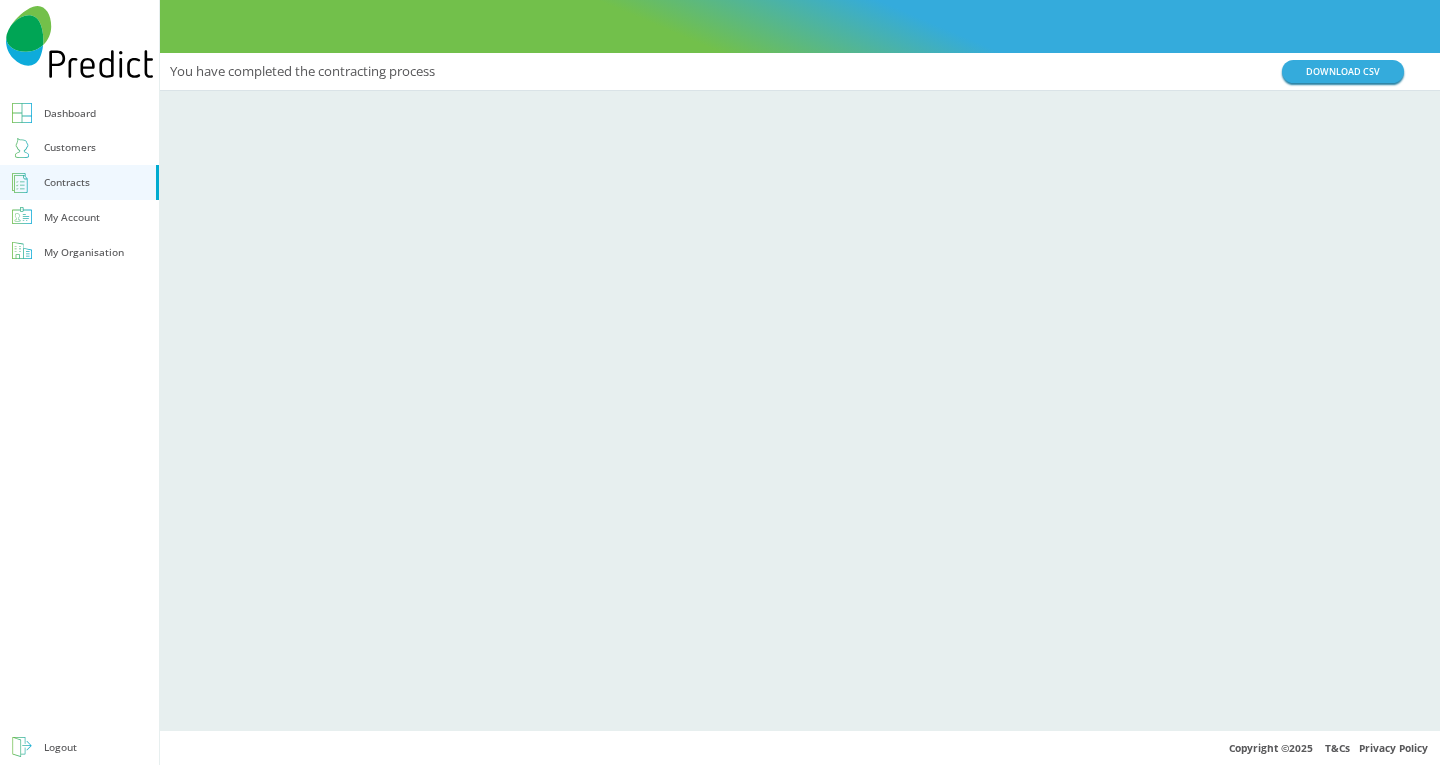 click on "Dashboard" at bounding box center (70, 113) 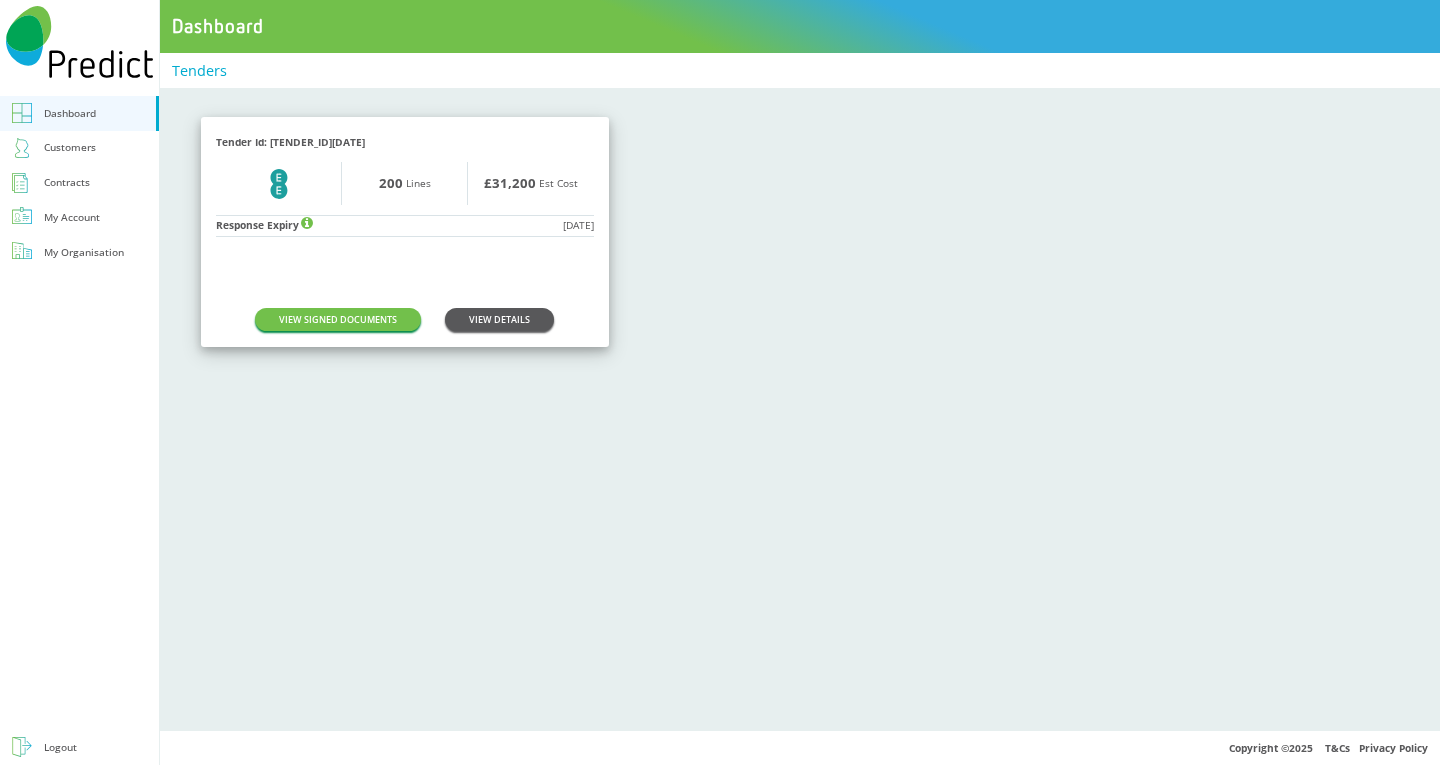 click on "VIEW DETAILS" at bounding box center [499, 319] 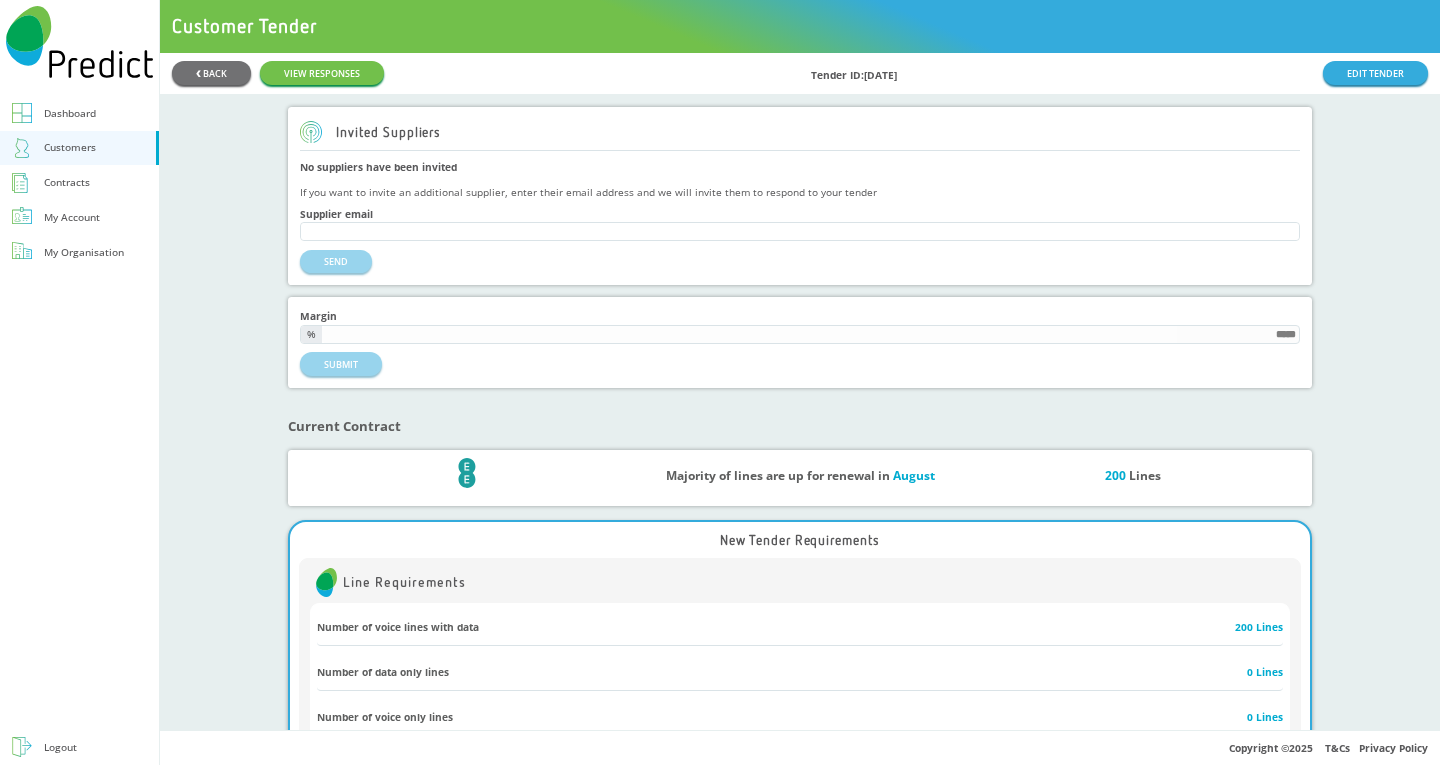 scroll, scrollTop: 0, scrollLeft: 0, axis: both 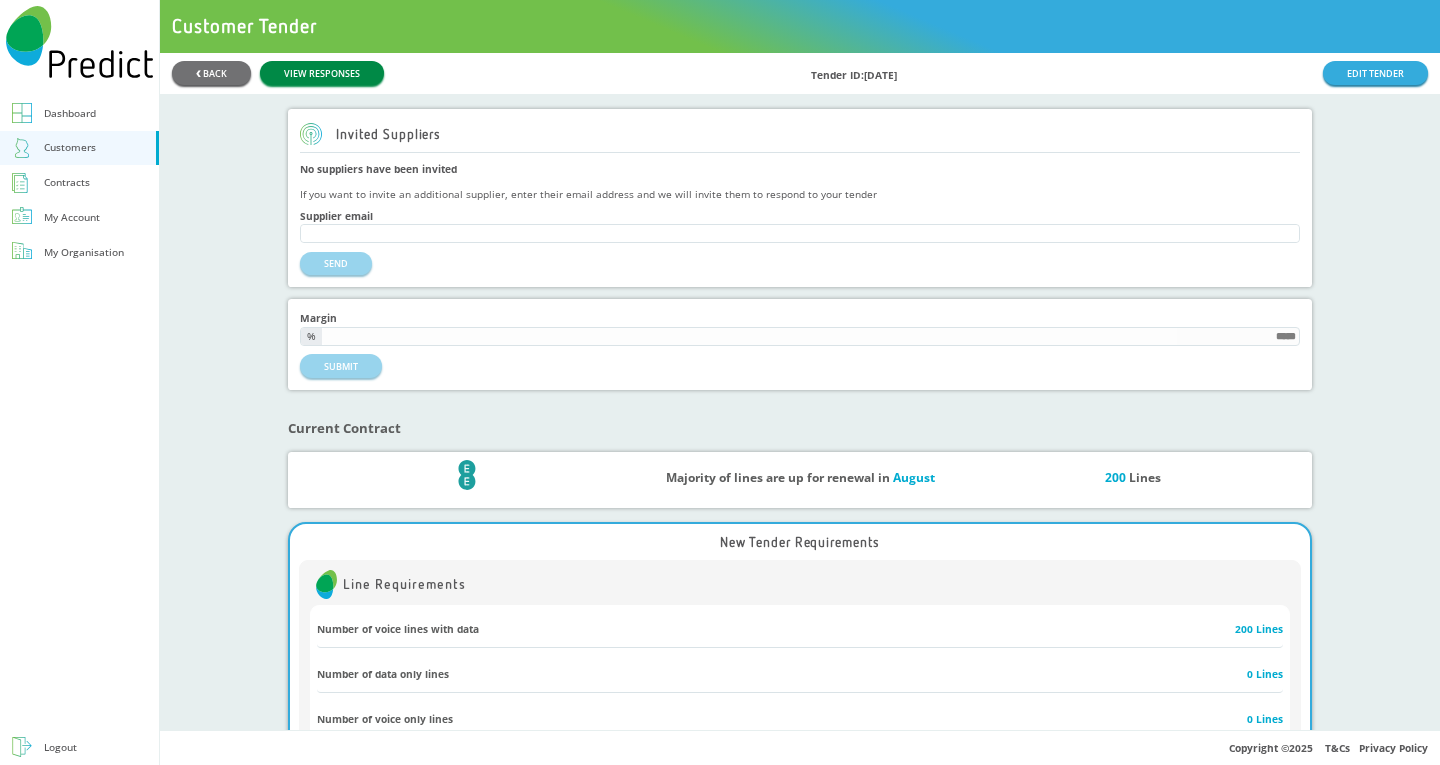 click on "VIEW RESPONSES" at bounding box center [322, 72] 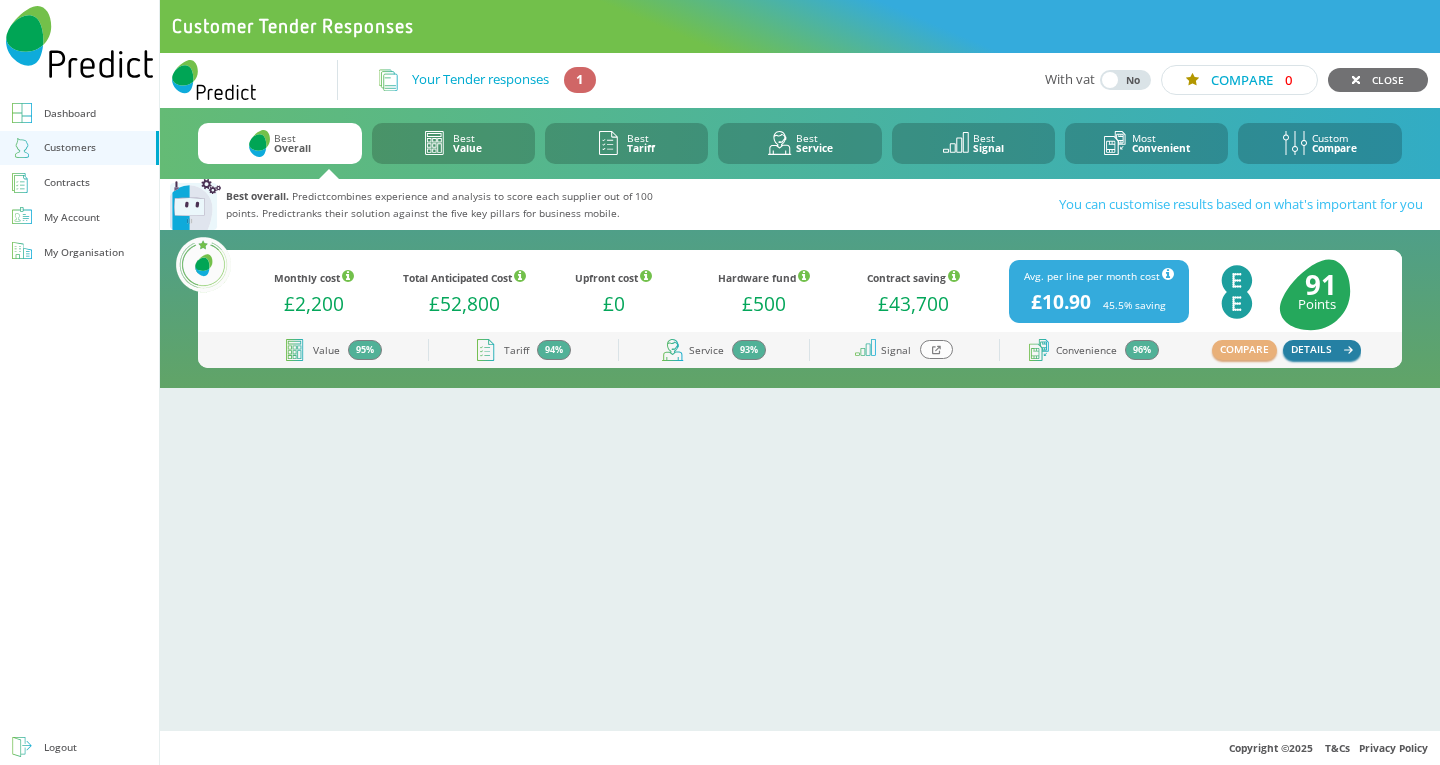 click on "DETAILS" at bounding box center [1322, 350] 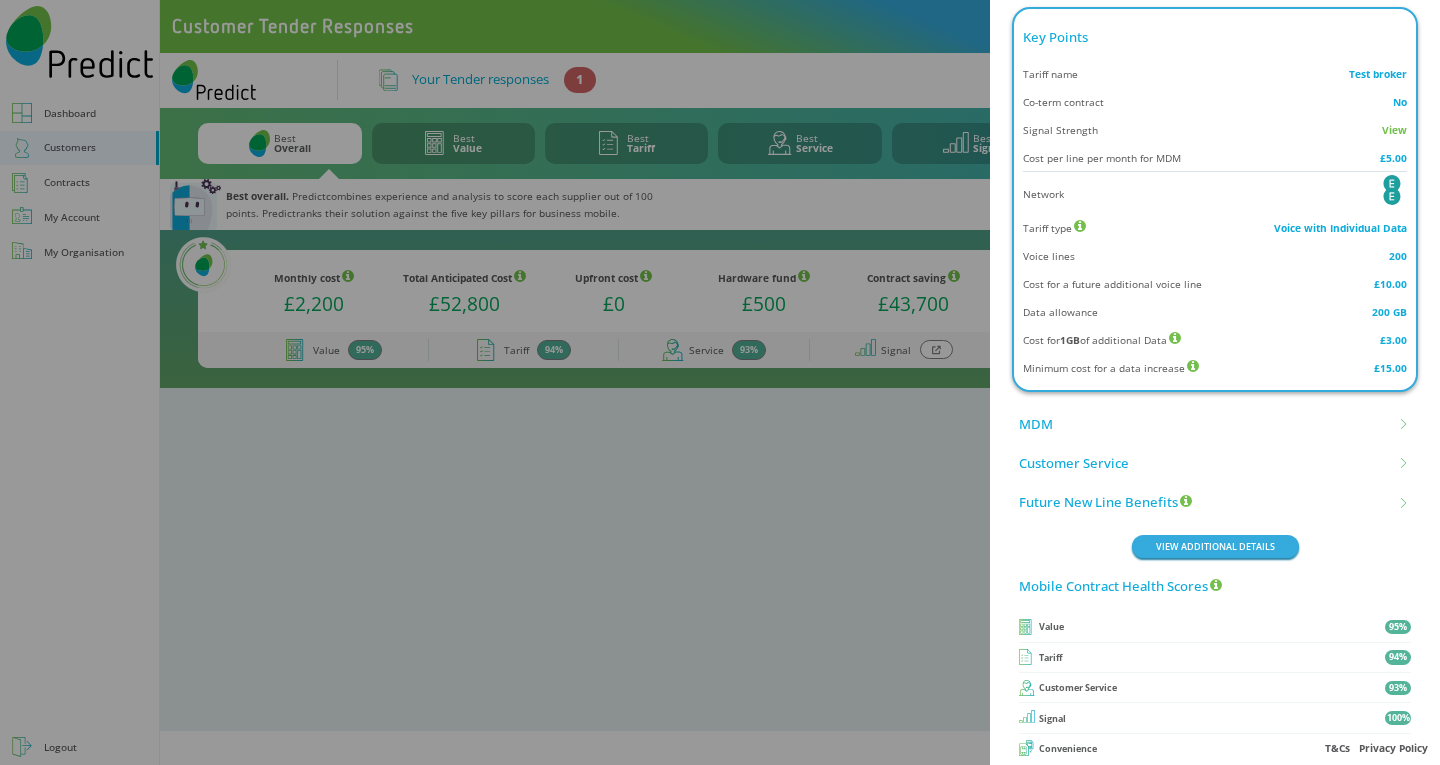 scroll, scrollTop: 974, scrollLeft: 0, axis: vertical 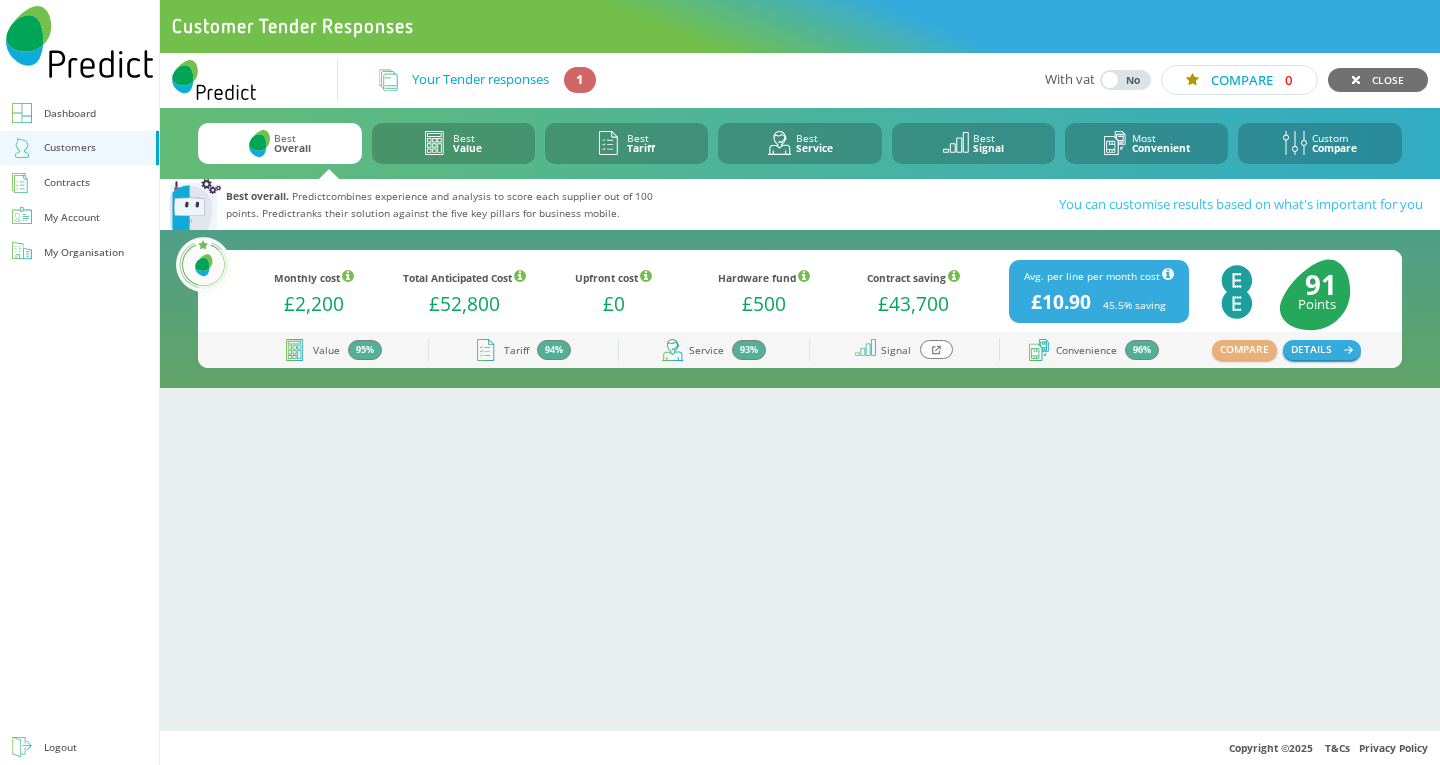 click on "Contracts" at bounding box center (67, 182) 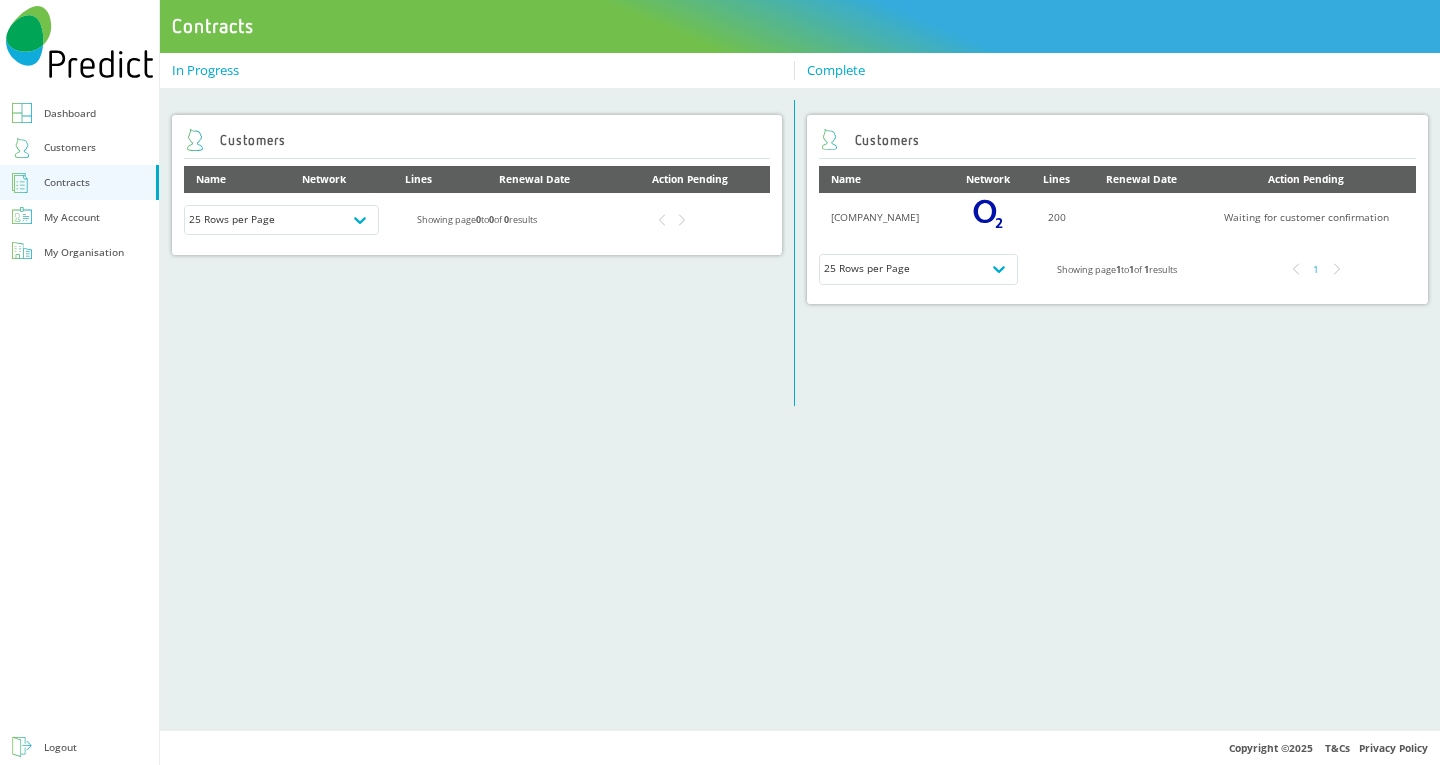 click on "Dashboard" at bounding box center [70, 113] 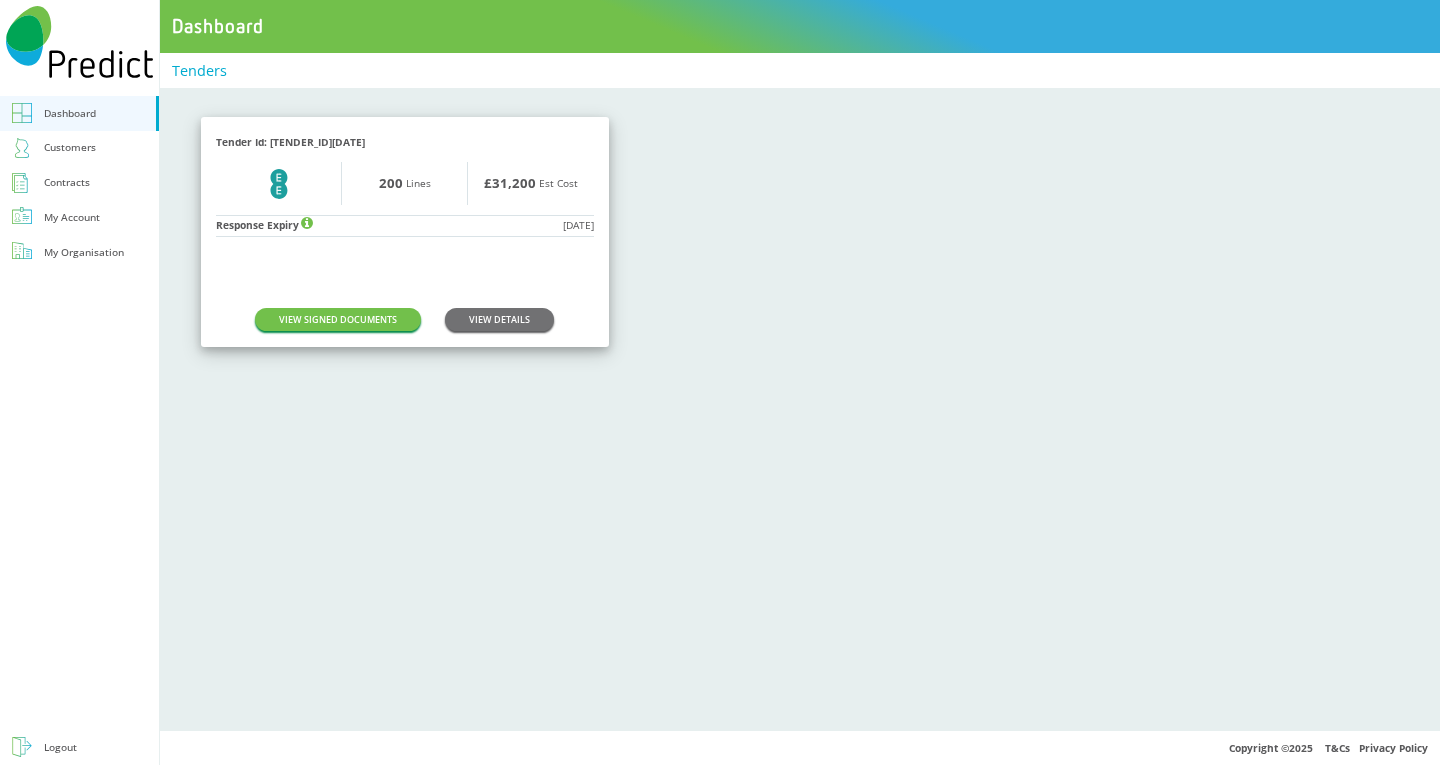 click on "Tenders Tender Id:  [TENDER_ID] [COMPANY_NAME] Logo 200 Lines £31,200 Est Cost Response Expiry 31-07-2025 VIEW SIGNED DOCUMENTS VIEW DETAILS" at bounding box center (800, 392) 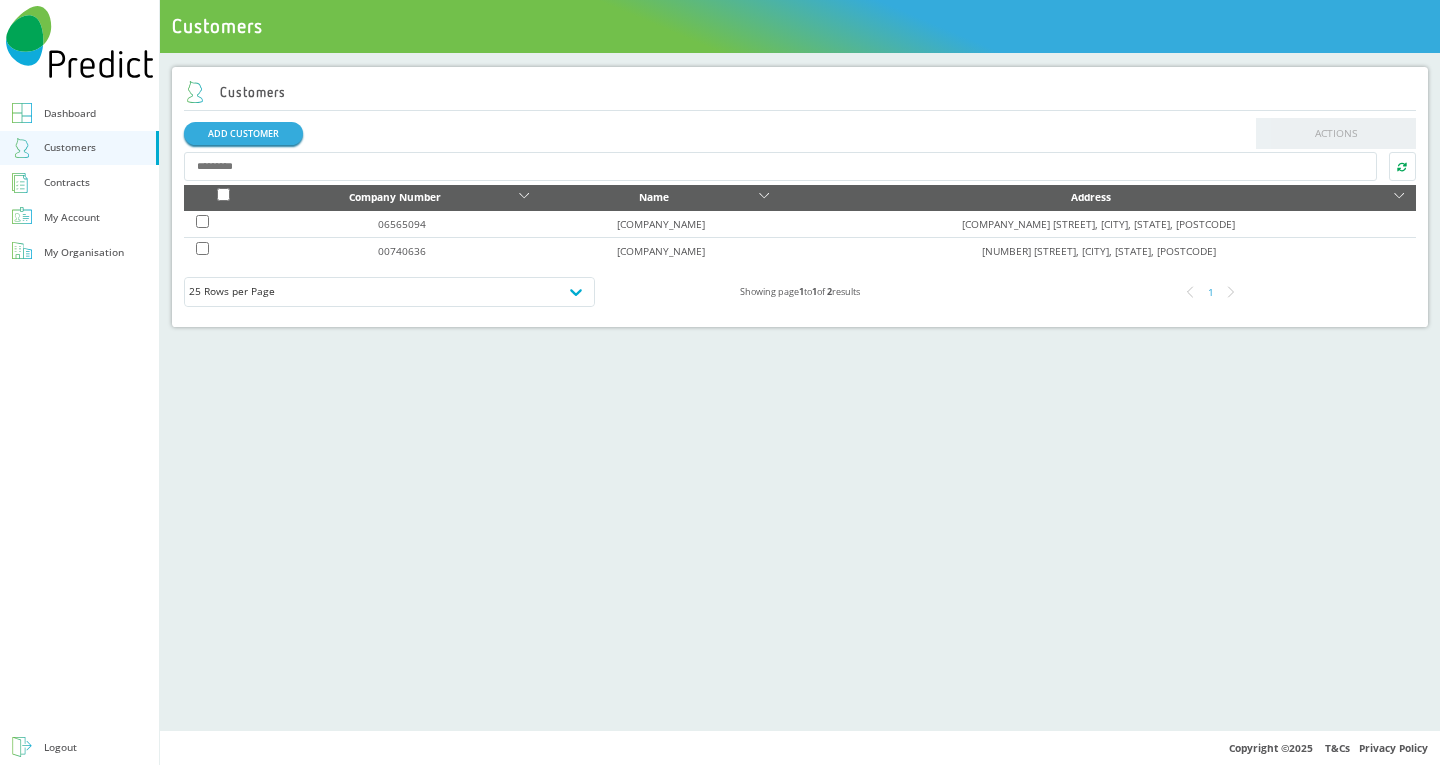 click on "Dashboard" at bounding box center (70, 113) 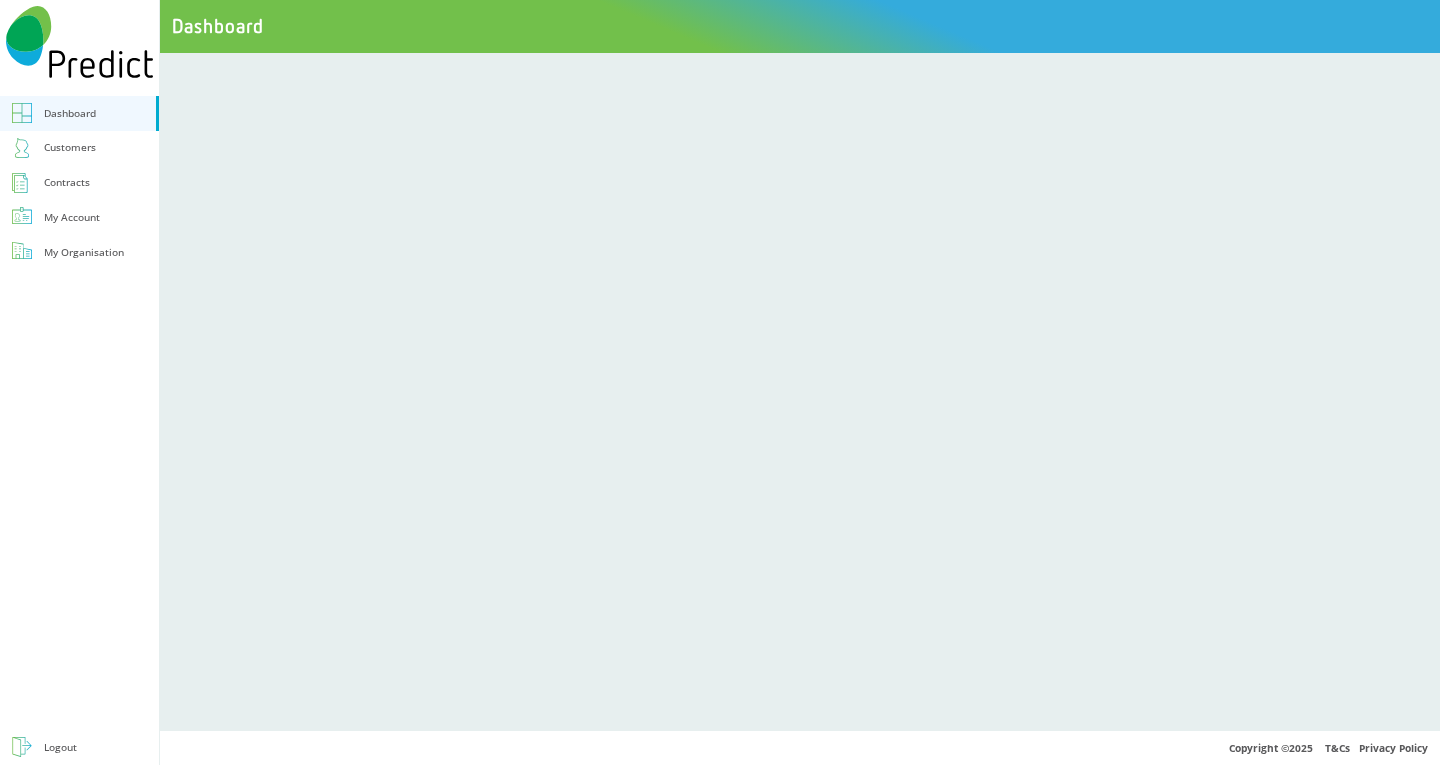 click on "Contracts" at bounding box center [67, 182] 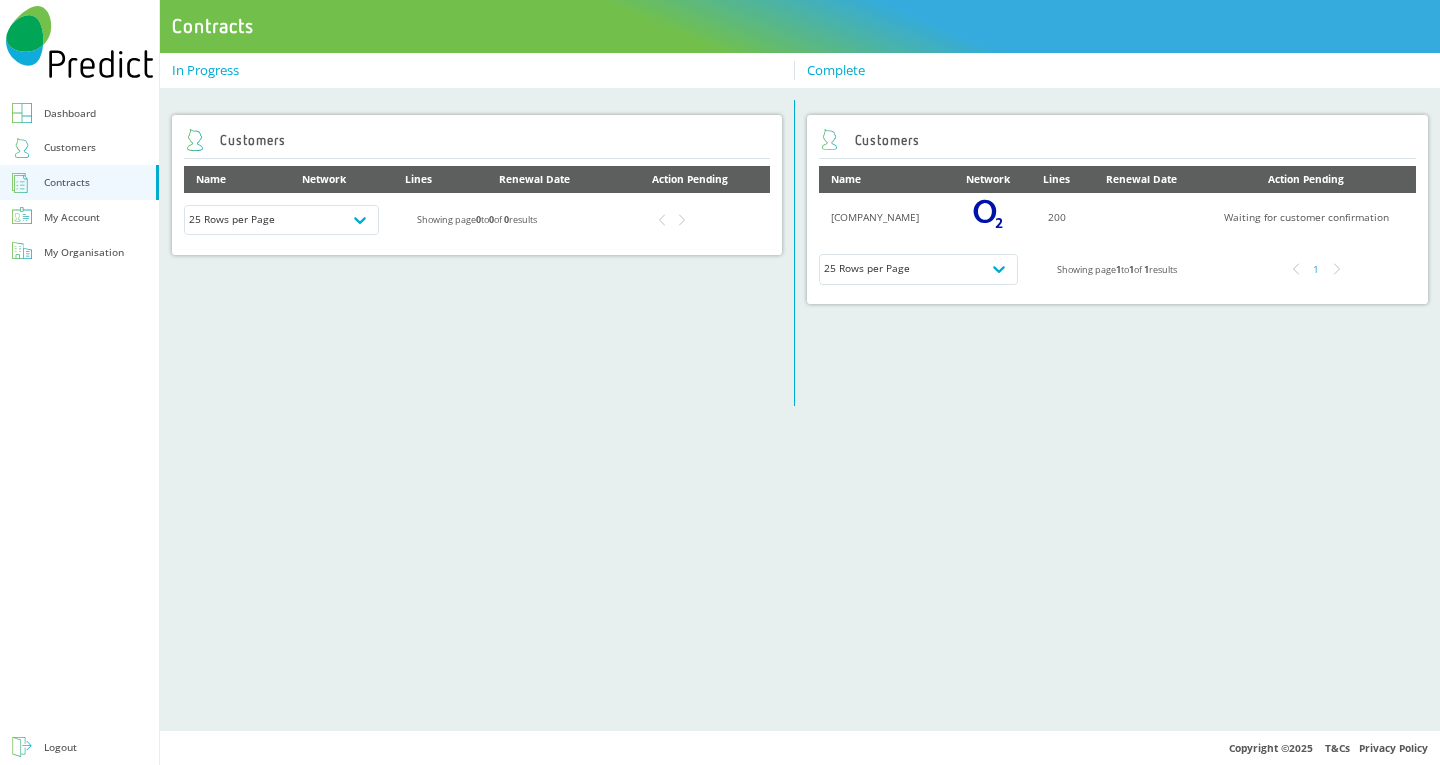 click on "Dashboard" at bounding box center (70, 113) 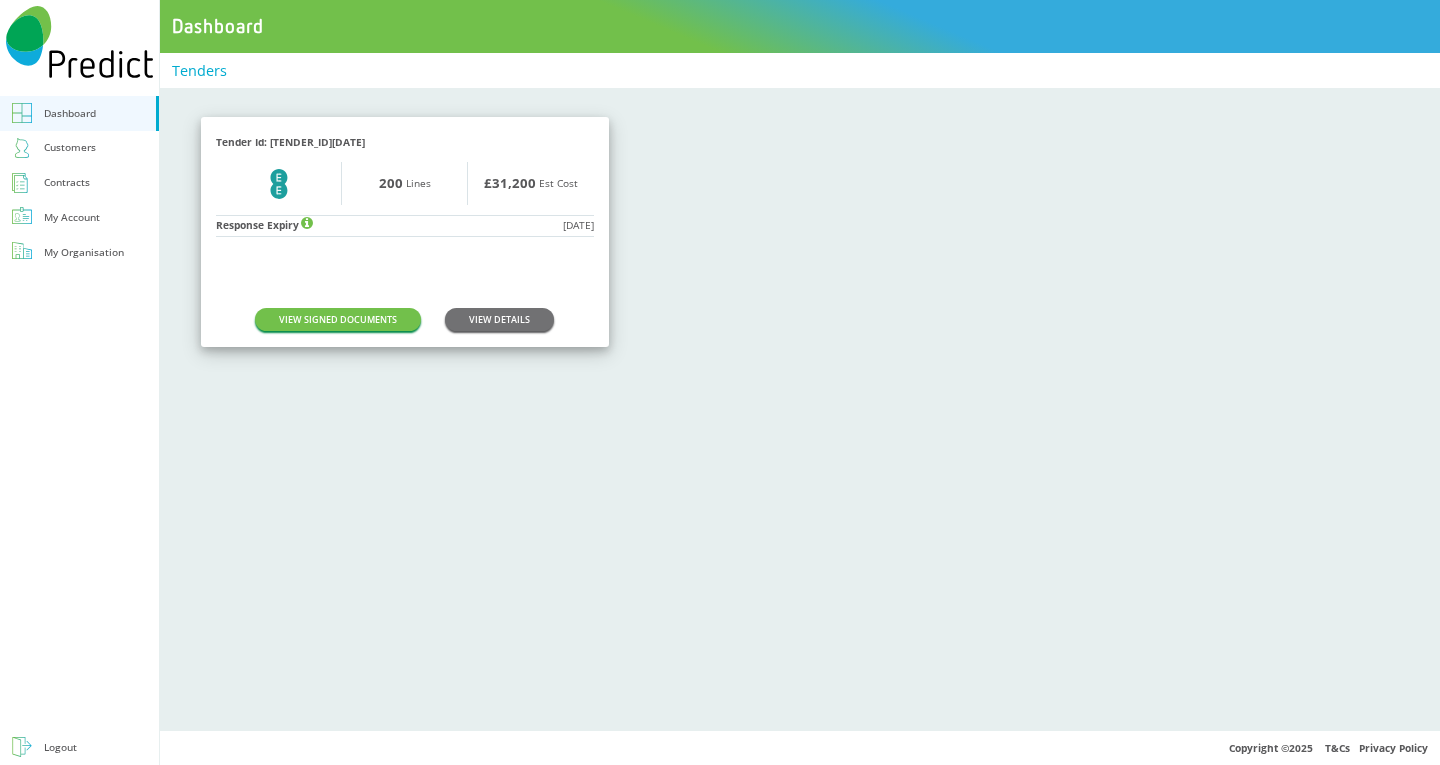 click on "Tenders Tender Id:  [TENDER_ID] [COMPANY_NAME] Logo 200 Lines £31,200 Est Cost Response Expiry 31-07-2025 VIEW SIGNED DOCUMENTS VIEW DETAILS" at bounding box center (800, 392) 